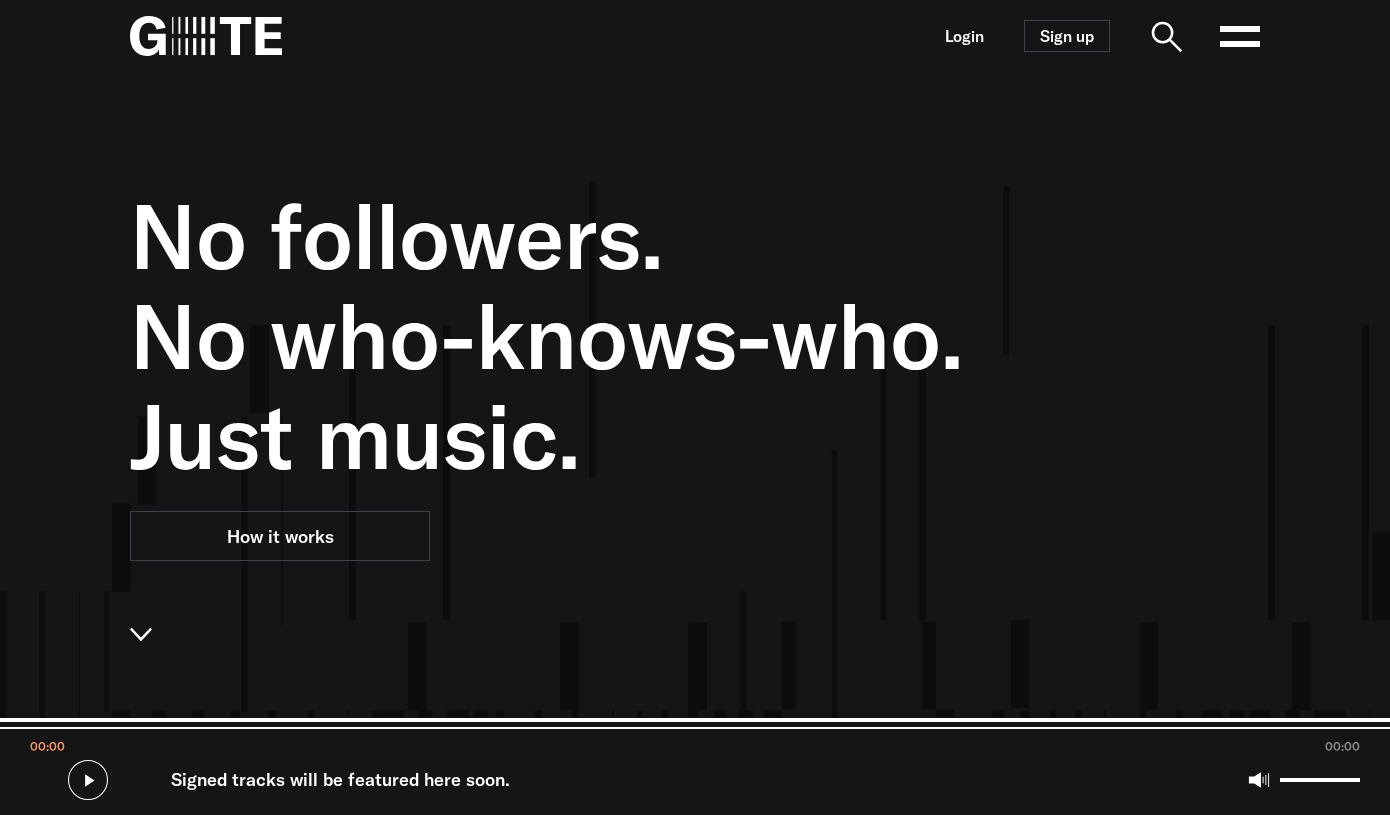 scroll, scrollTop: 0, scrollLeft: 0, axis: both 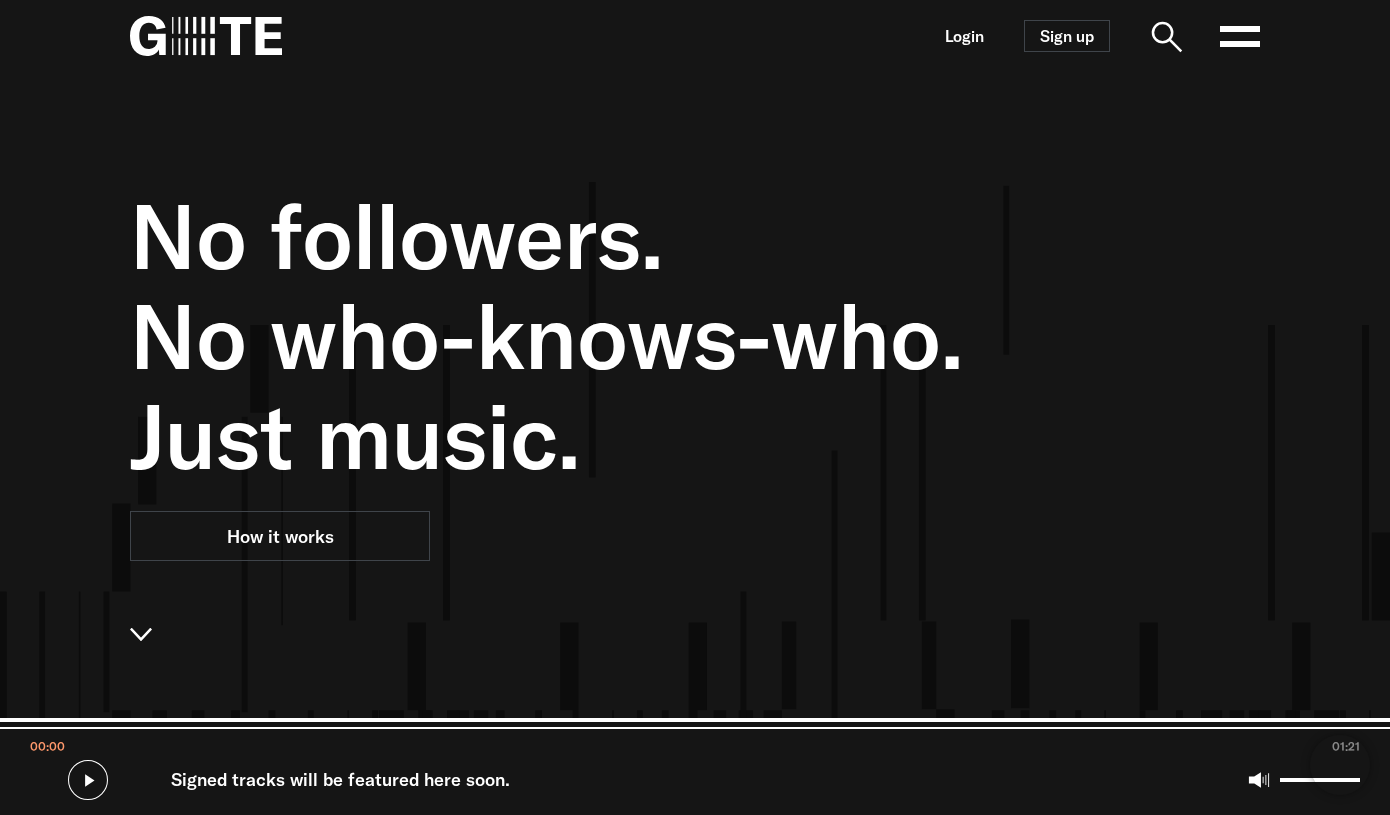 click 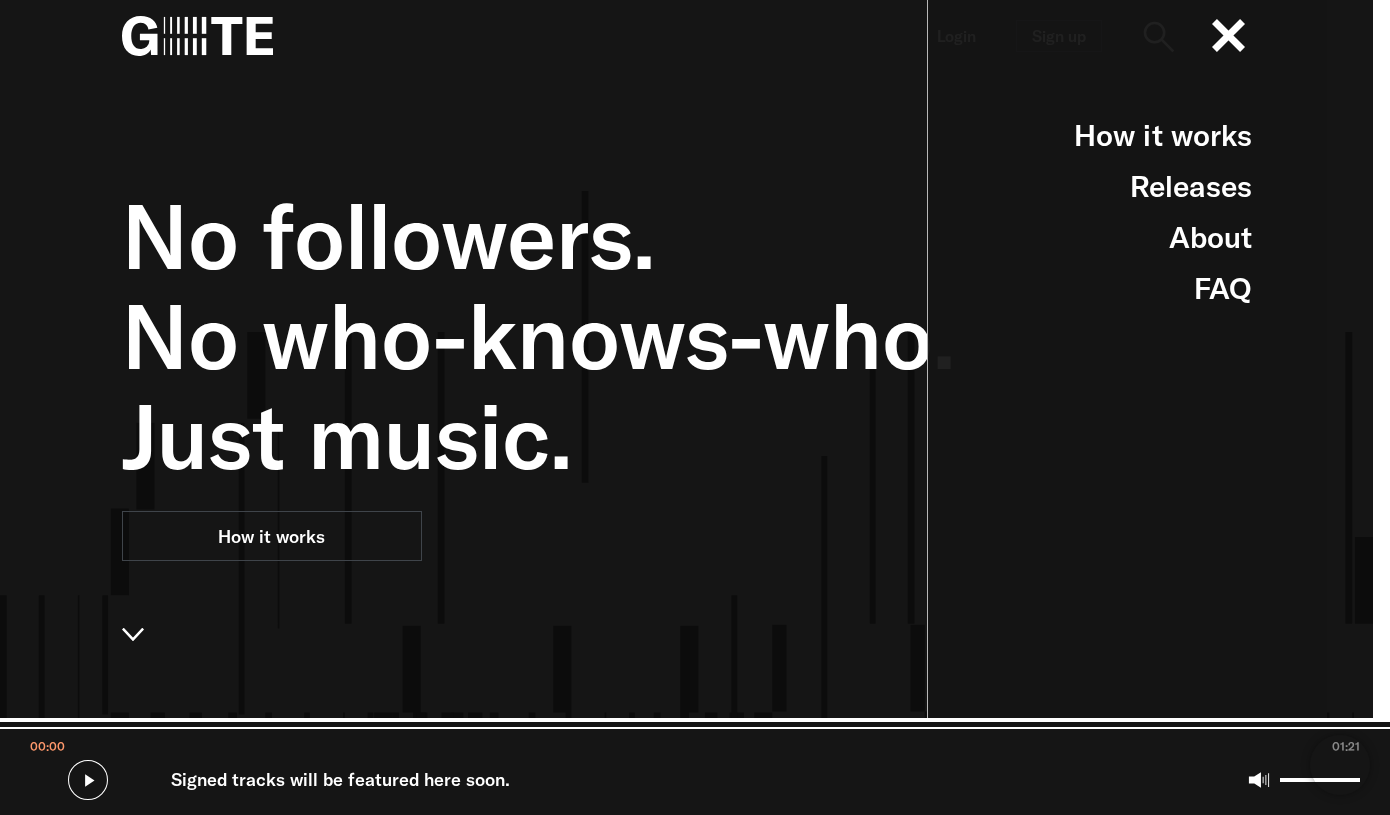 click on "No followers.
No who-knows-who.
Just music.
How it works" at bounding box center (590, 479) 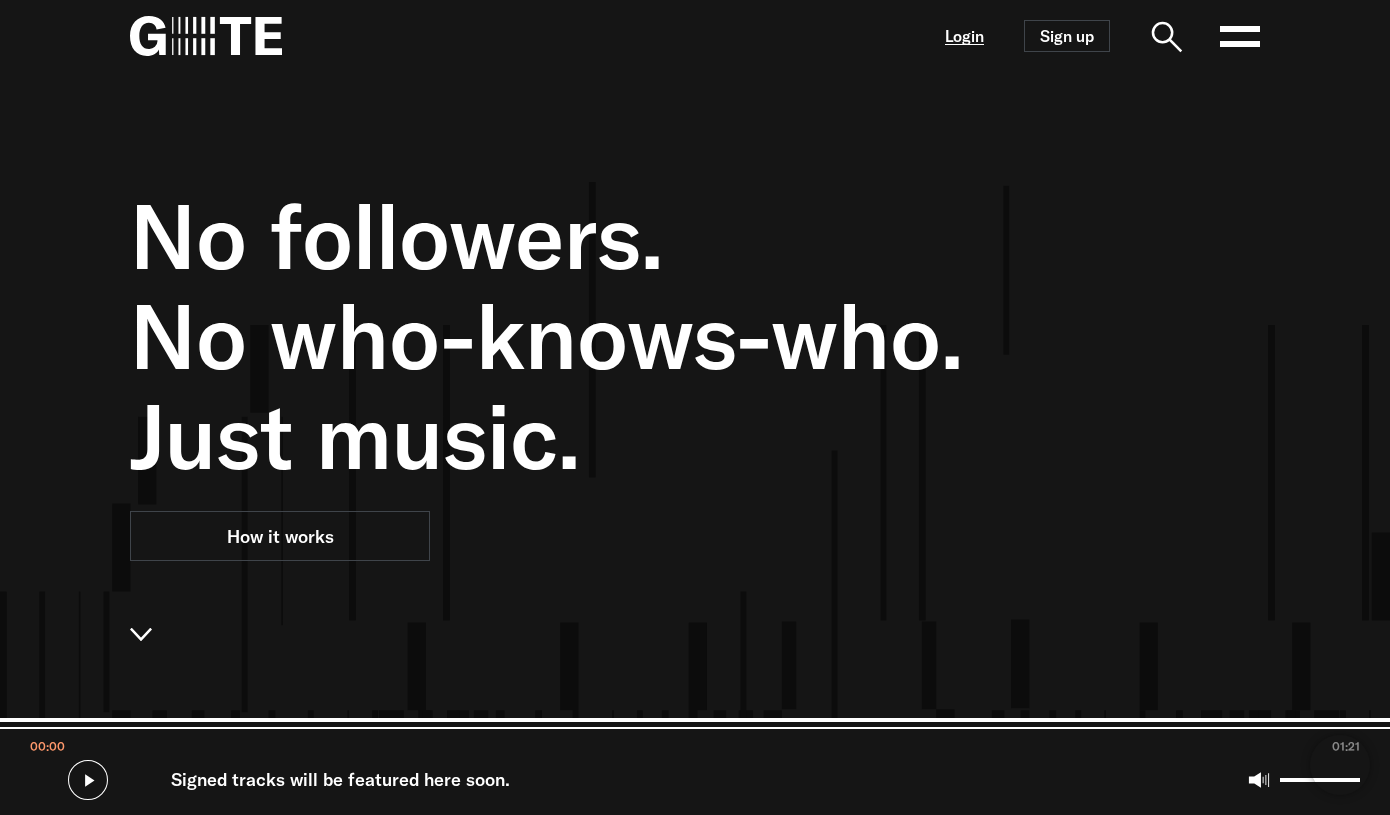 click on "Login" at bounding box center [964, 36] 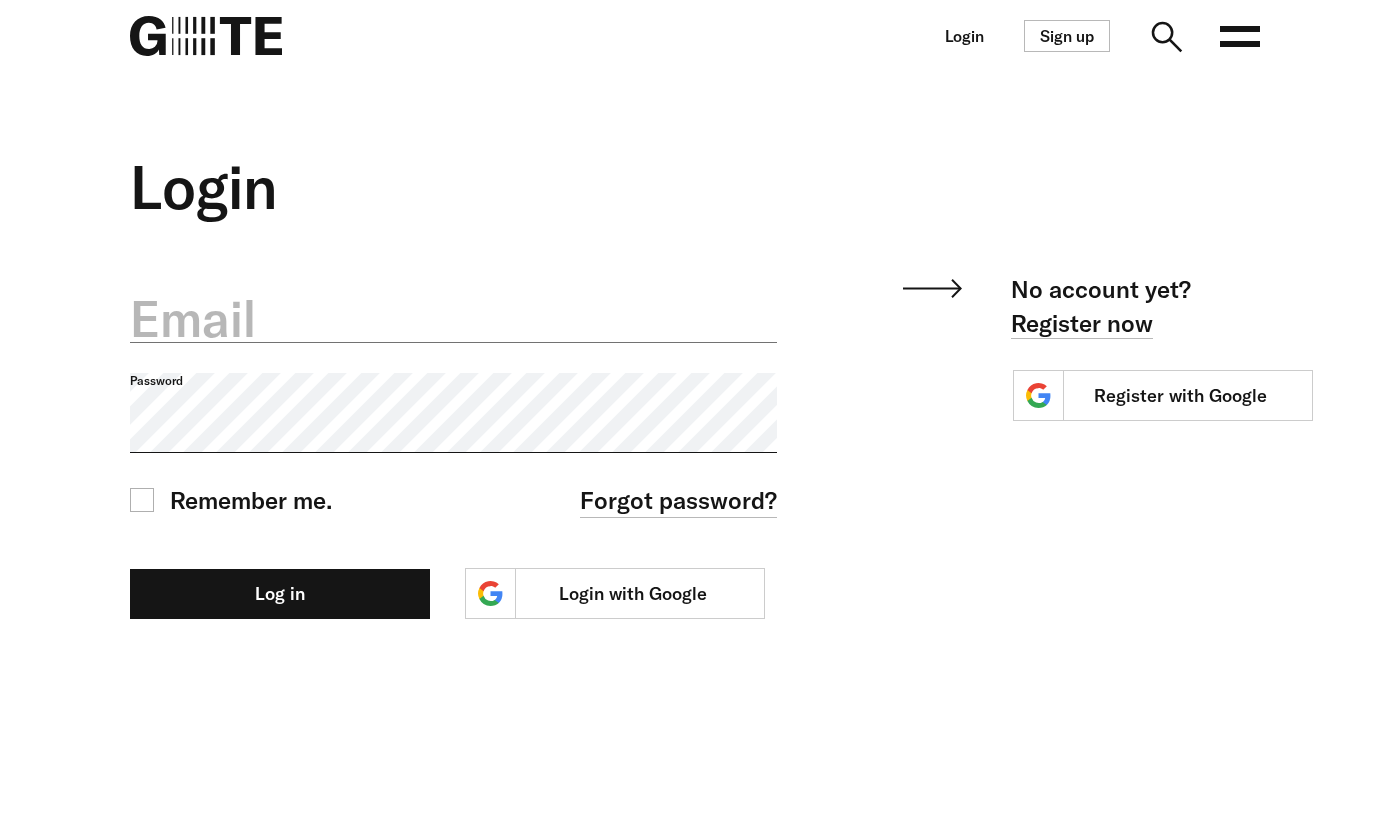 scroll, scrollTop: 0, scrollLeft: 0, axis: both 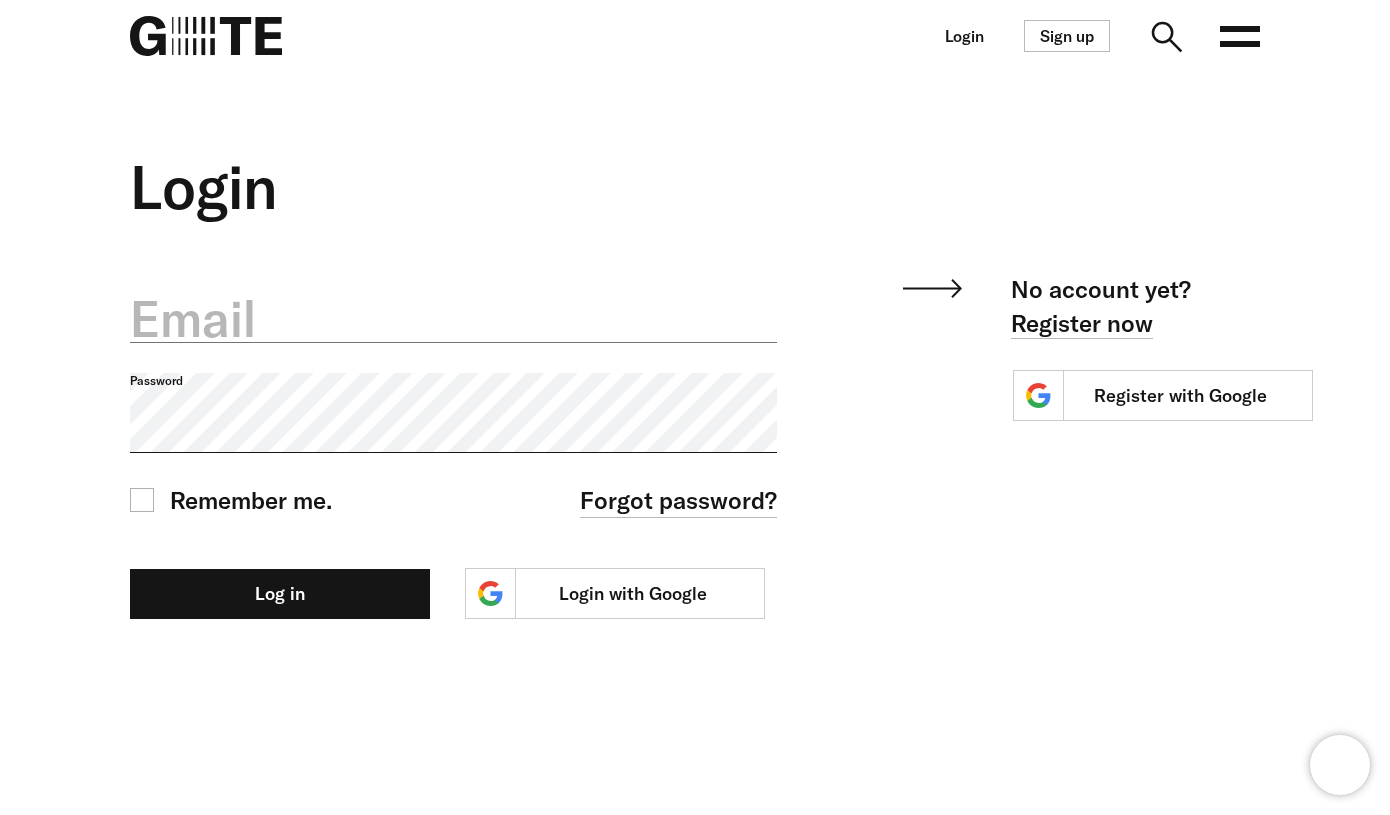 click on "Email" at bounding box center [453, 319] 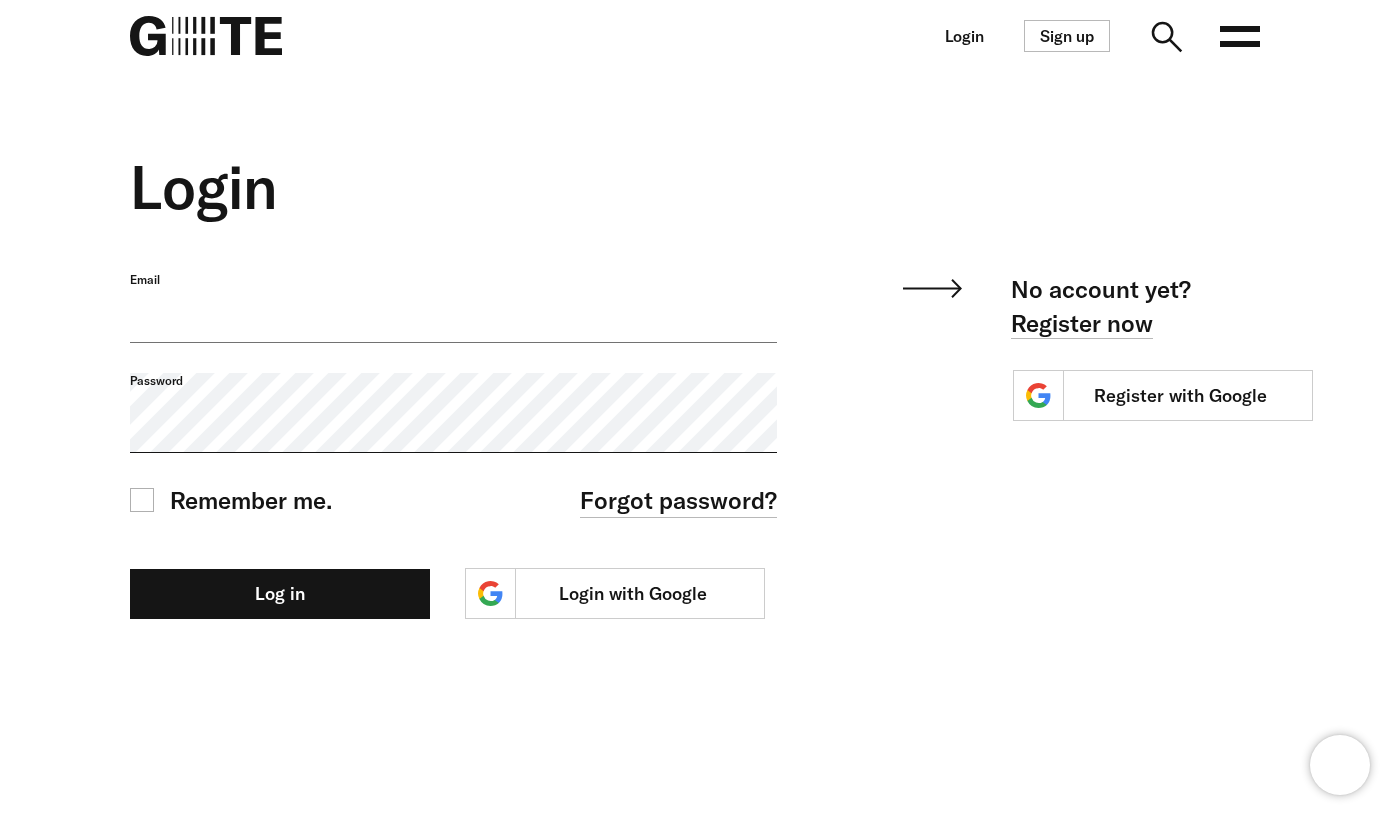 click on "Email" at bounding box center [453, 307] 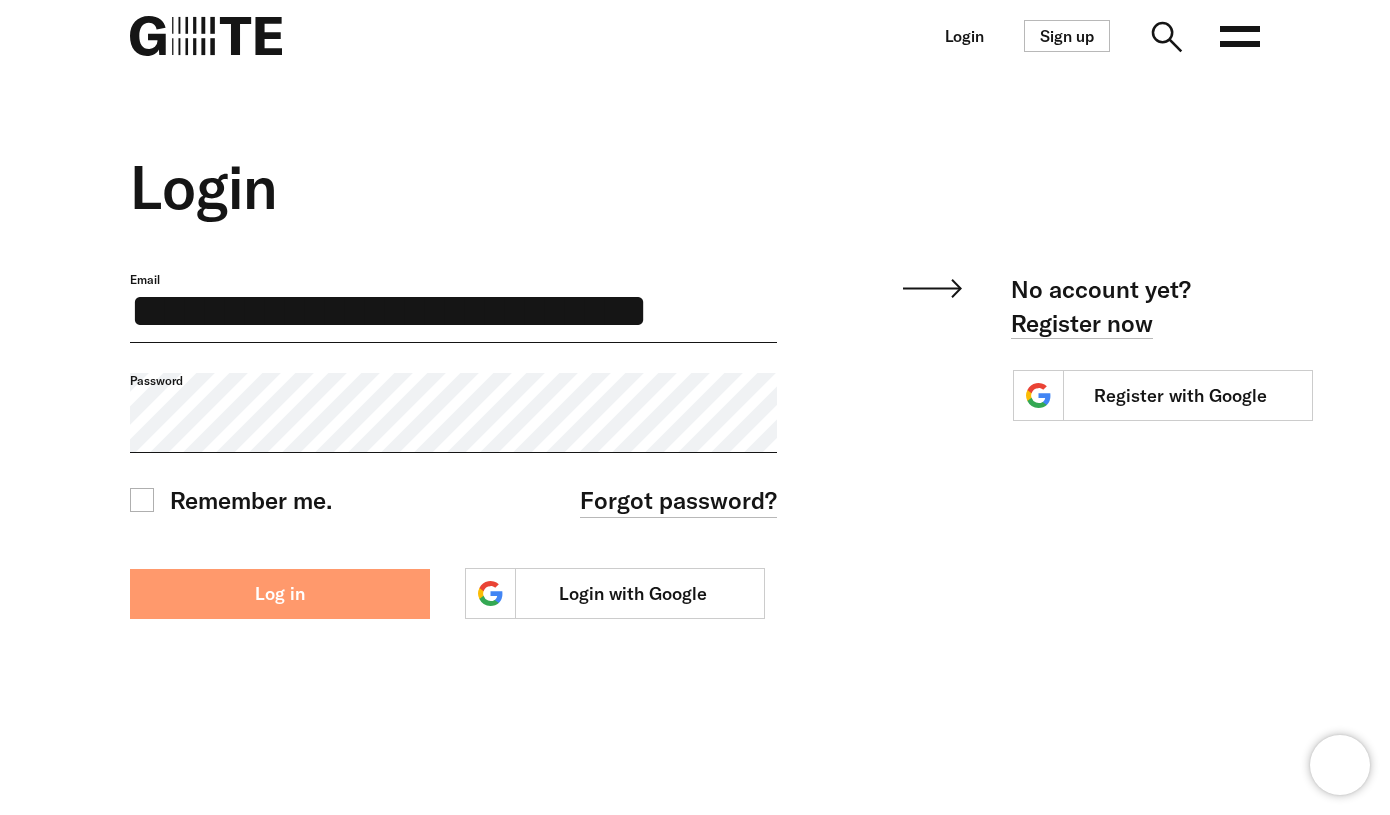 type on "**********" 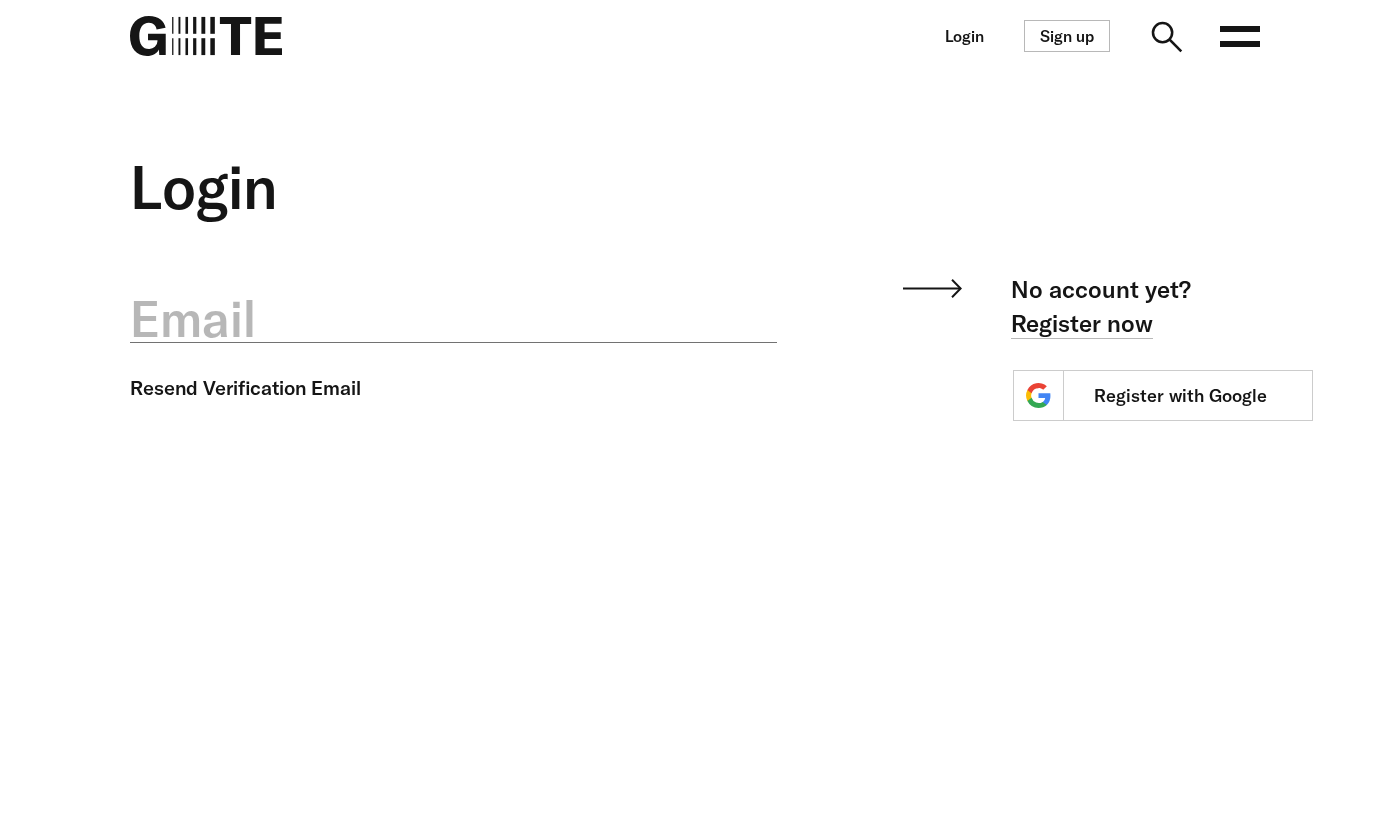 scroll, scrollTop: 0, scrollLeft: 0, axis: both 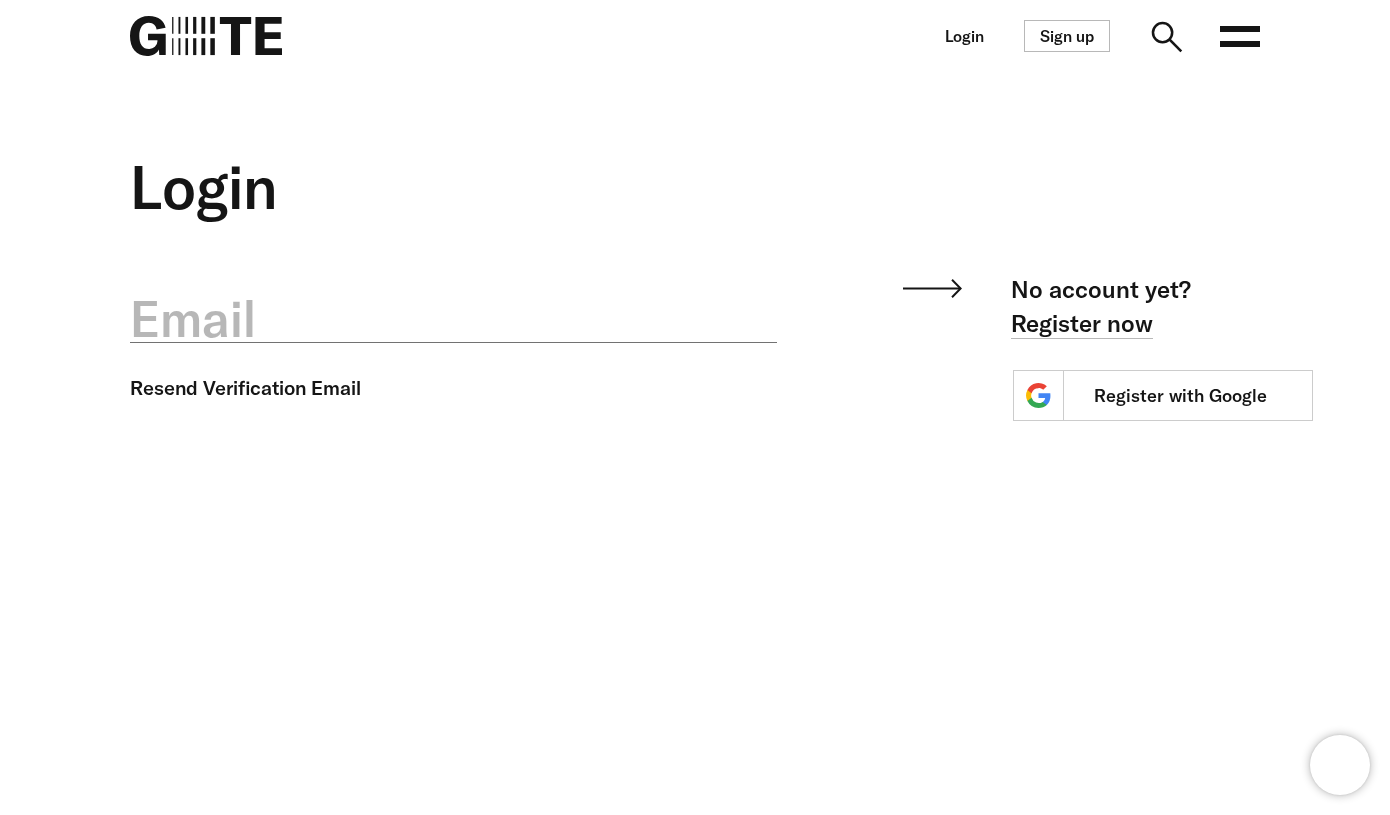 click on "Email" at bounding box center [453, 319] 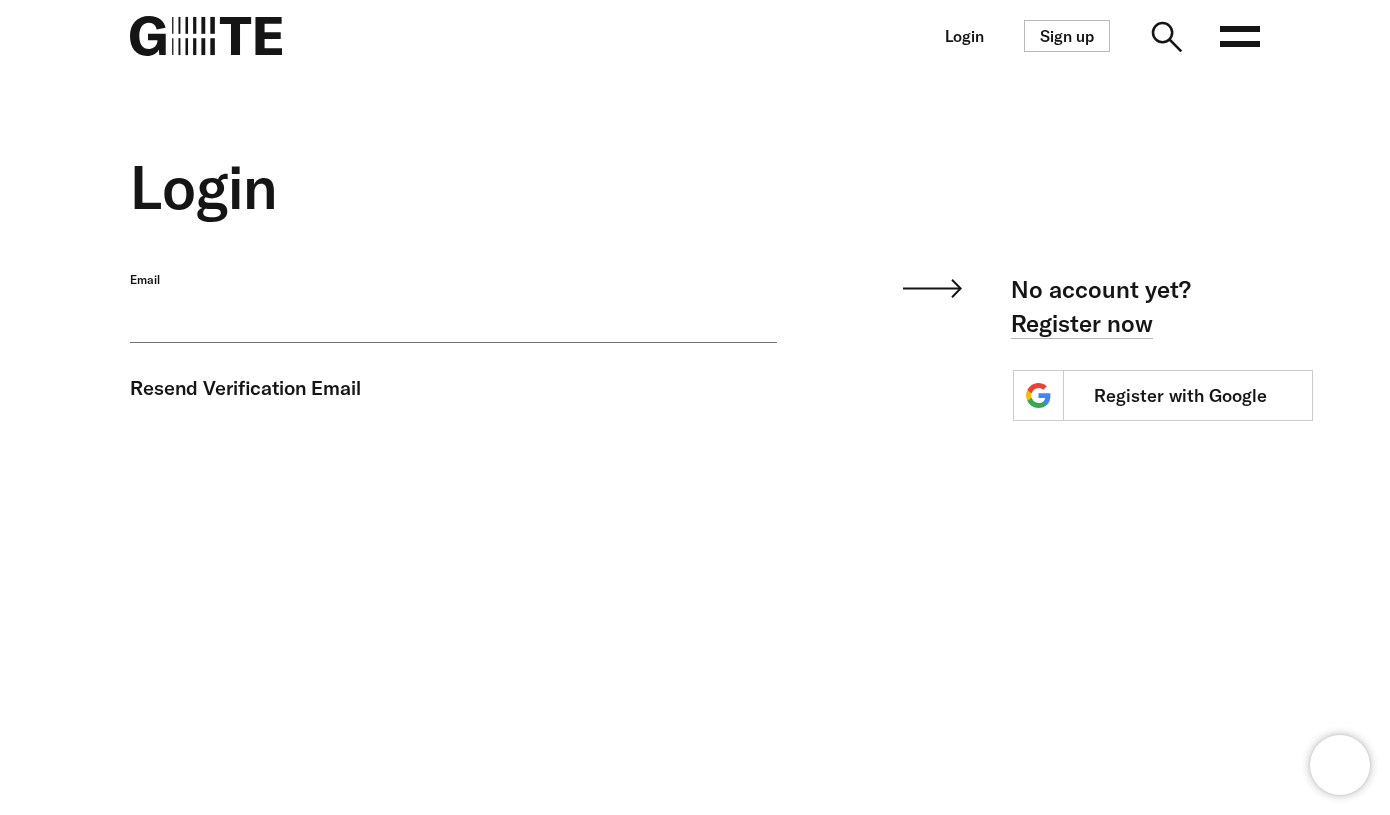 click on "Email" at bounding box center (453, 307) 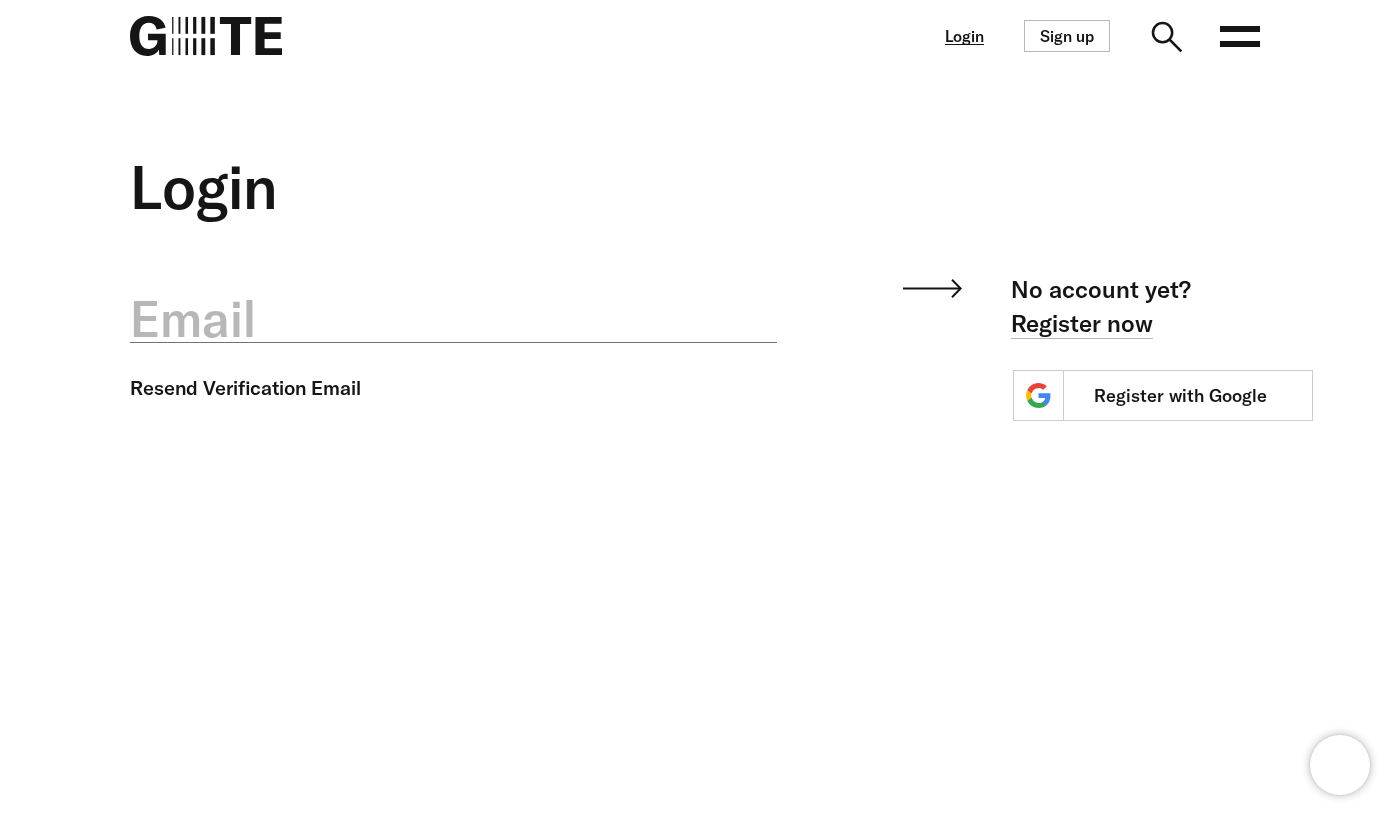 click on "Login" at bounding box center [964, 36] 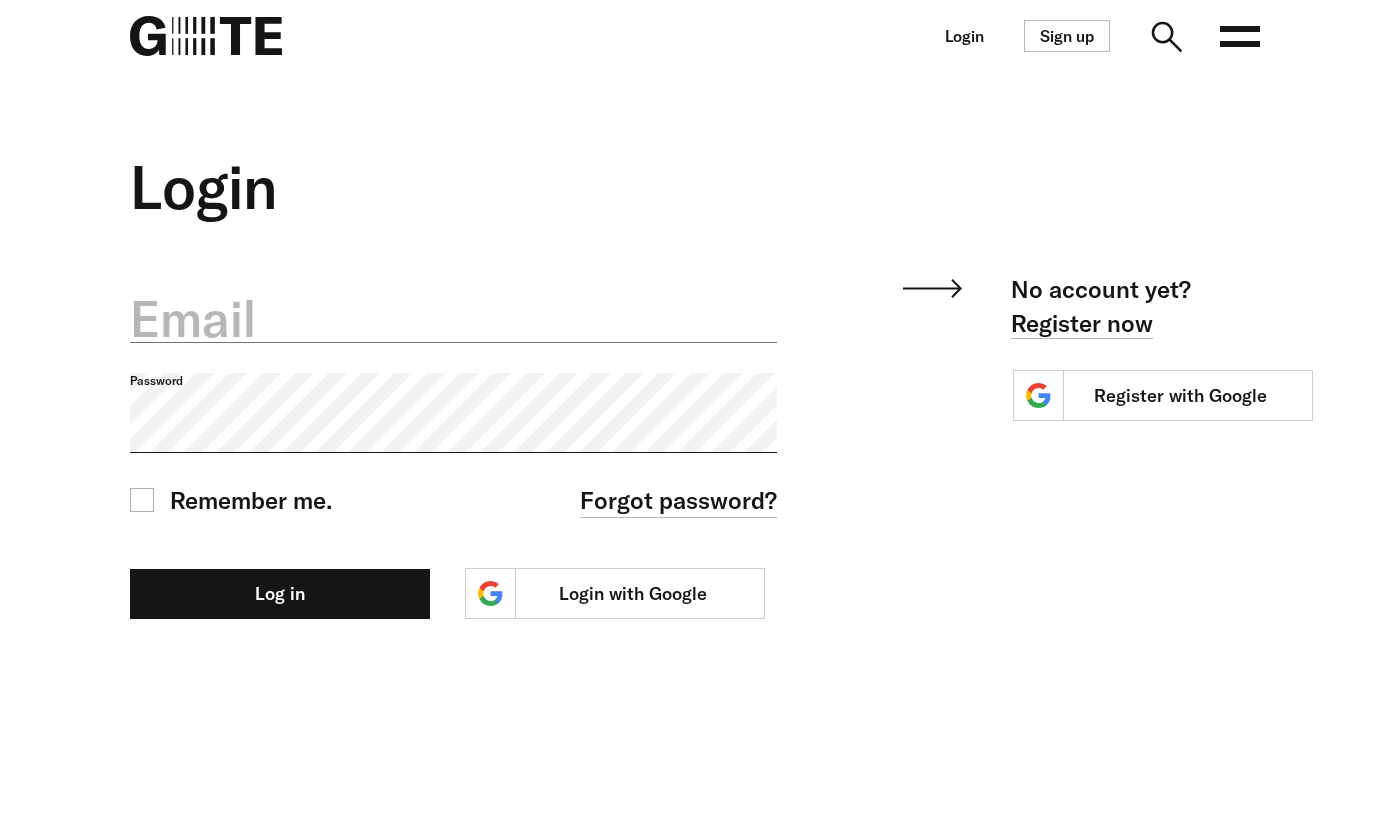 scroll, scrollTop: 0, scrollLeft: 0, axis: both 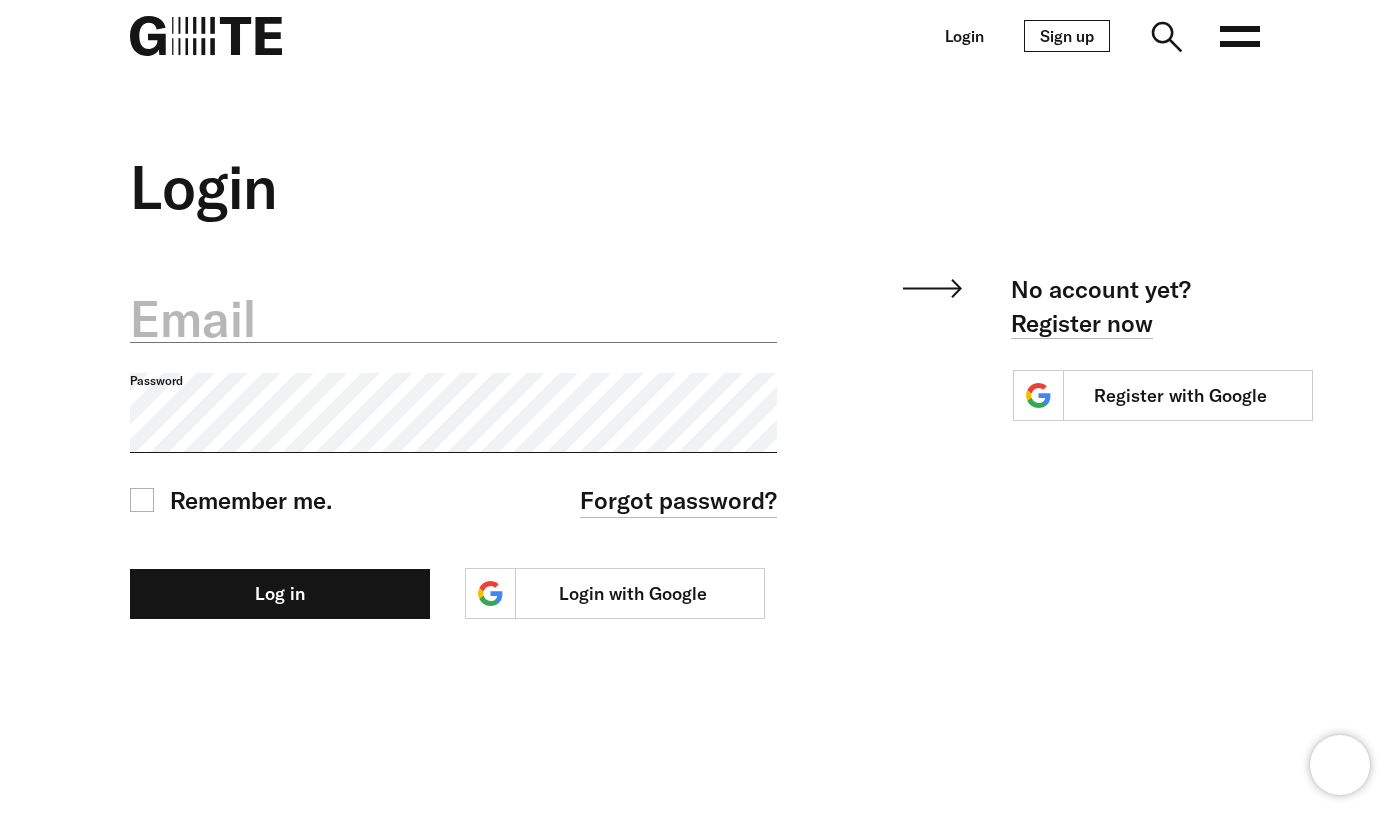 click on "Sign up" at bounding box center [1067, 36] 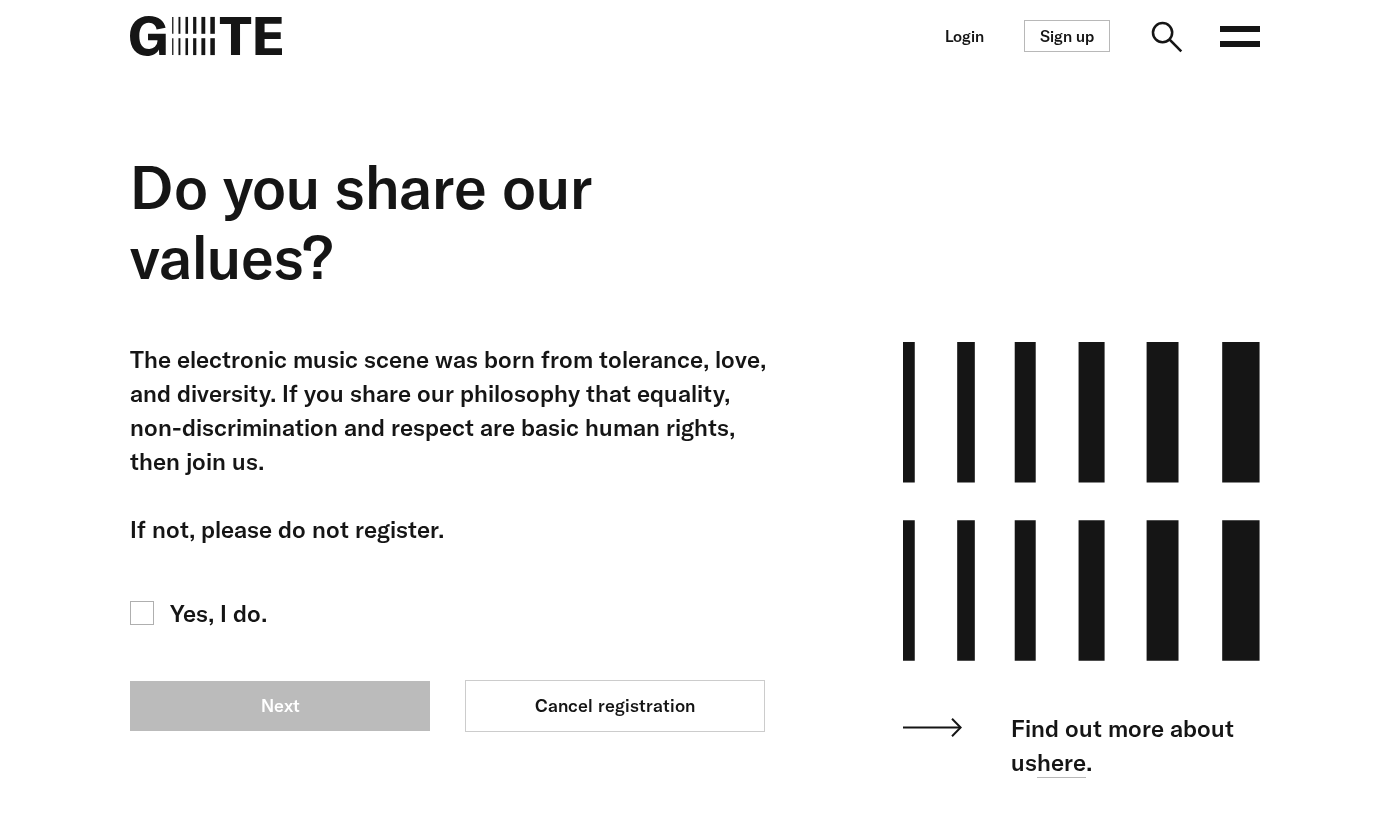scroll, scrollTop: 0, scrollLeft: 0, axis: both 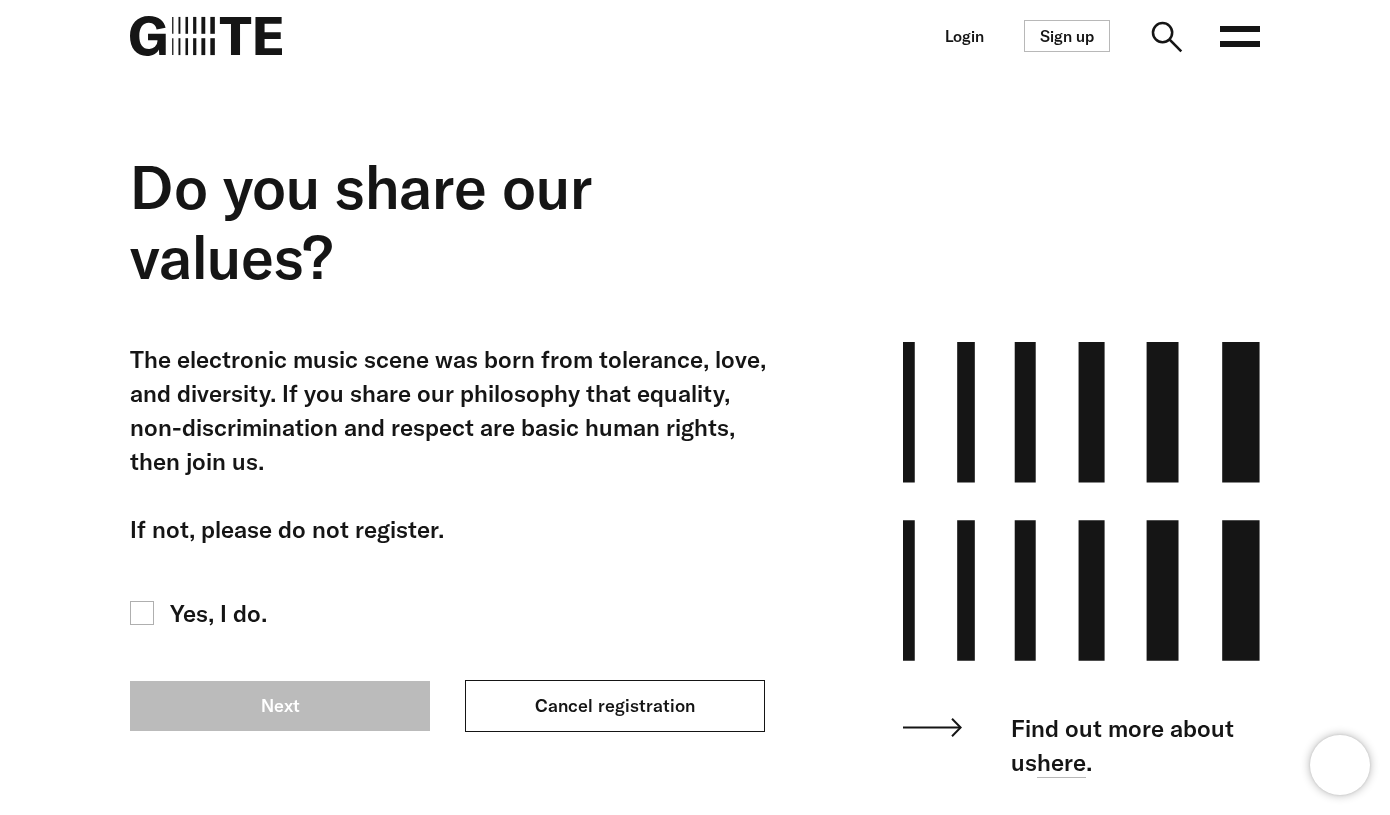 click on "Cancel registration" at bounding box center [615, 706] 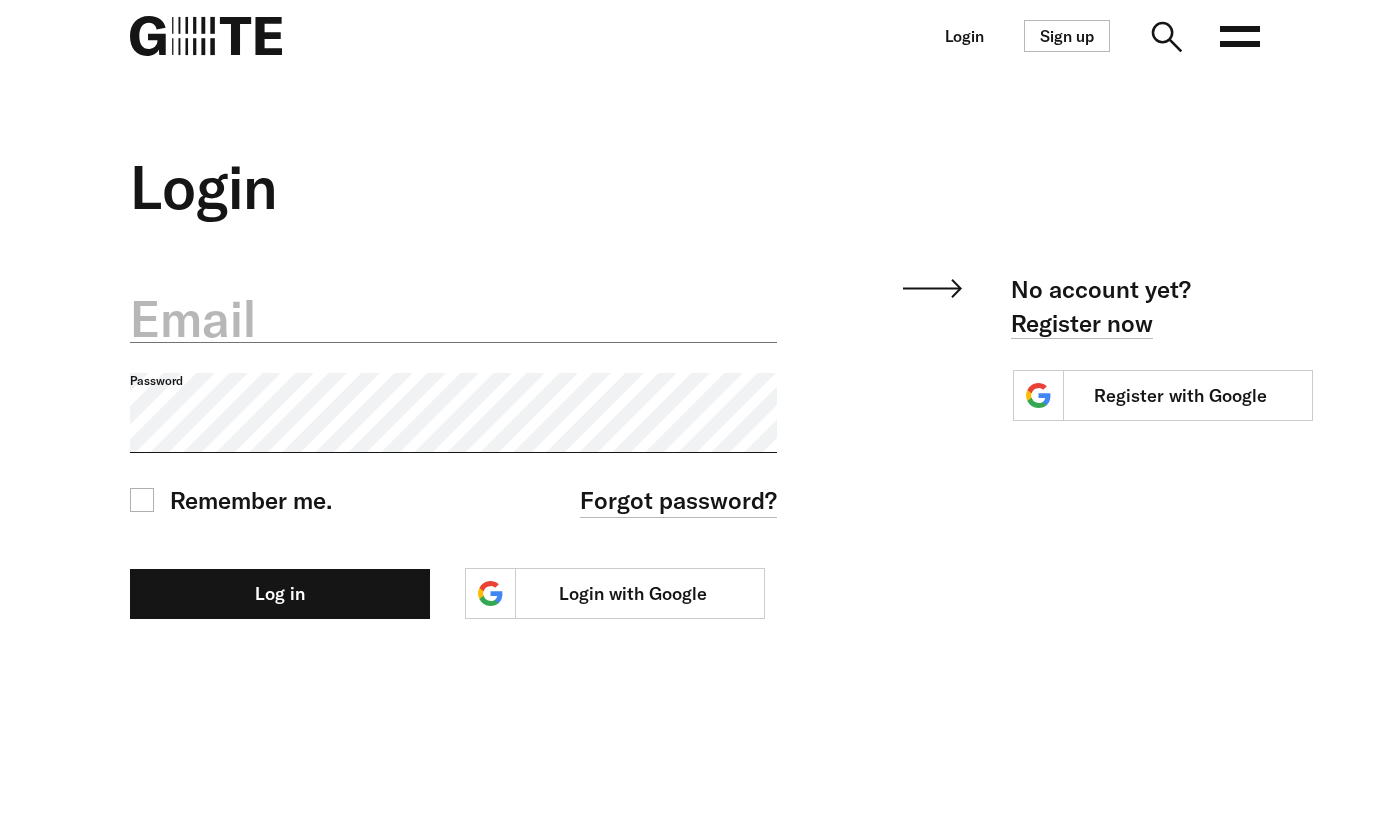 scroll, scrollTop: 0, scrollLeft: 0, axis: both 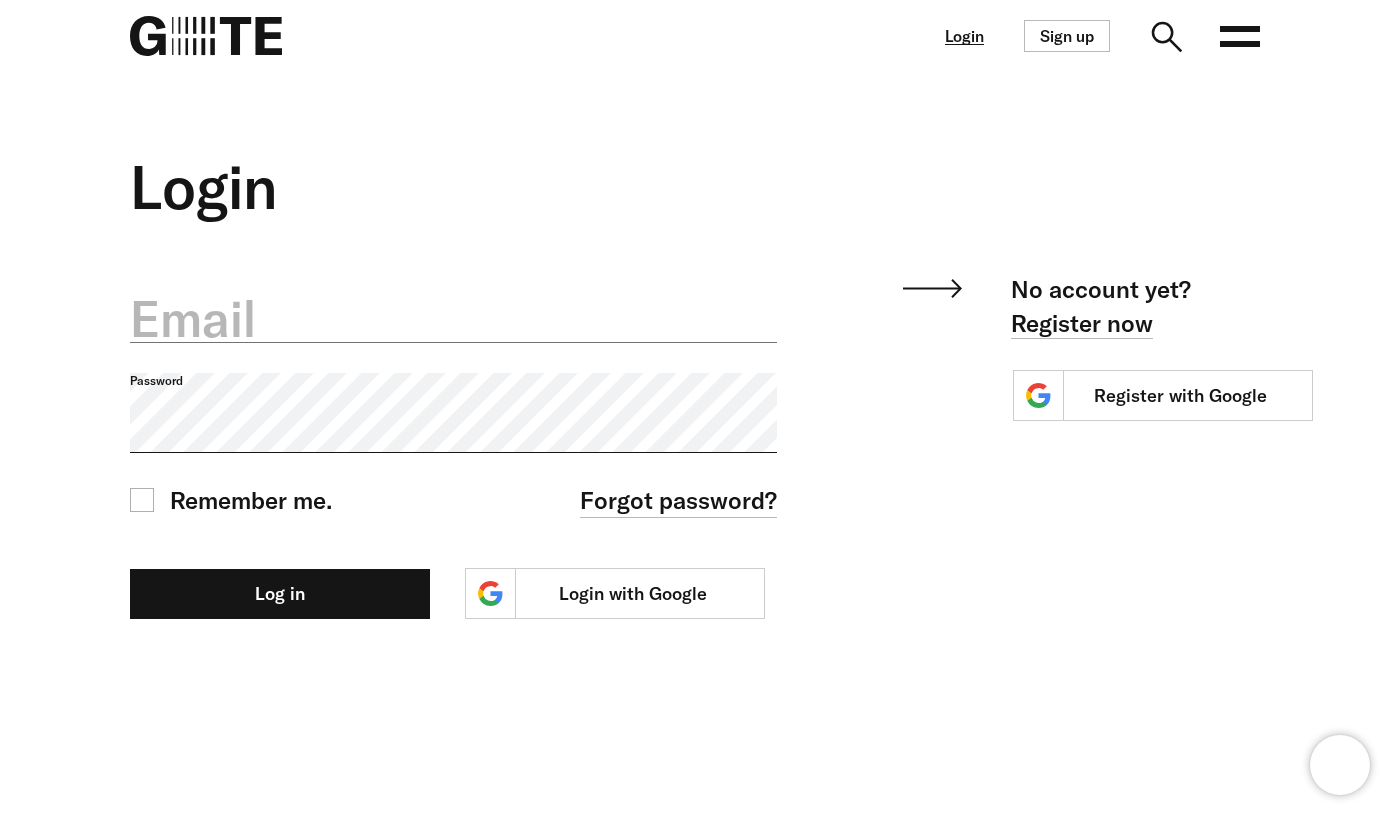 click on "Login" at bounding box center [964, 36] 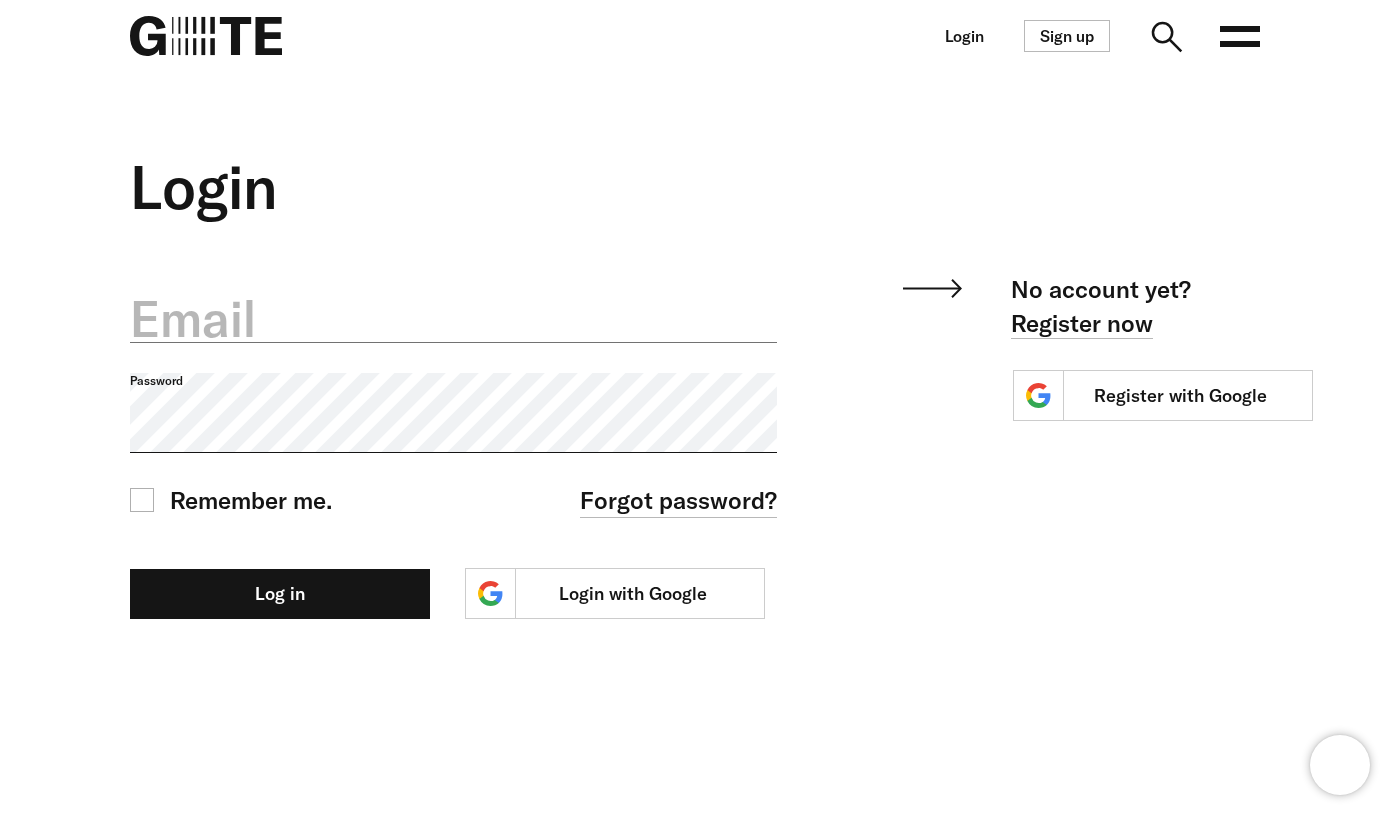 scroll, scrollTop: 0, scrollLeft: 0, axis: both 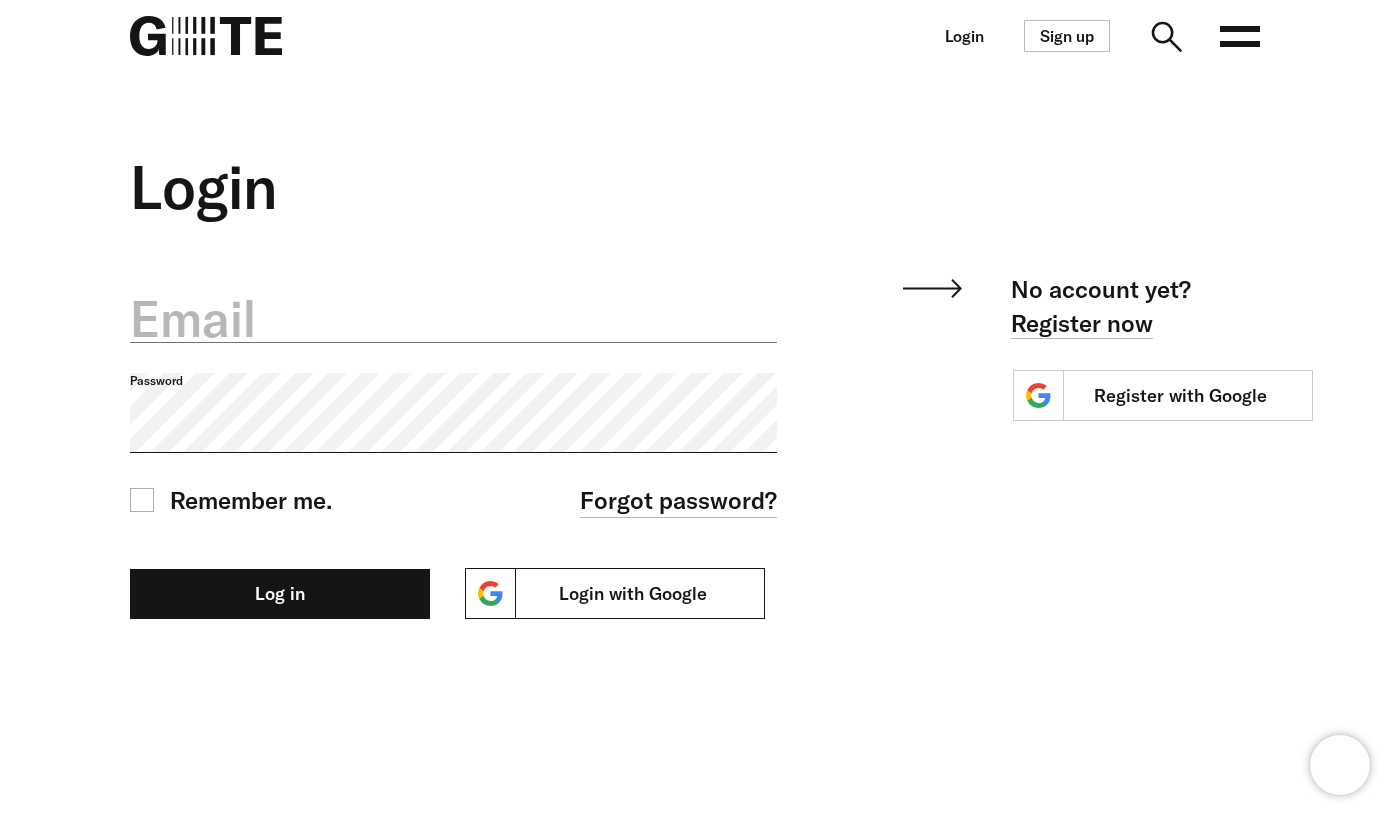 click on "Login with Google" at bounding box center [615, 593] 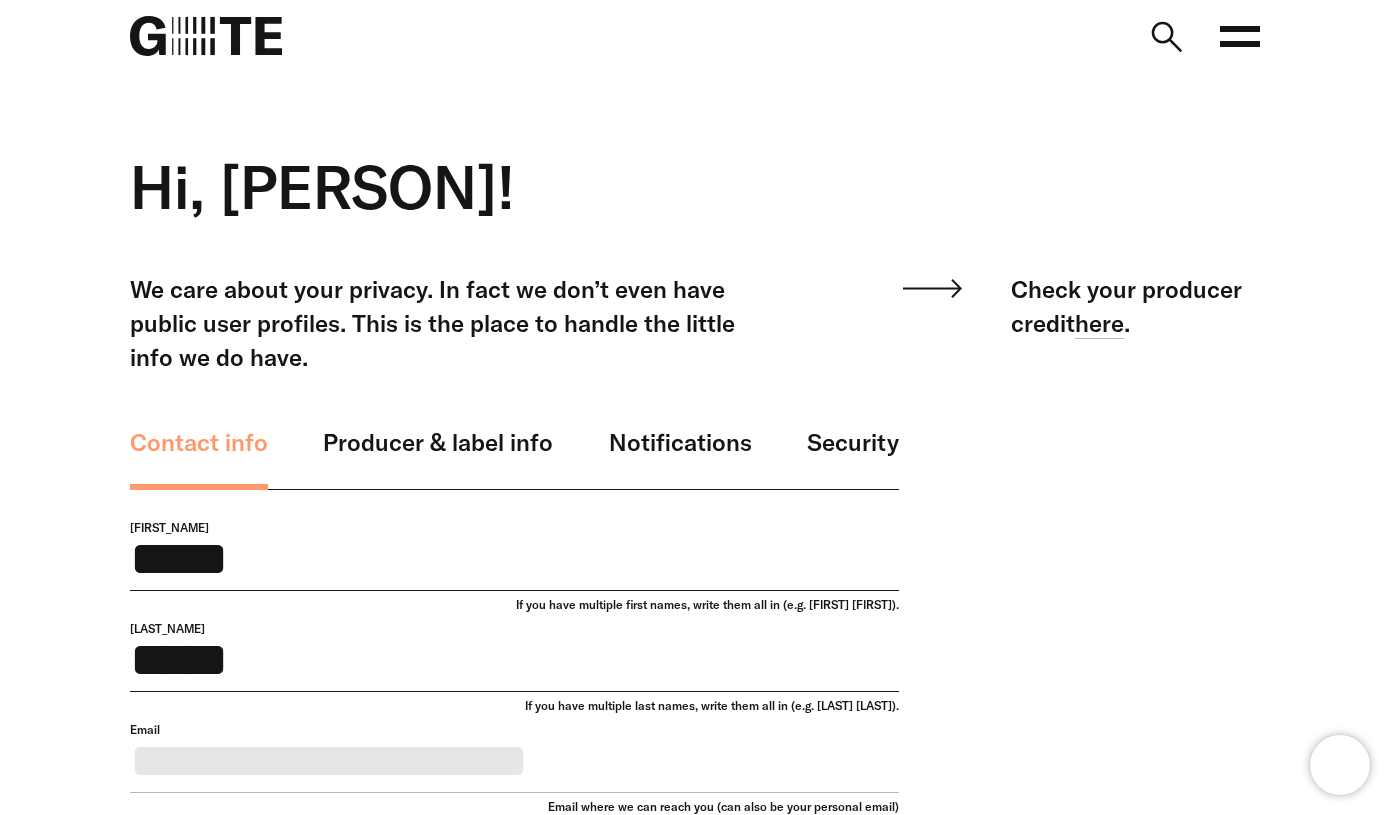 scroll, scrollTop: 344, scrollLeft: 0, axis: vertical 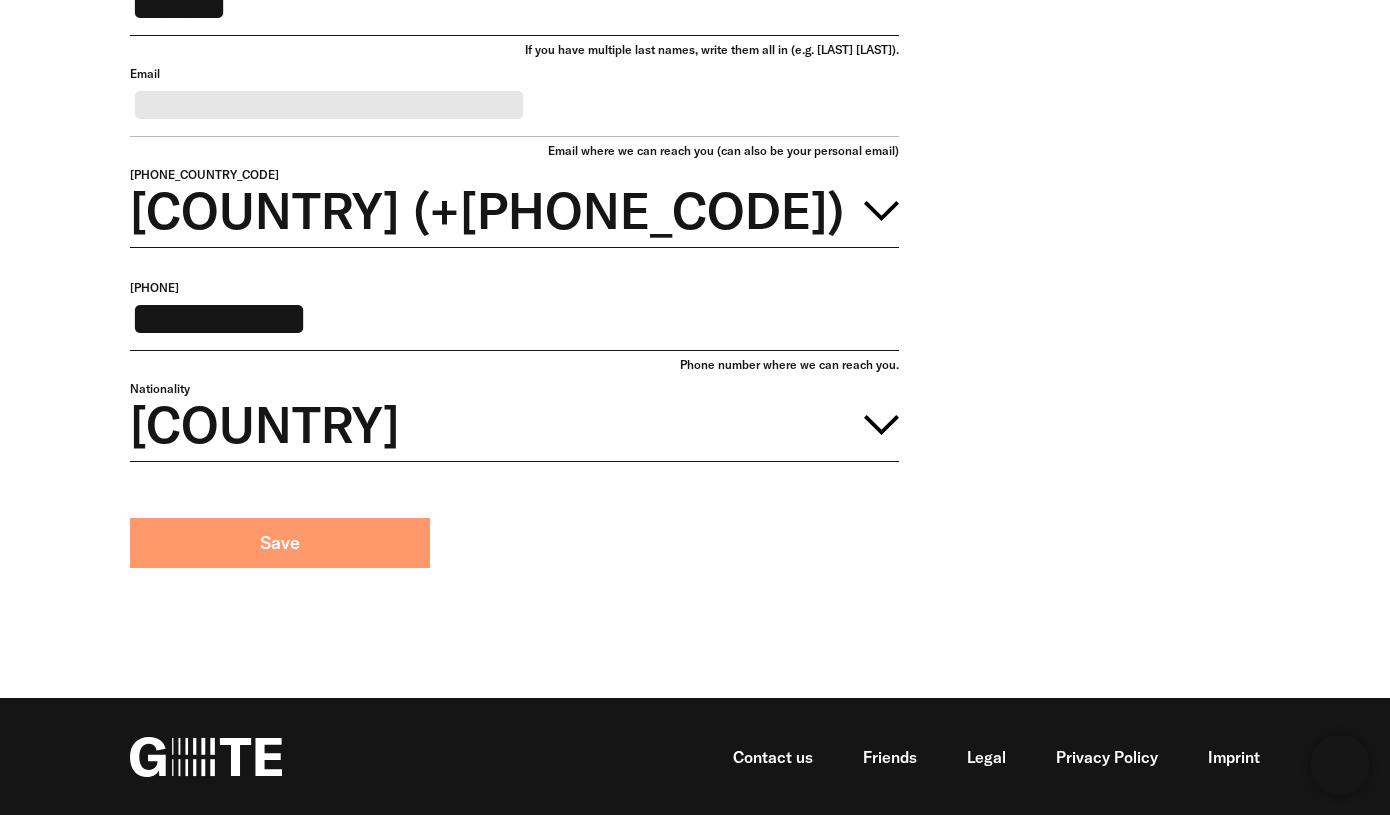 click on "Save" at bounding box center (280, 543) 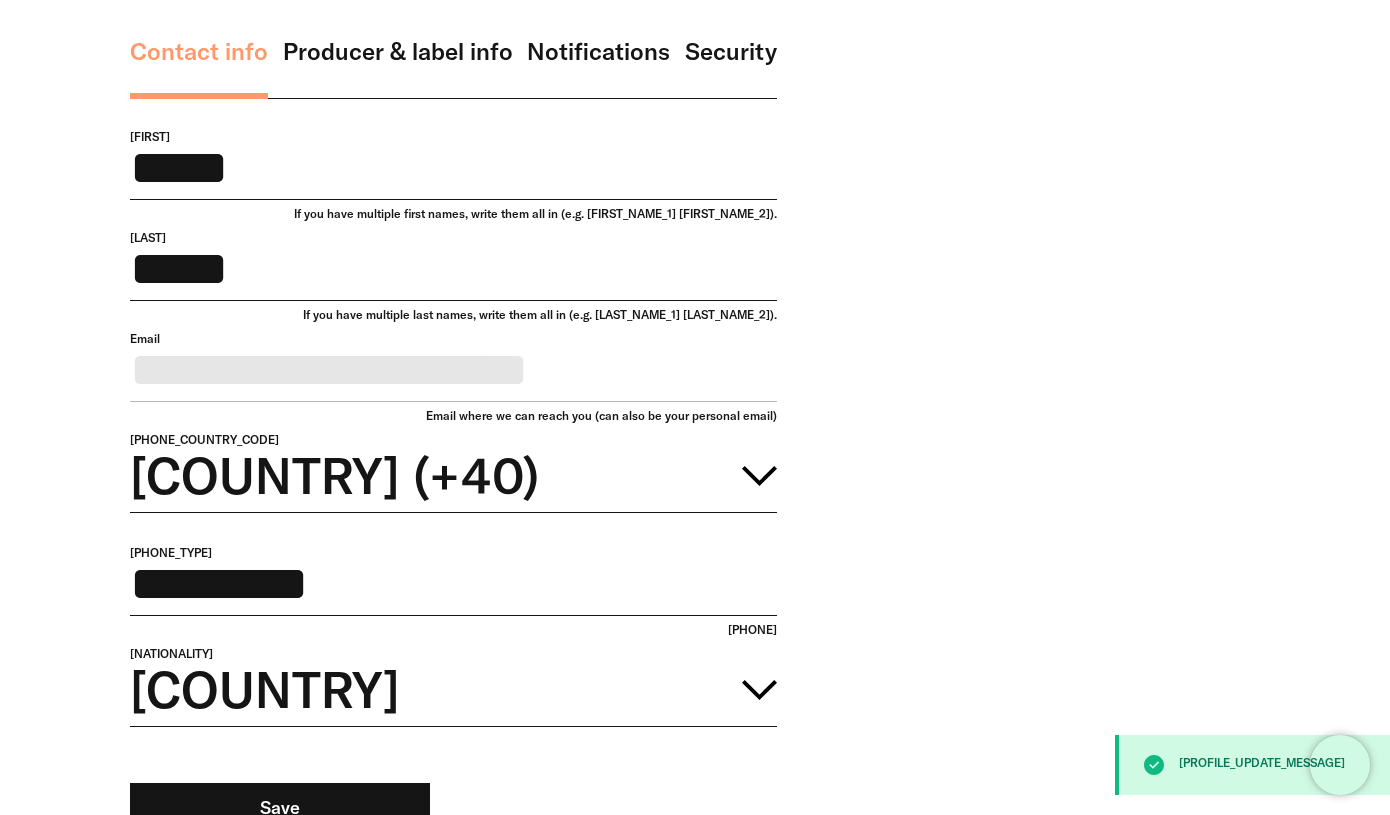 scroll, scrollTop: 692, scrollLeft: 0, axis: vertical 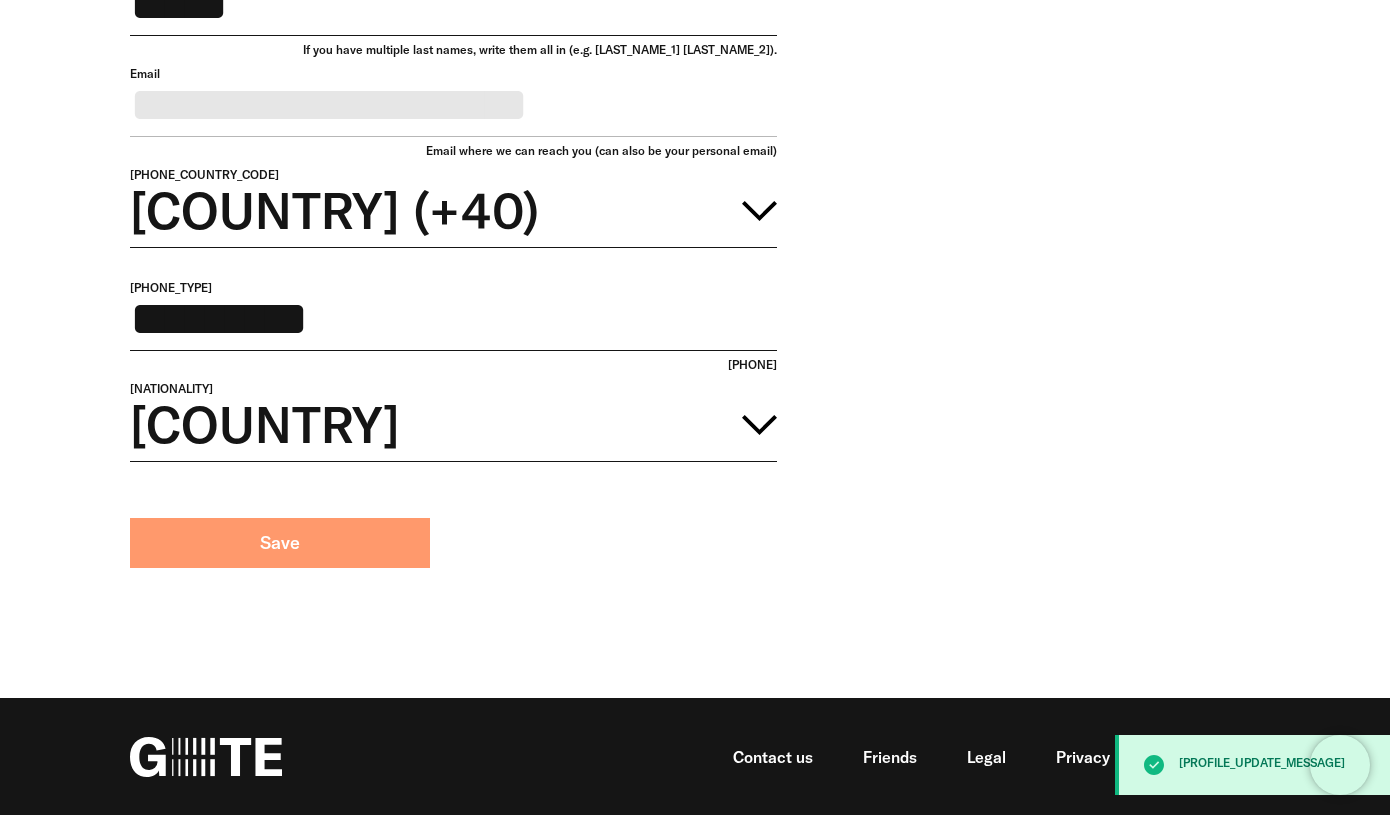 click on "Save" at bounding box center [280, 543] 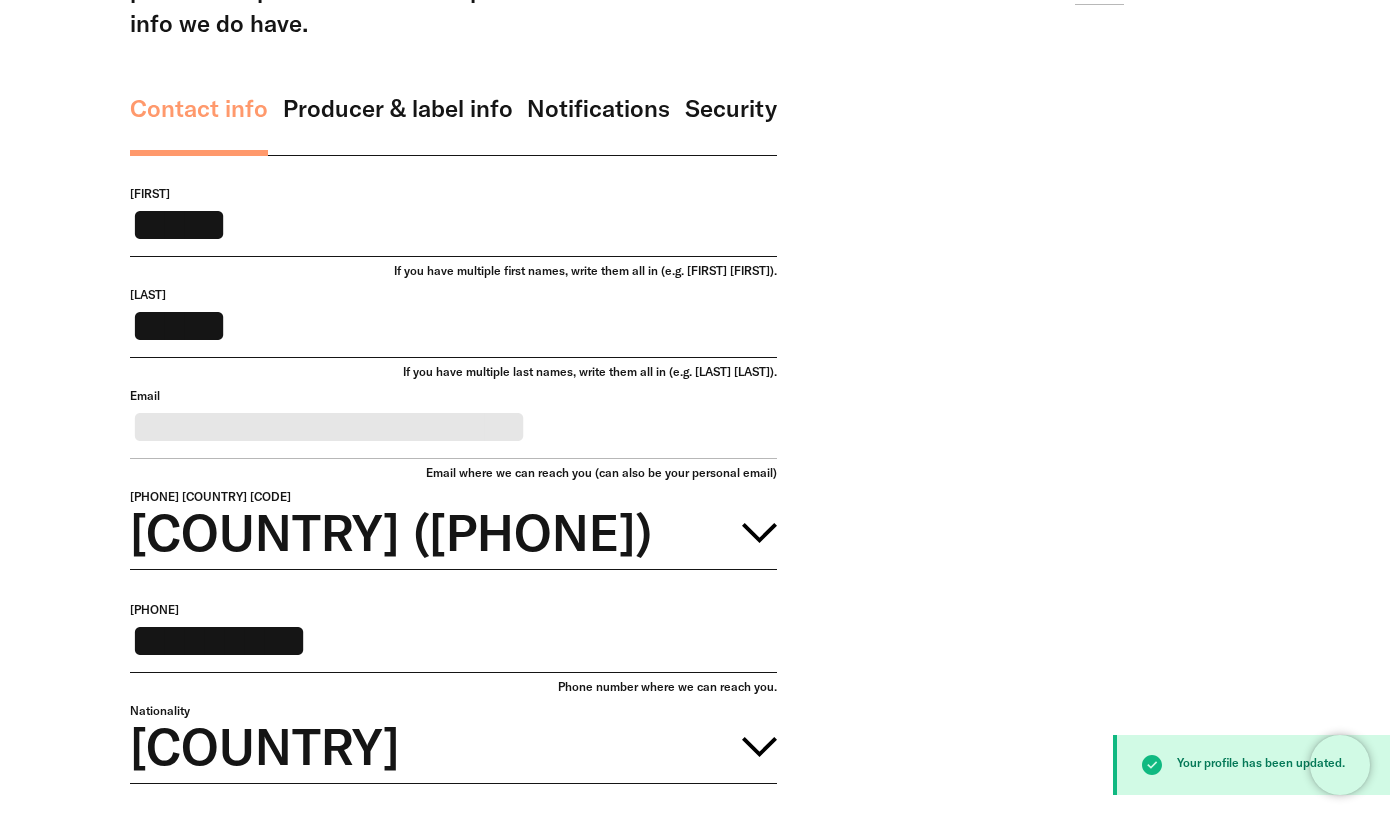scroll, scrollTop: 692, scrollLeft: 0, axis: vertical 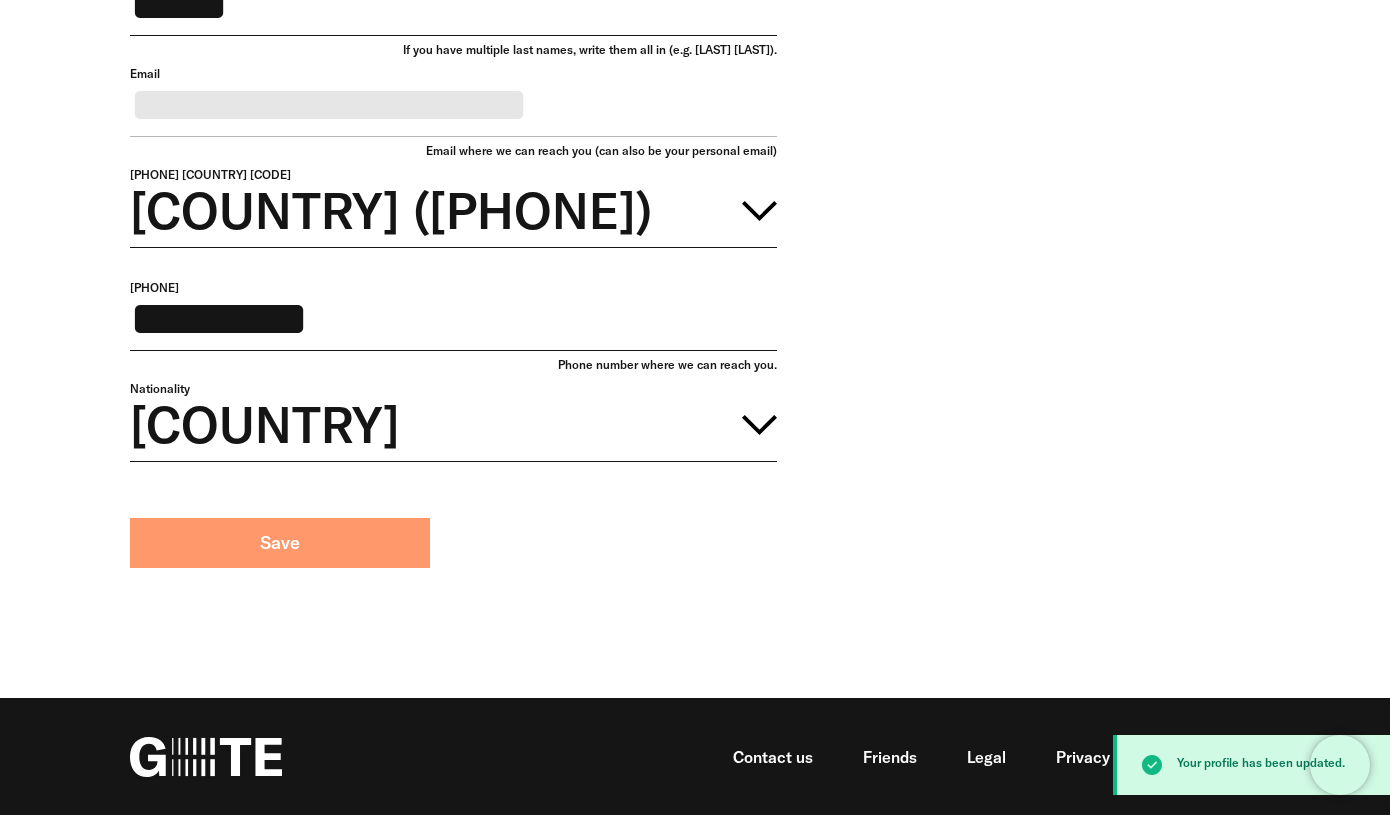 click on "Save" at bounding box center (280, 543) 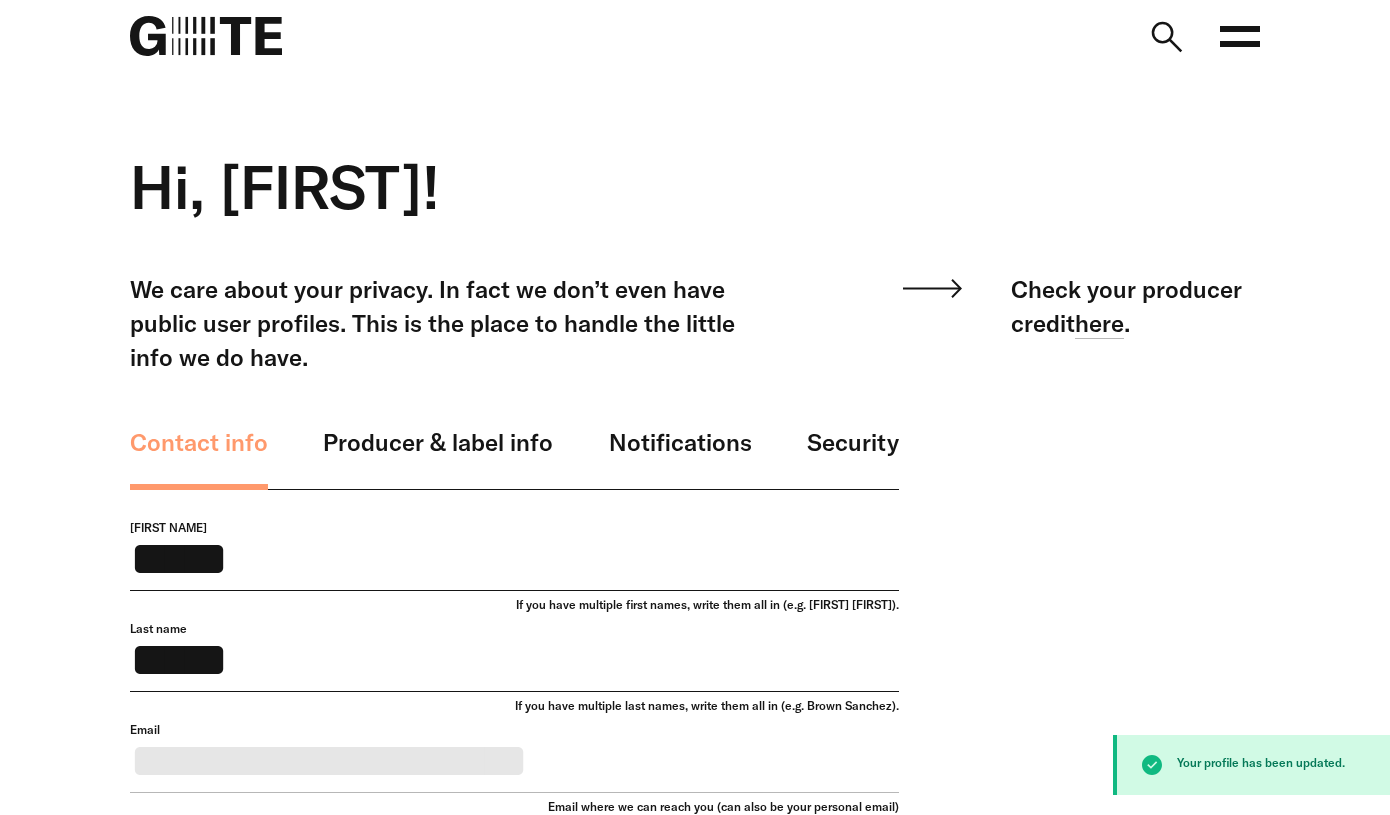 scroll, scrollTop: 692, scrollLeft: 0, axis: vertical 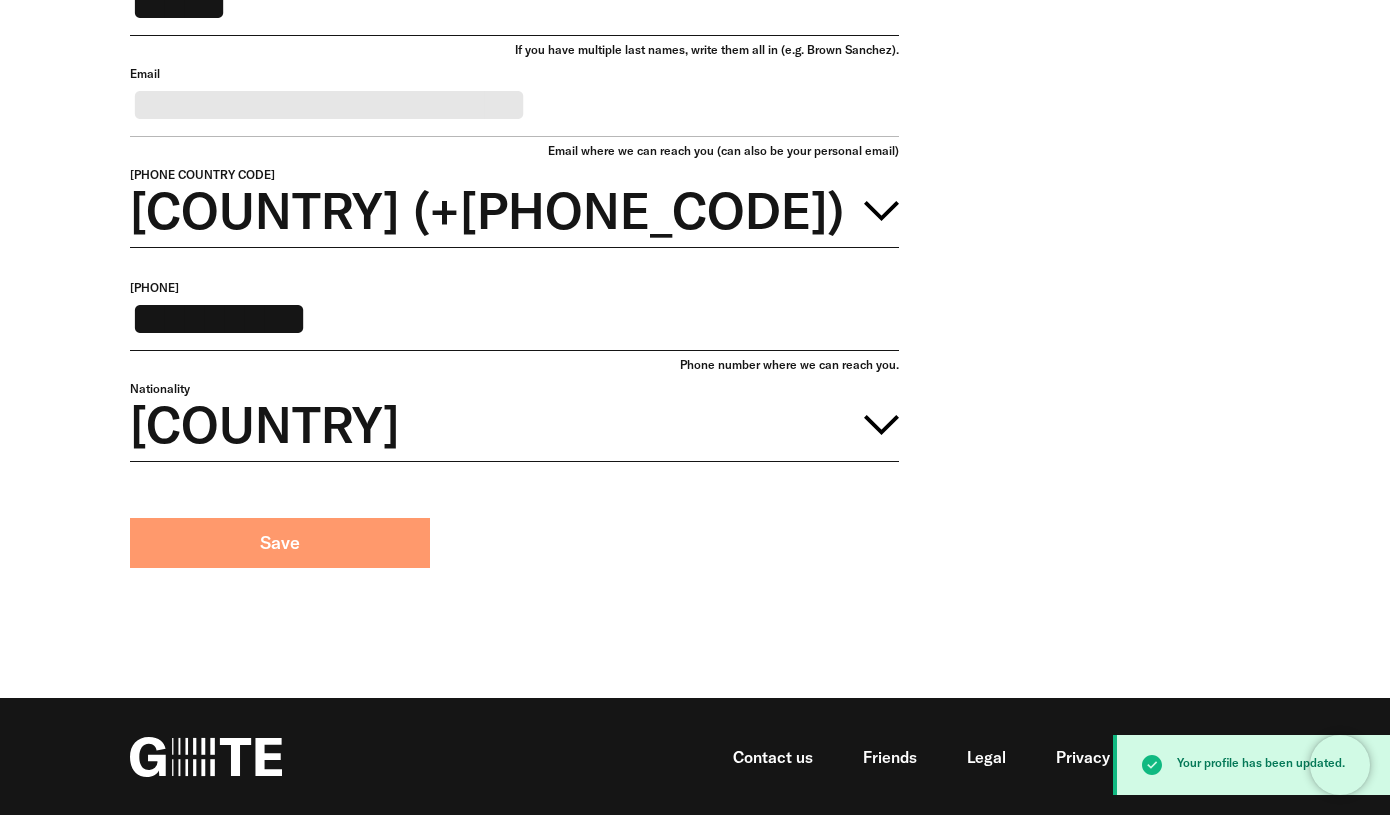 click on "Save" at bounding box center [280, 543] 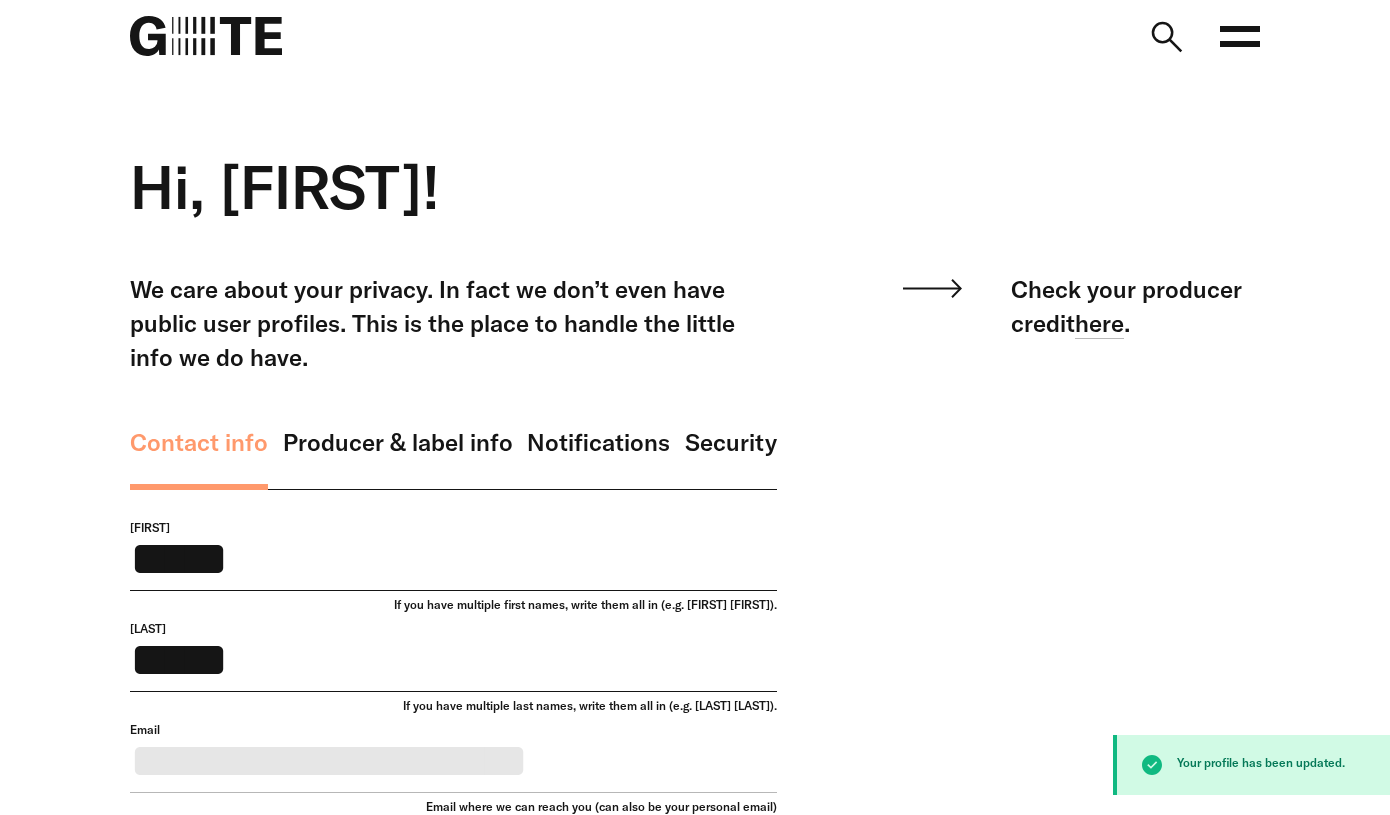 scroll, scrollTop: 0, scrollLeft: 0, axis: both 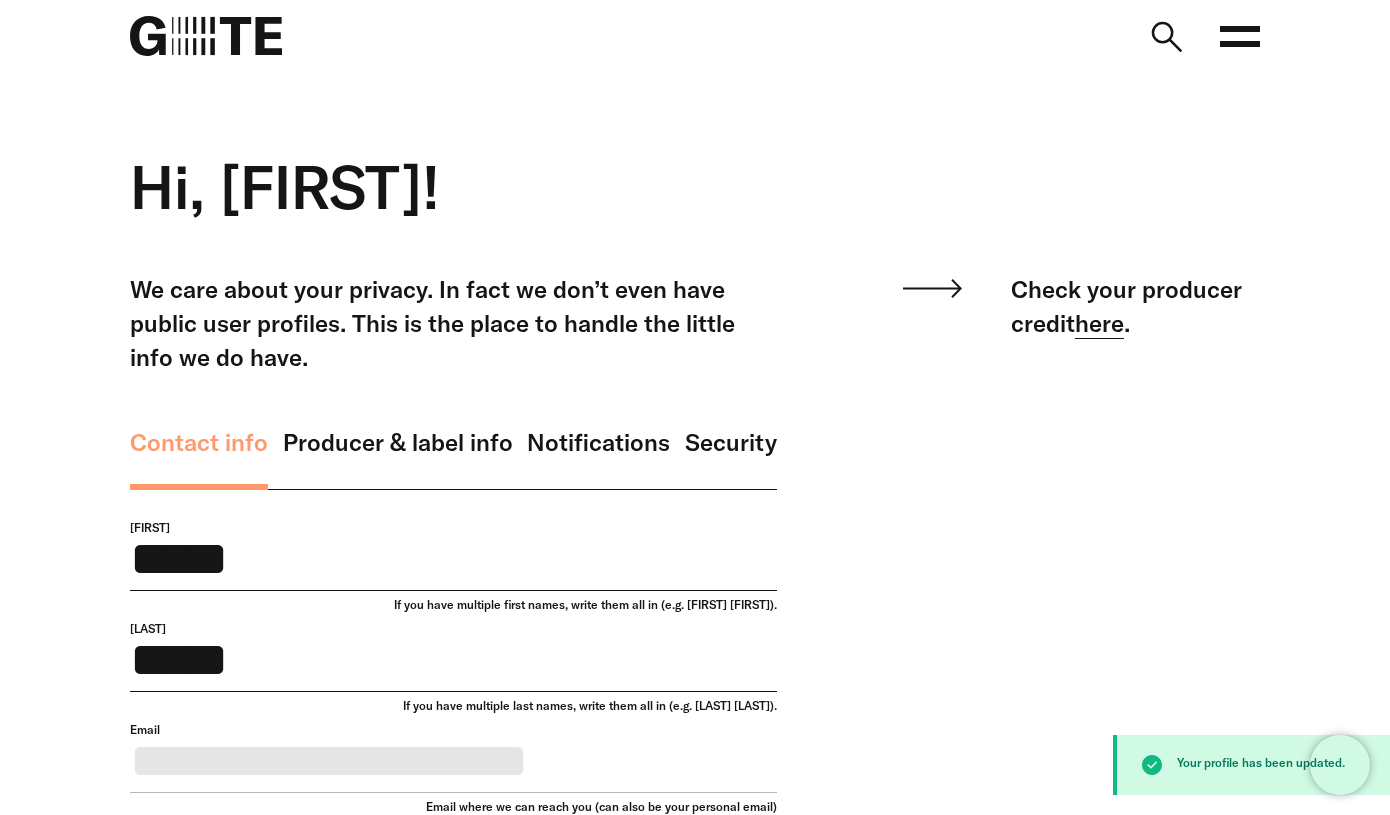 click on "here" at bounding box center [1099, 323] 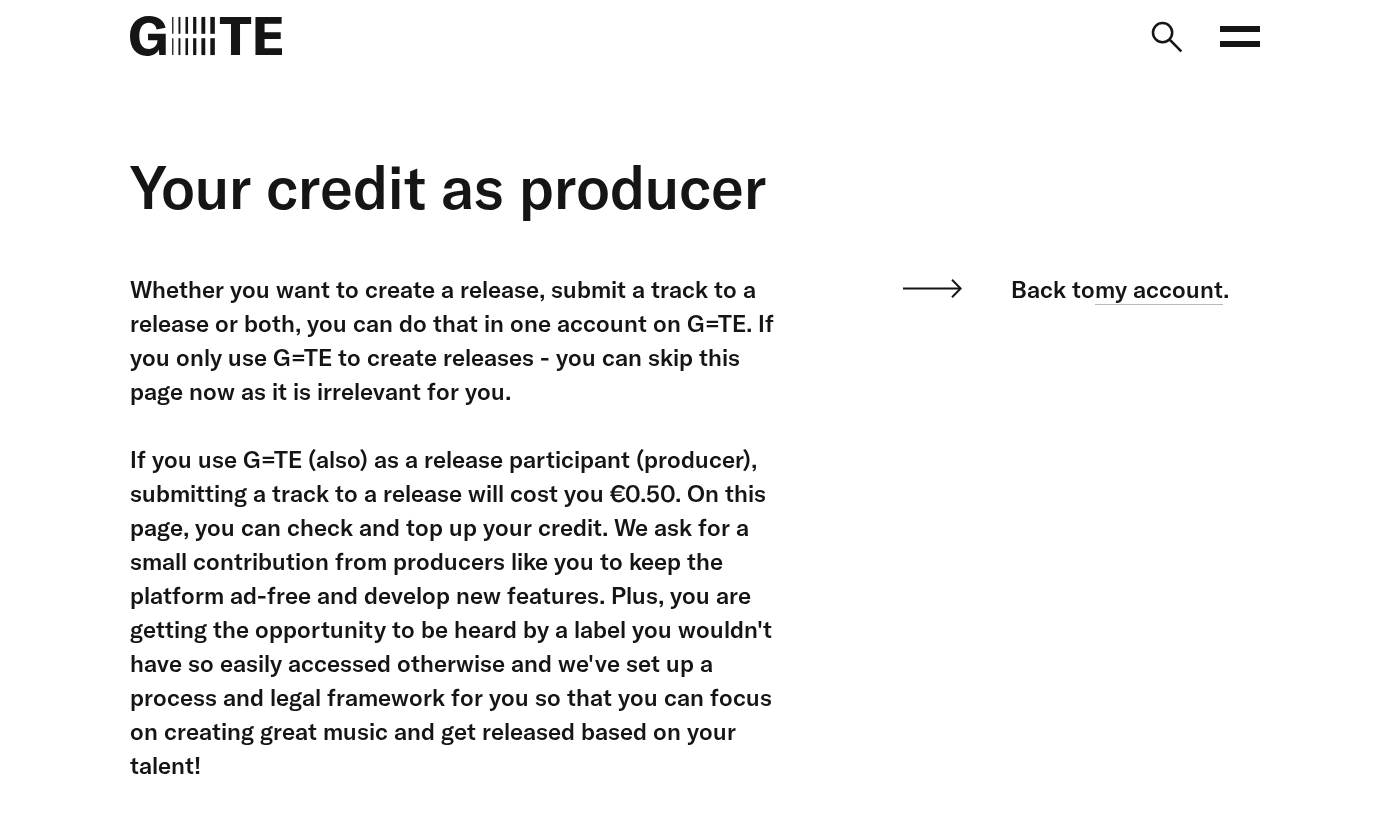 scroll, scrollTop: 0, scrollLeft: 0, axis: both 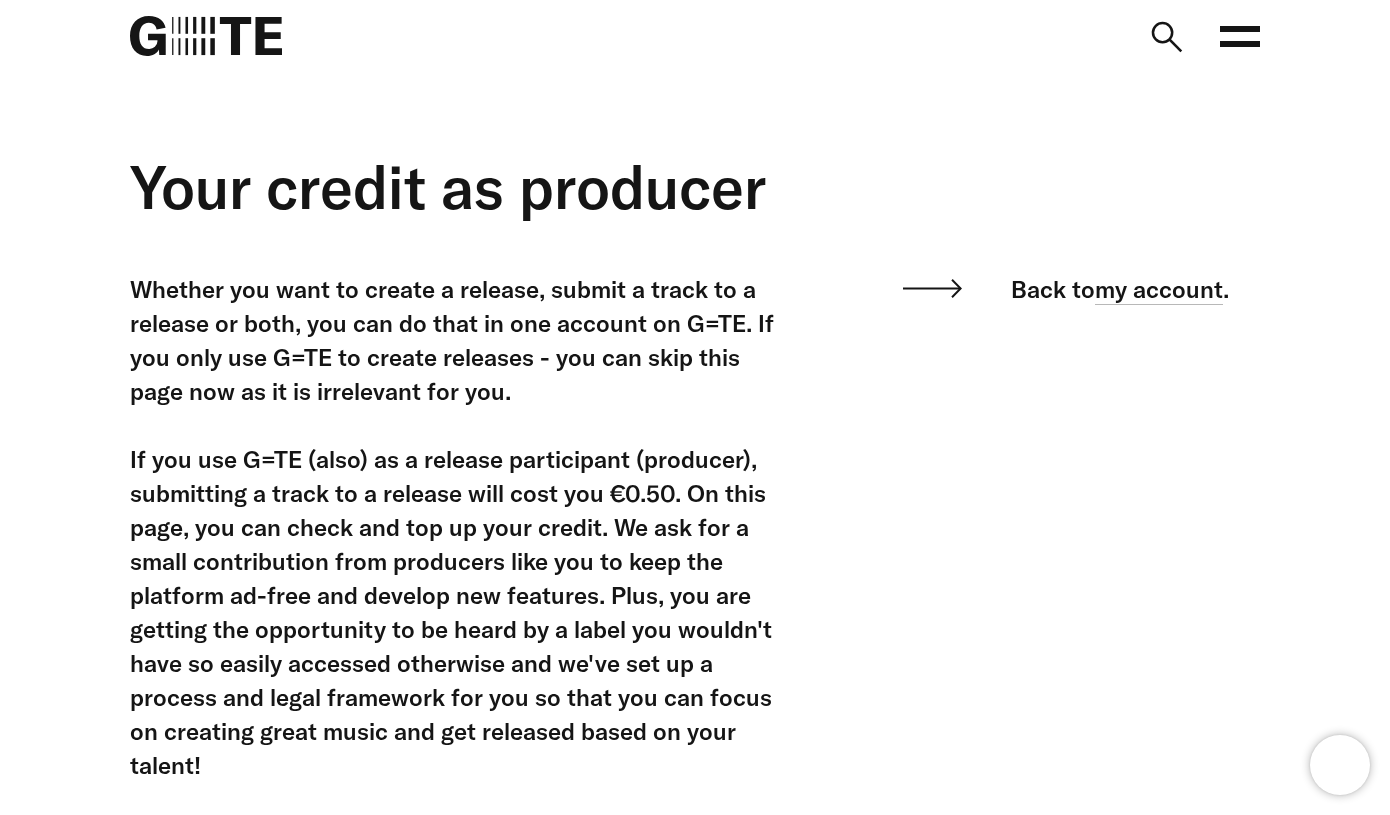 click 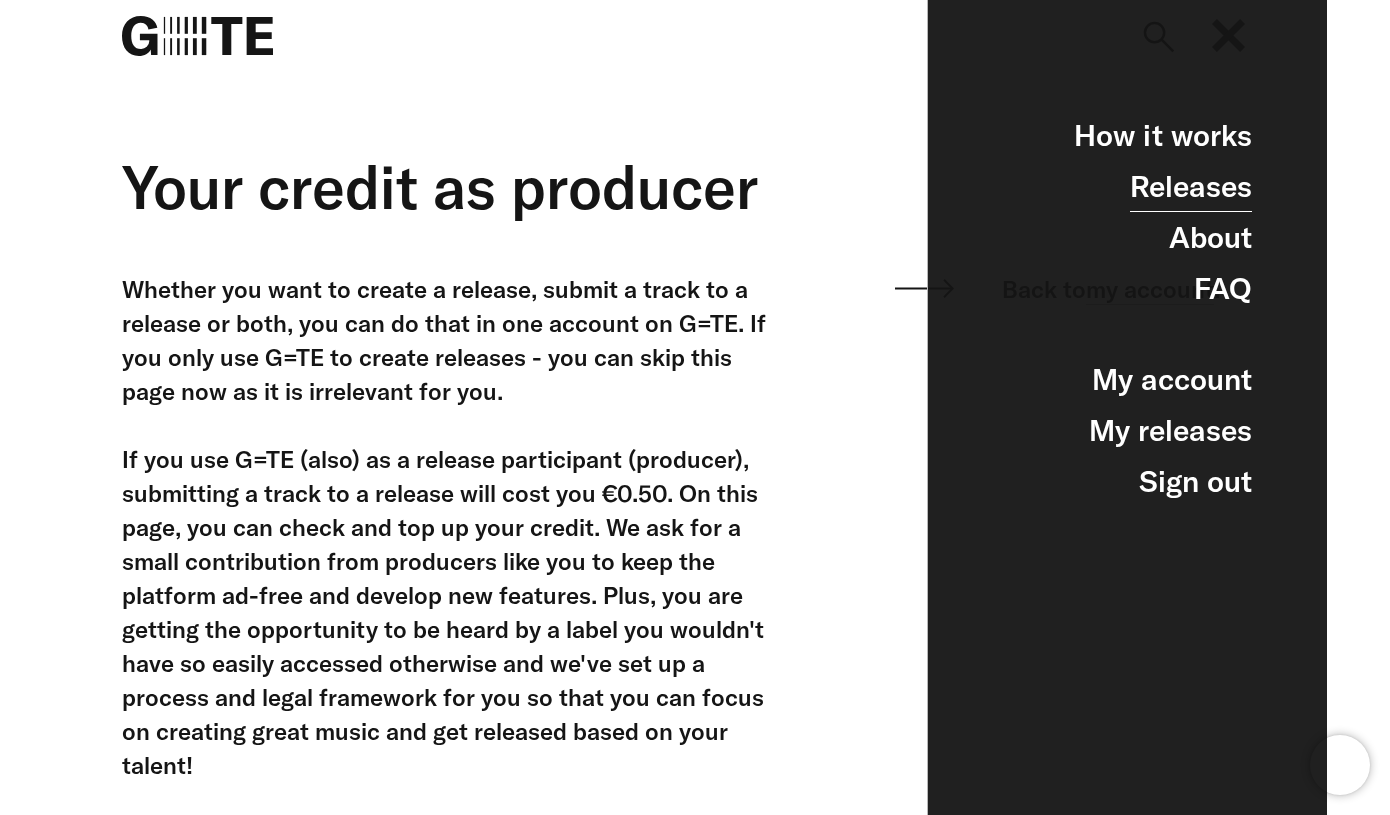 click on "Releases" at bounding box center [1191, 186] 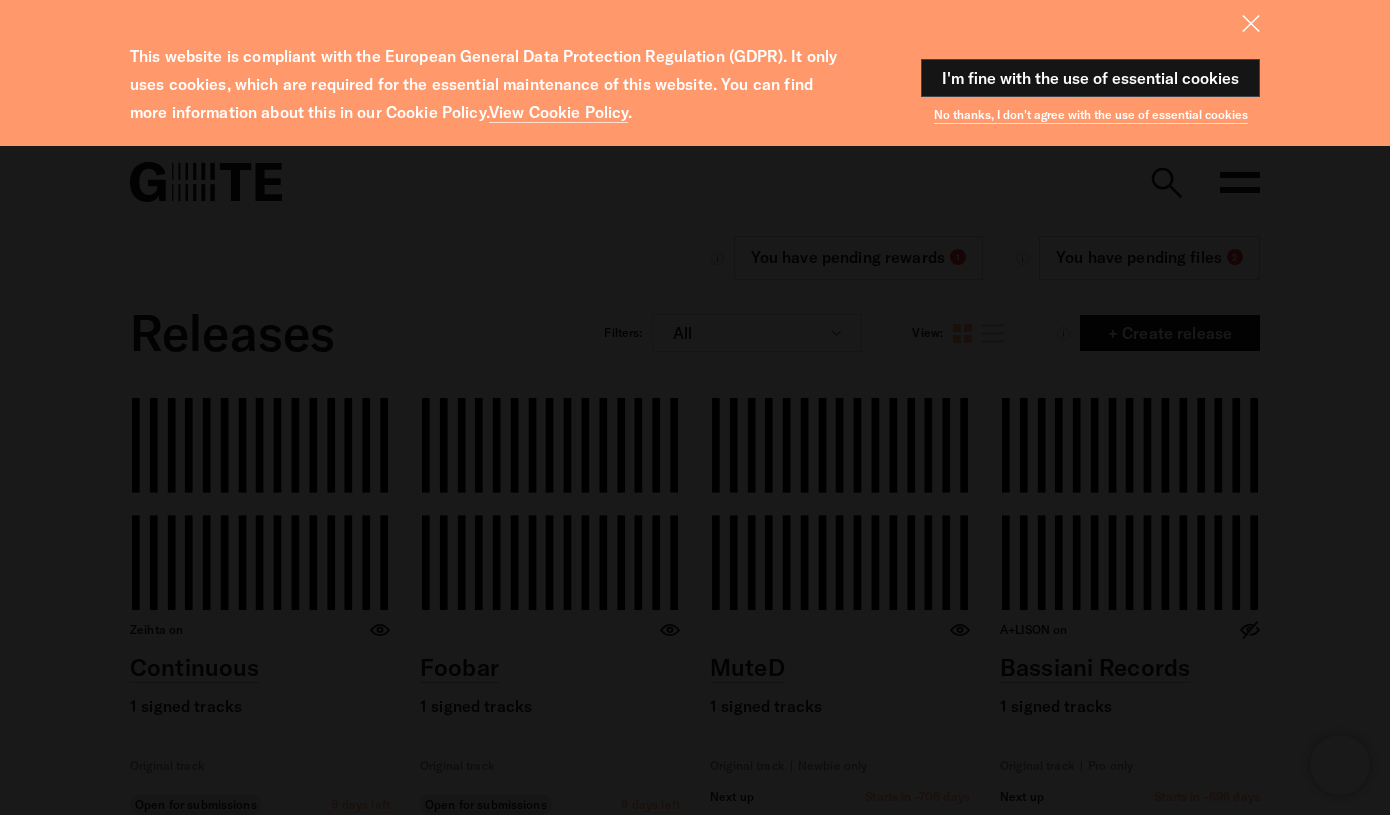 scroll, scrollTop: 0, scrollLeft: 0, axis: both 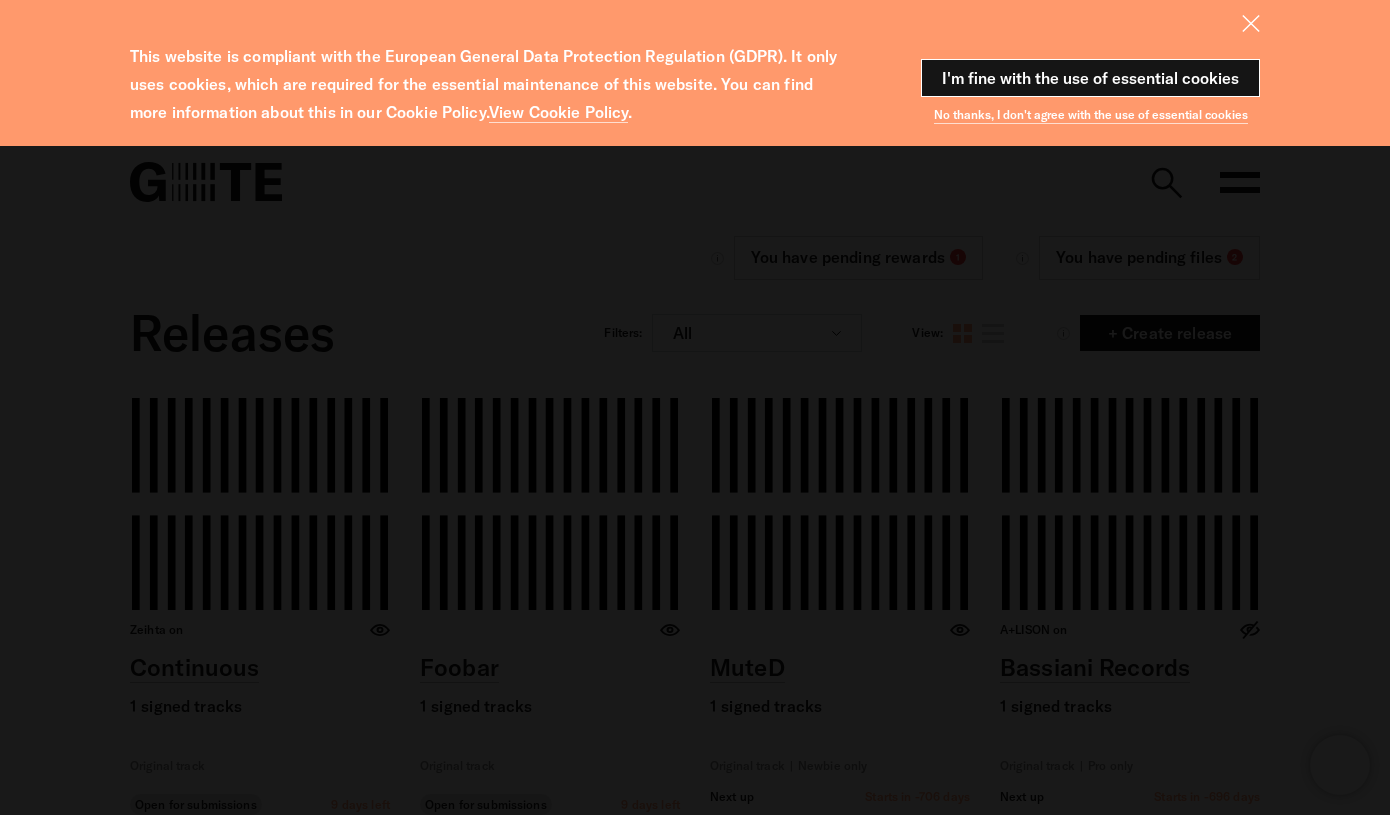 click on "I'm fine with the use of essential cookies" at bounding box center [1090, 78] 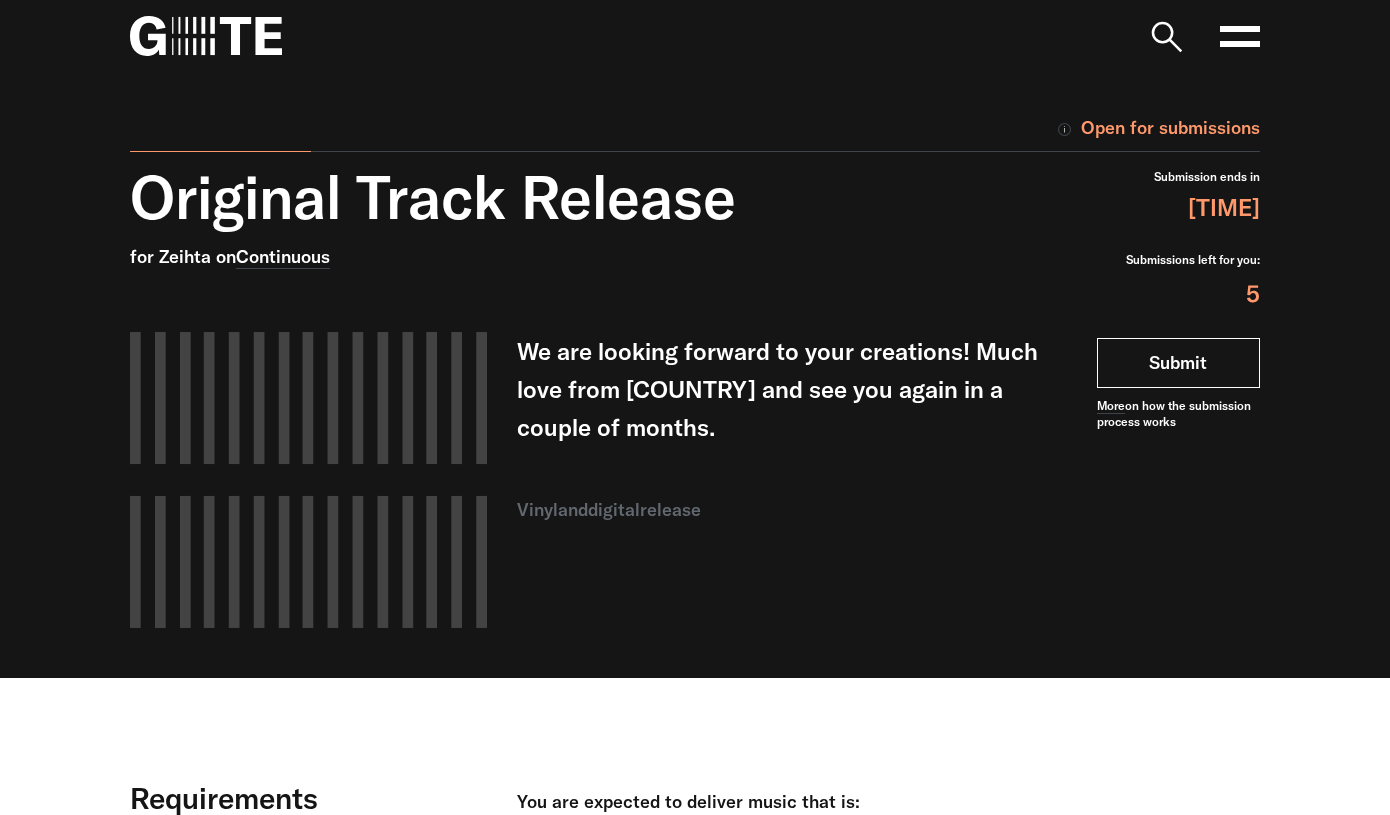 scroll, scrollTop: 0, scrollLeft: 0, axis: both 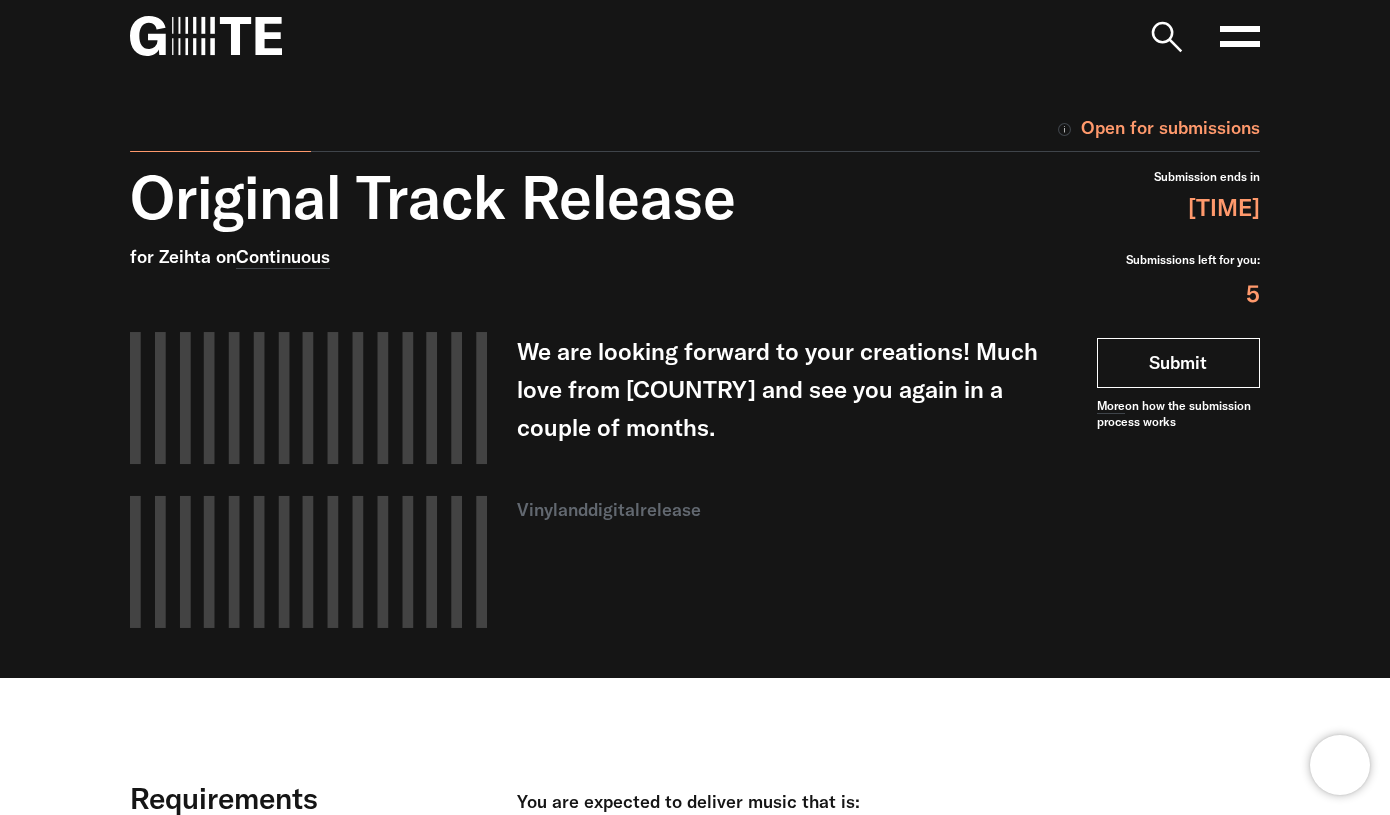 click on "Submit" at bounding box center [1178, 363] 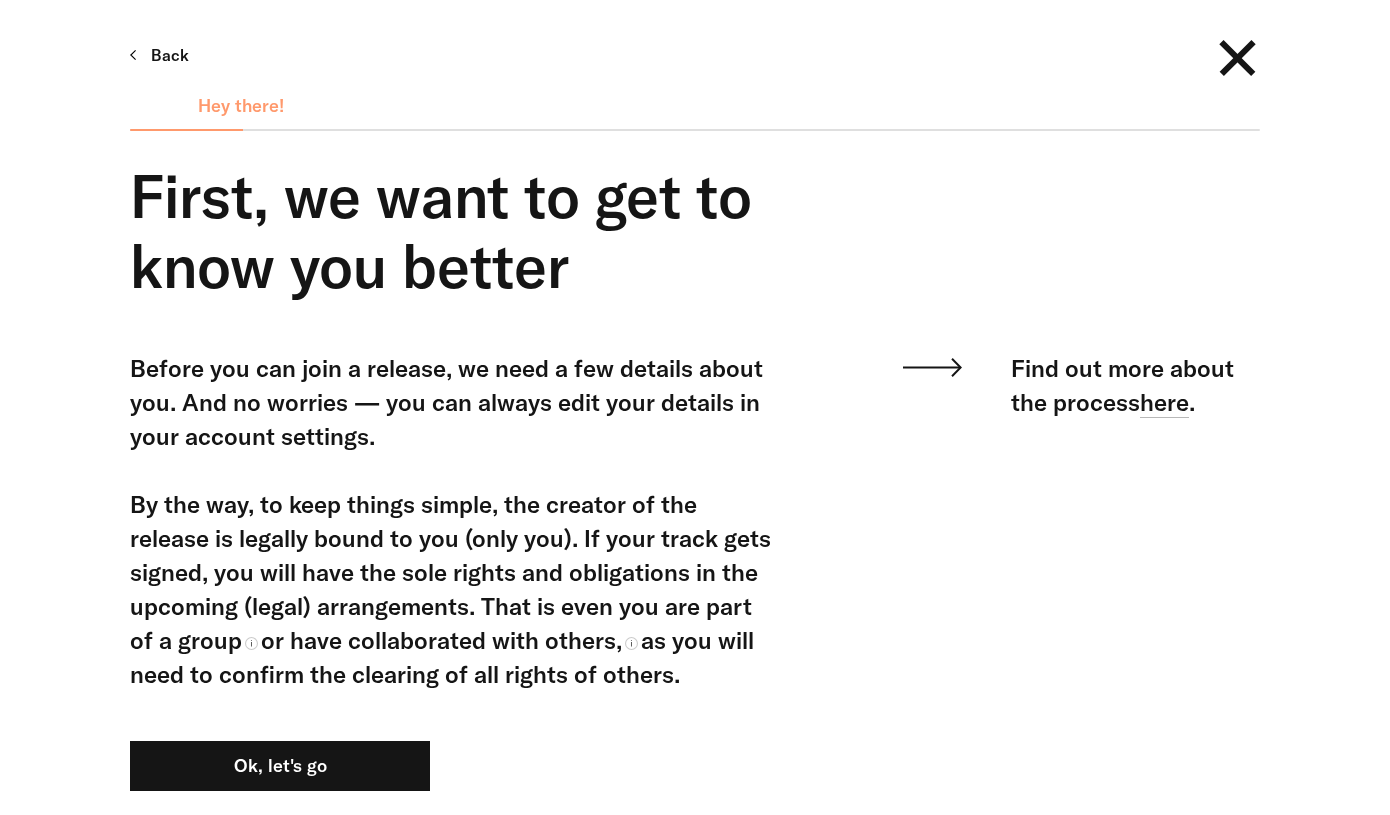 scroll, scrollTop: 0, scrollLeft: 0, axis: both 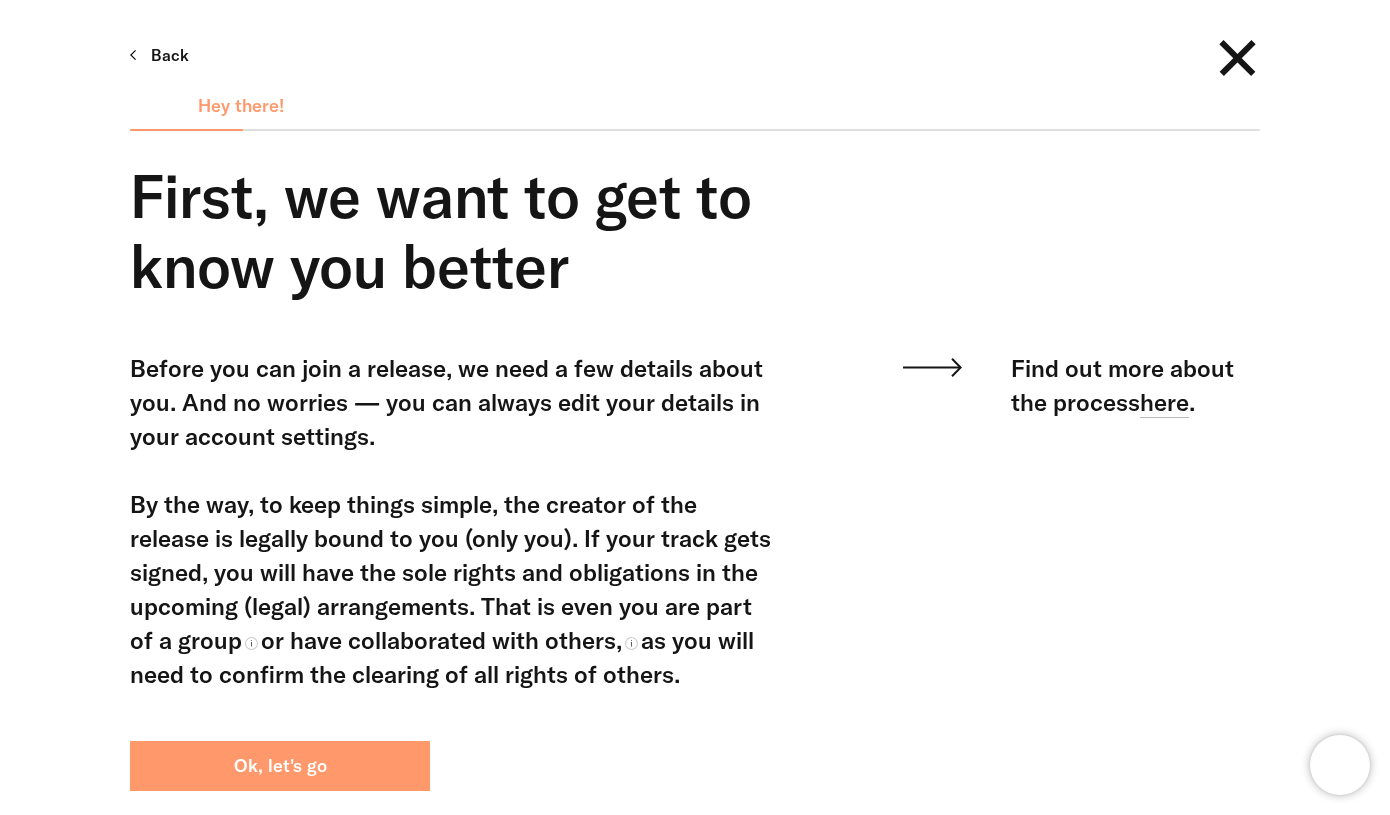 click on "Ok, let's go" at bounding box center (280, 766) 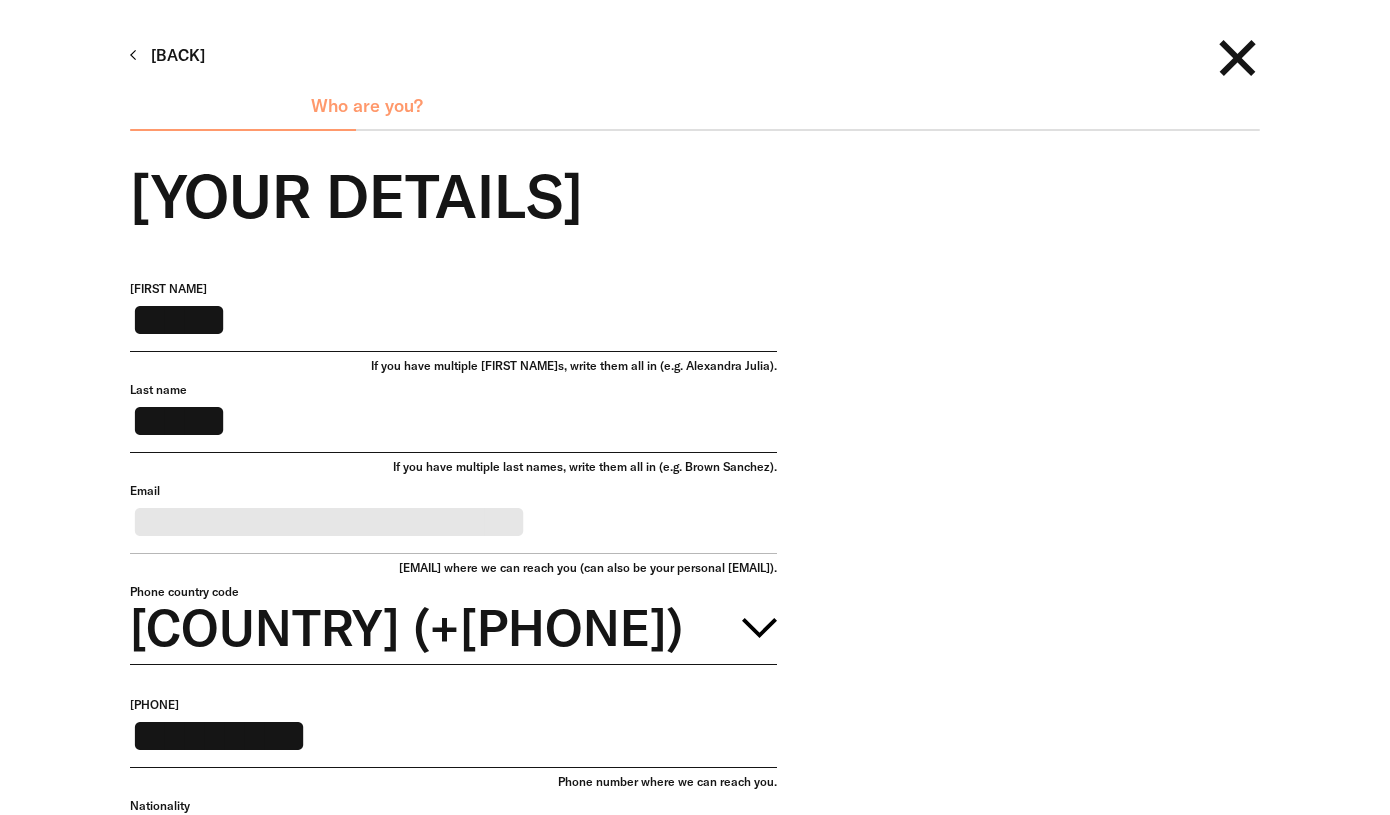 scroll, scrollTop: 423, scrollLeft: 0, axis: vertical 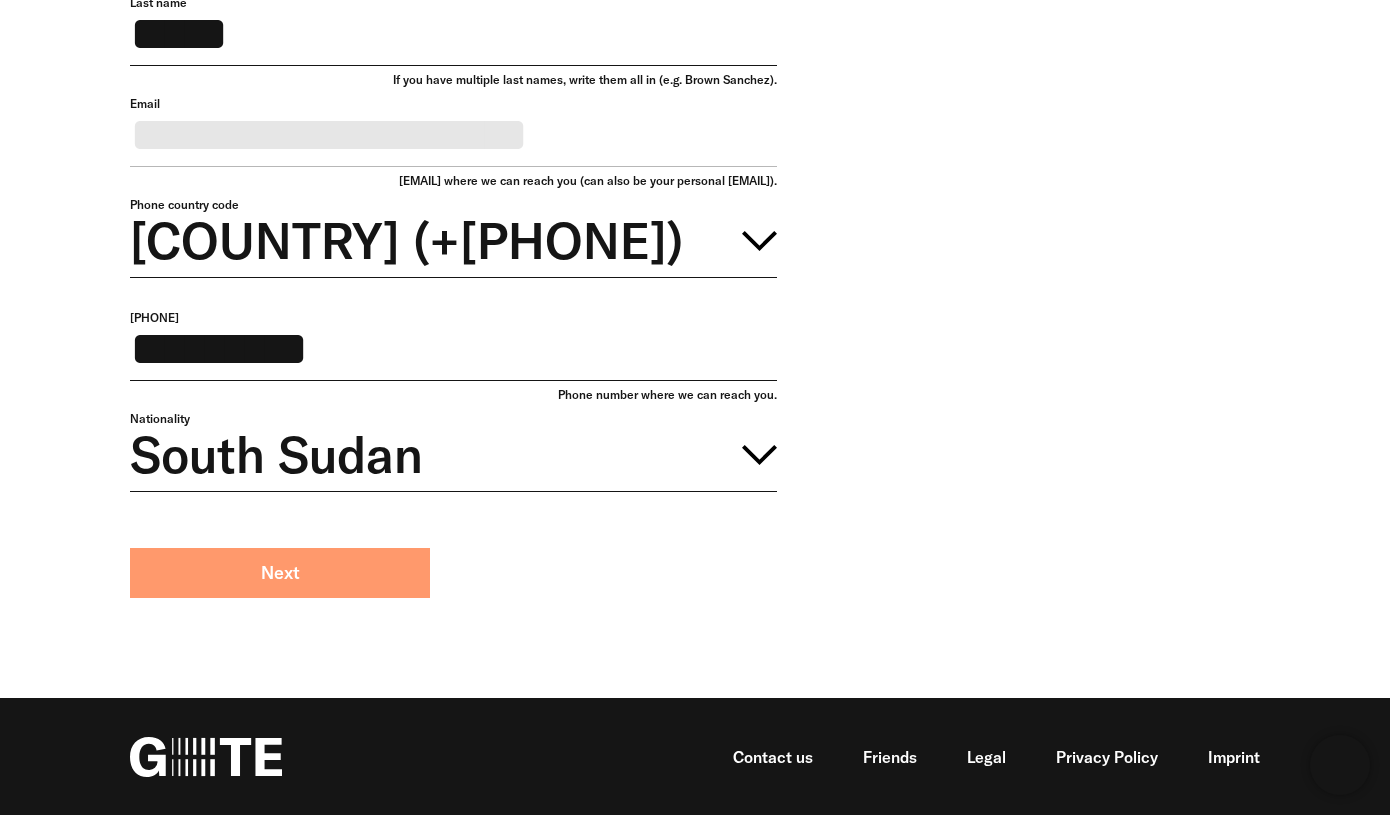 click on "Next" at bounding box center [280, 573] 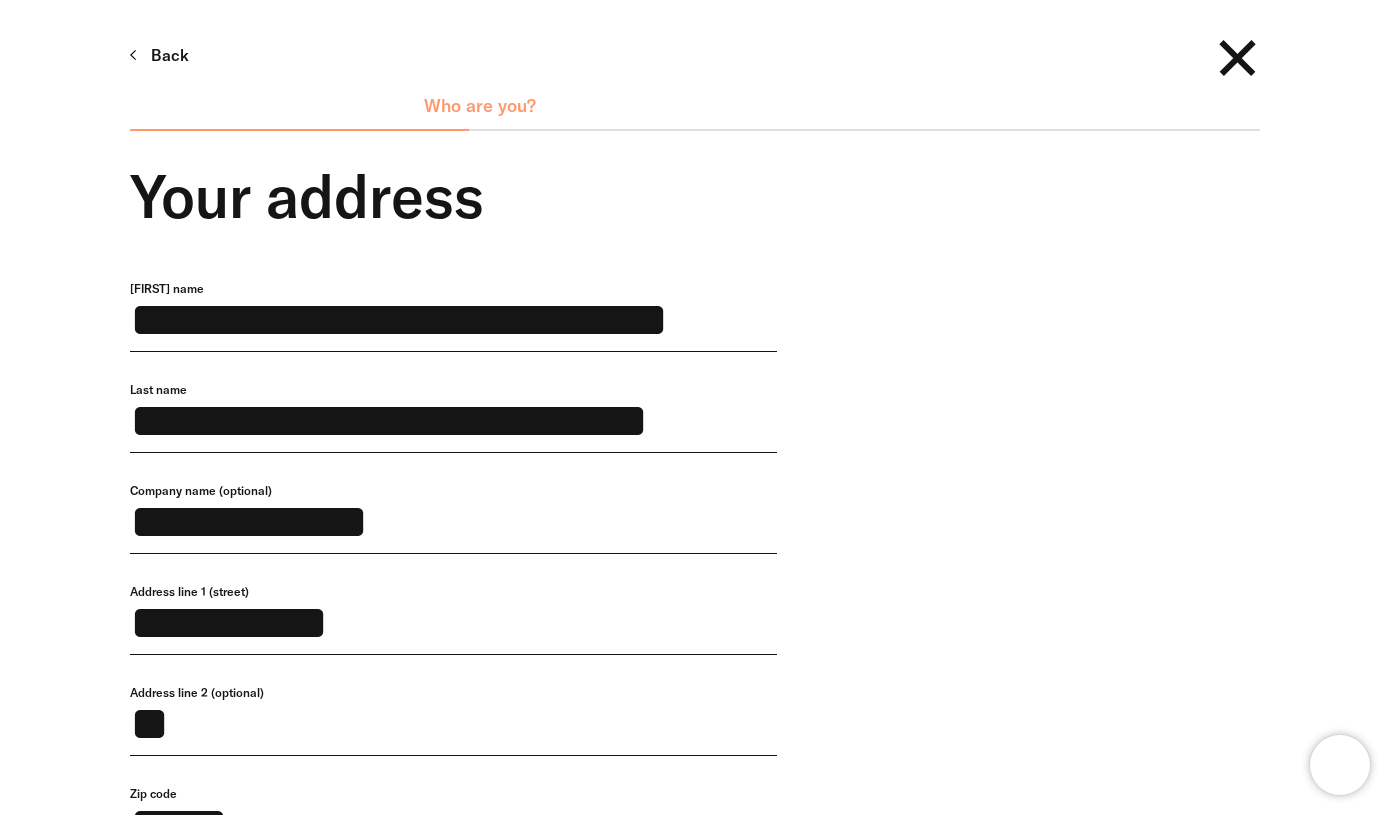 scroll, scrollTop: 690, scrollLeft: 0, axis: vertical 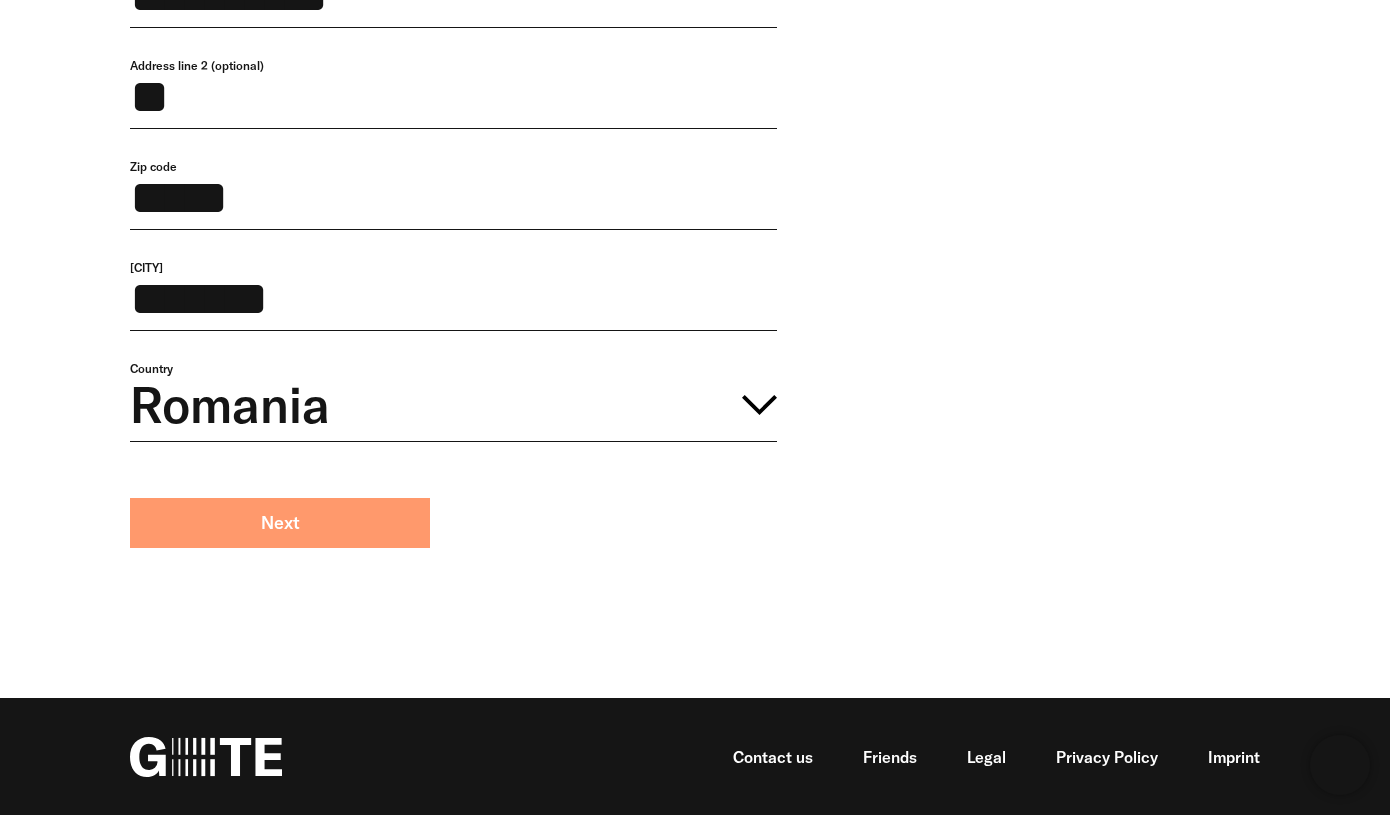 click on "Next" at bounding box center [280, 523] 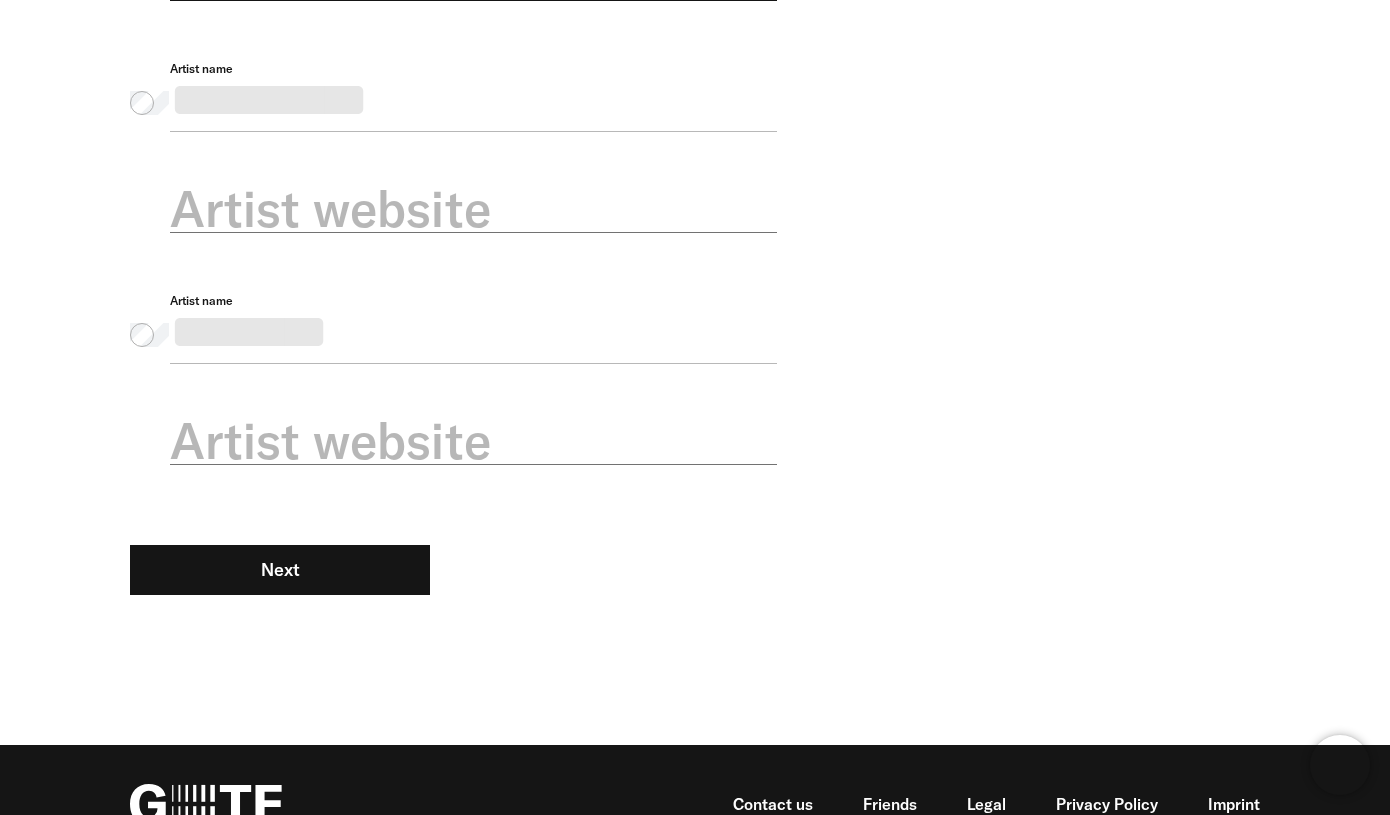 scroll, scrollTop: 885, scrollLeft: 0, axis: vertical 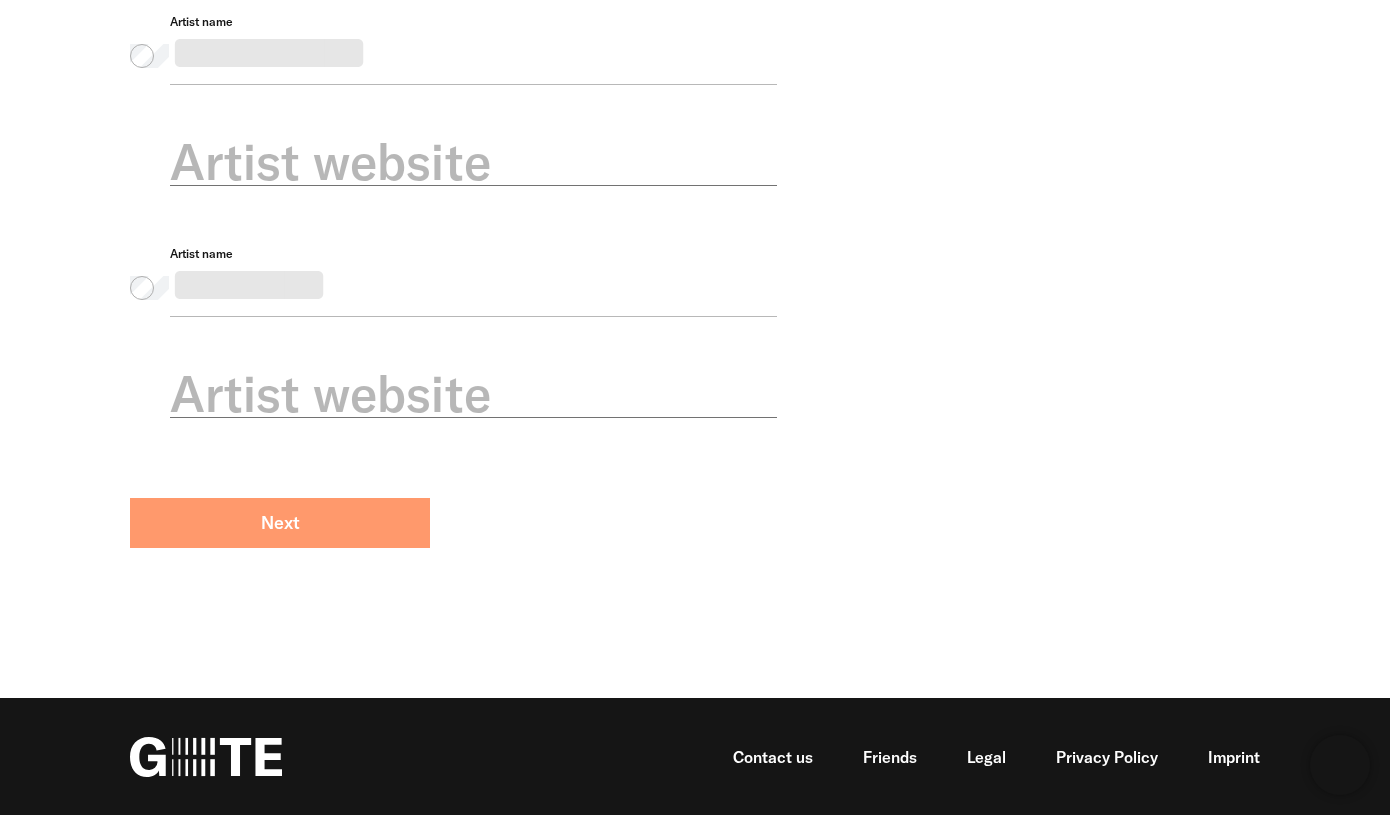 click on "Next" at bounding box center (280, 523) 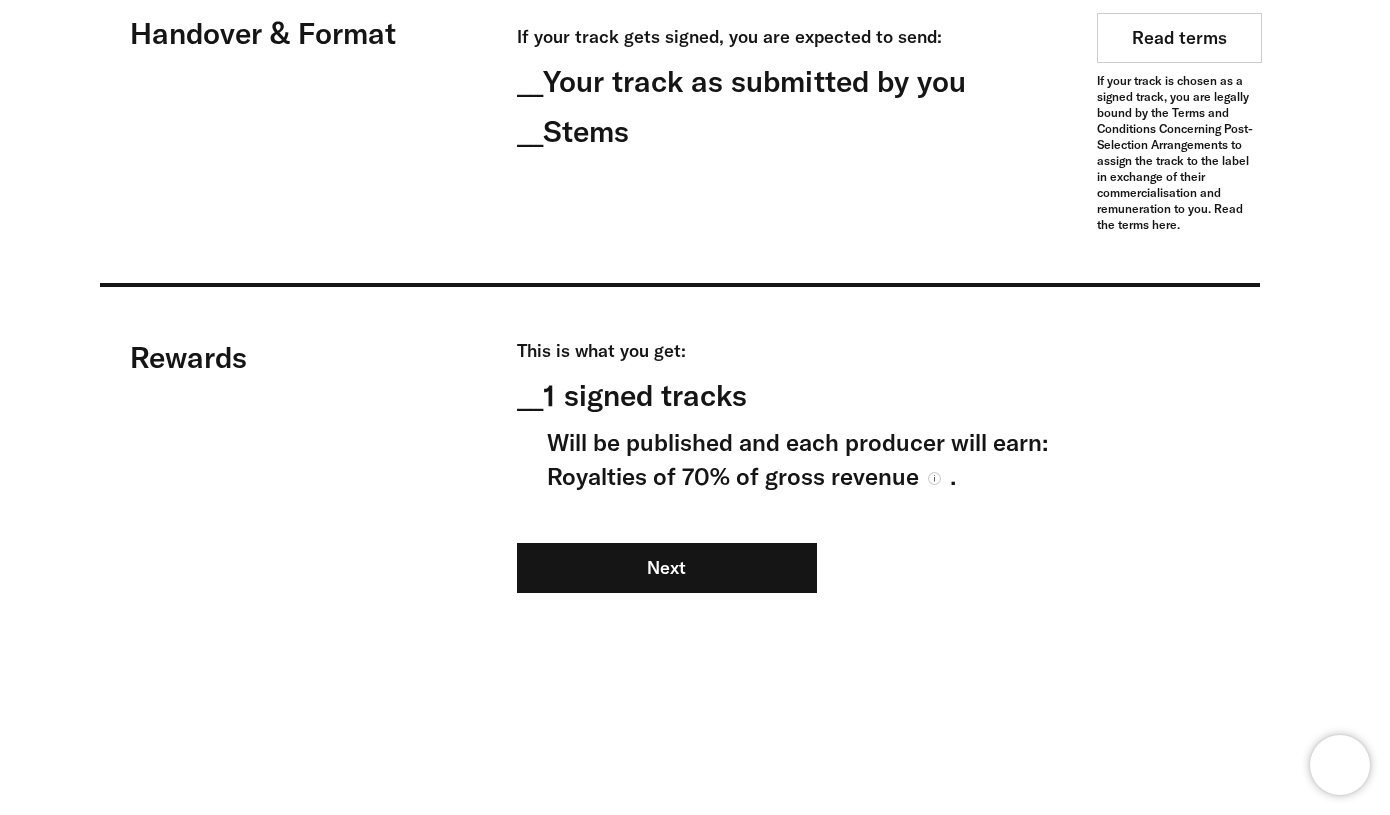 scroll, scrollTop: 1797, scrollLeft: 0, axis: vertical 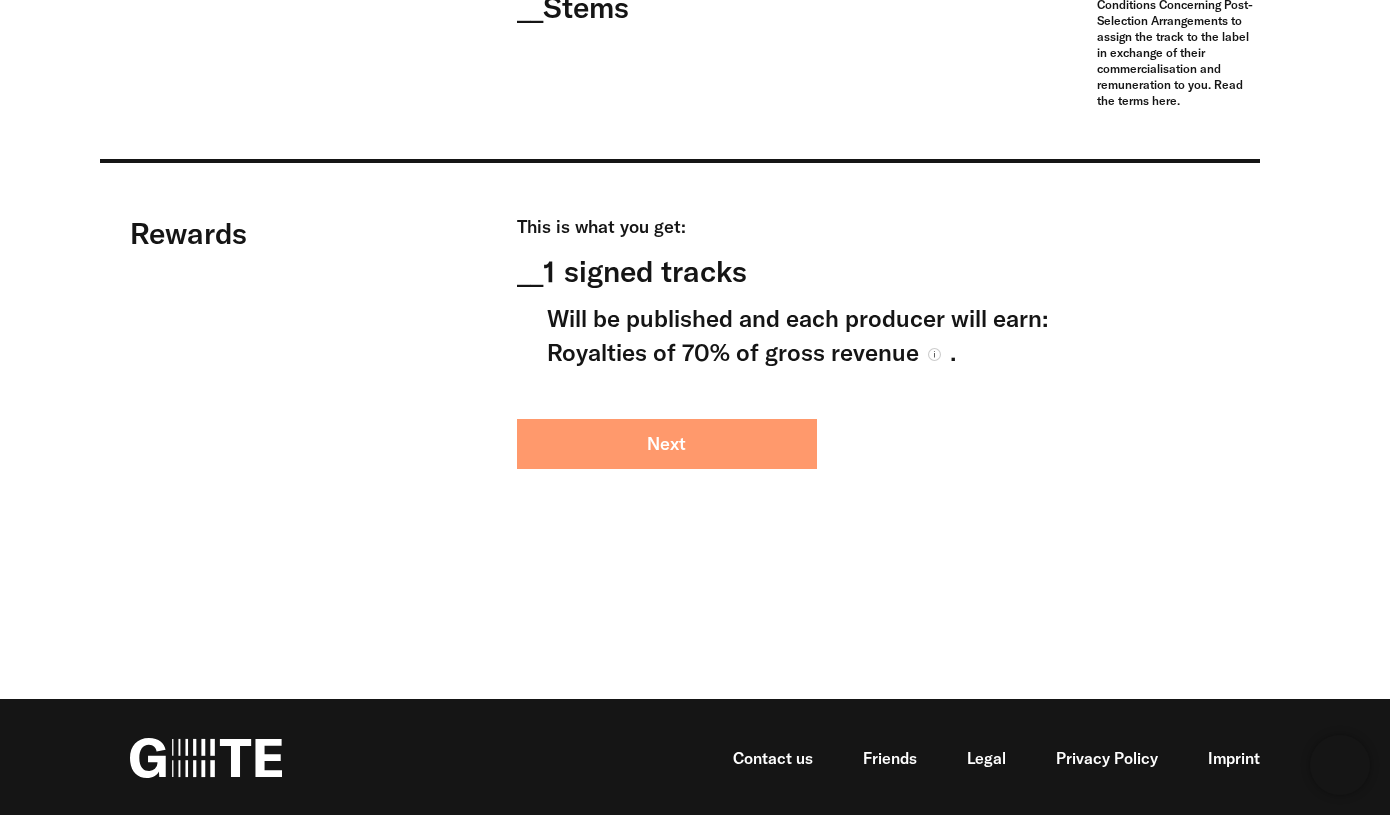 click on "Next" at bounding box center [667, 444] 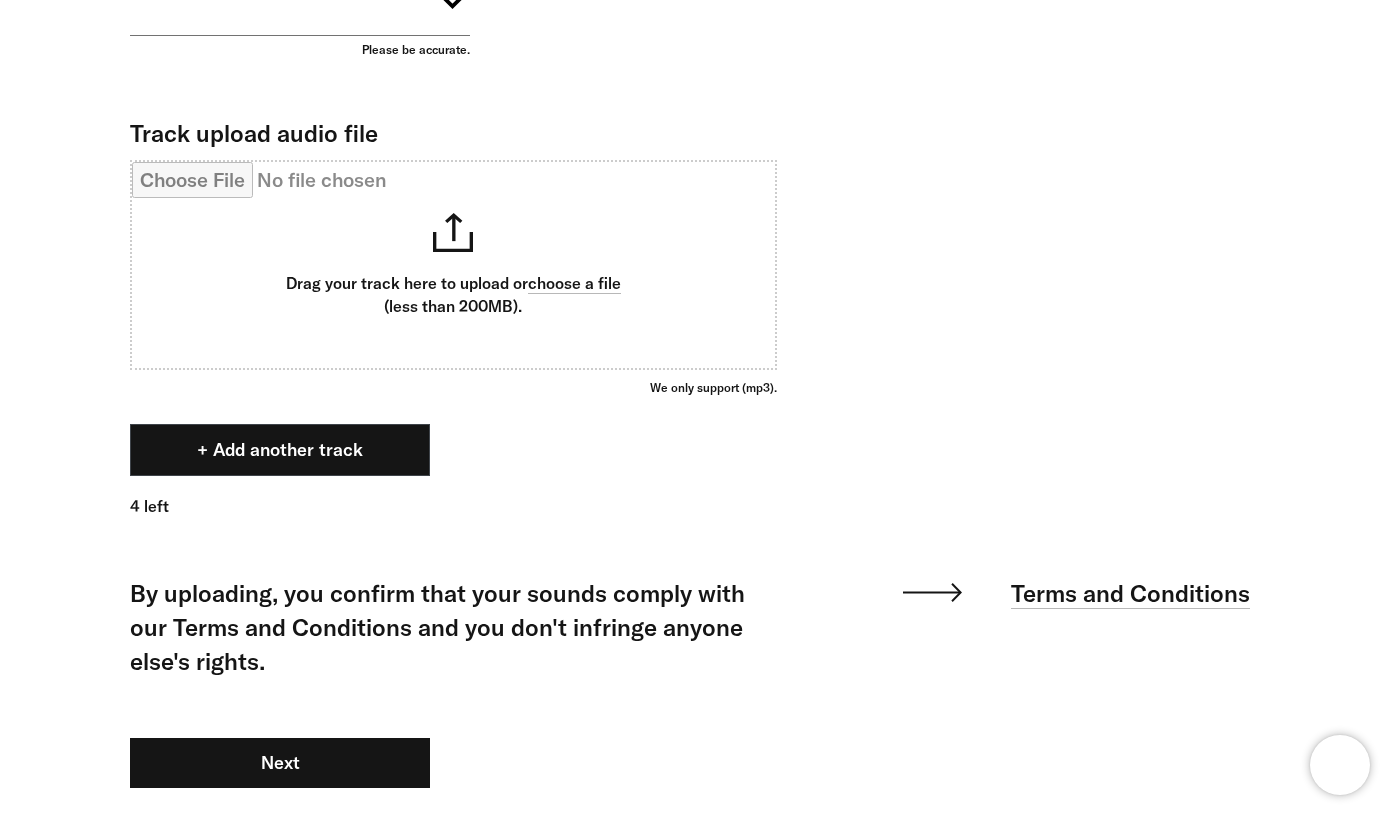 scroll, scrollTop: 1379, scrollLeft: 0, axis: vertical 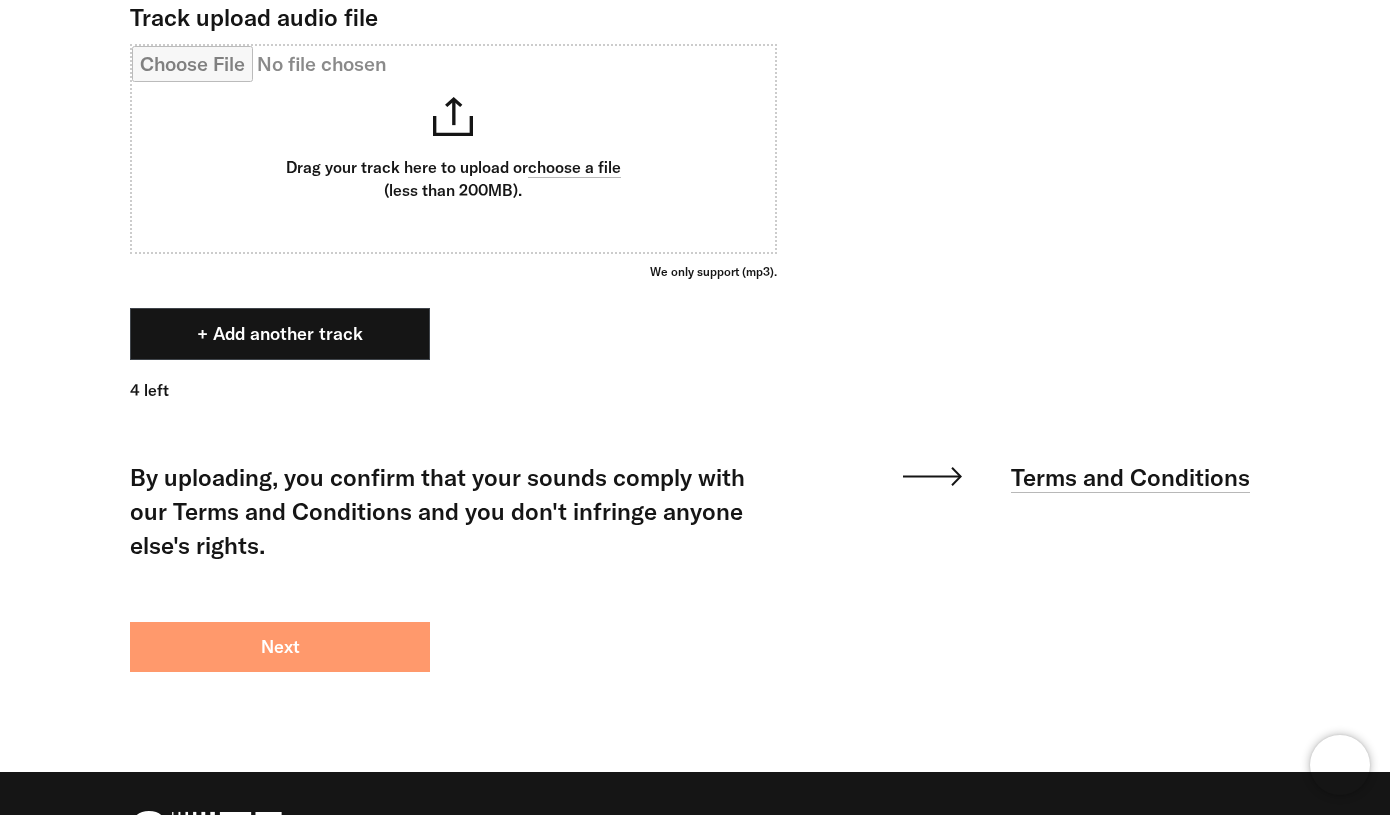 click on "Next" at bounding box center (280, 647) 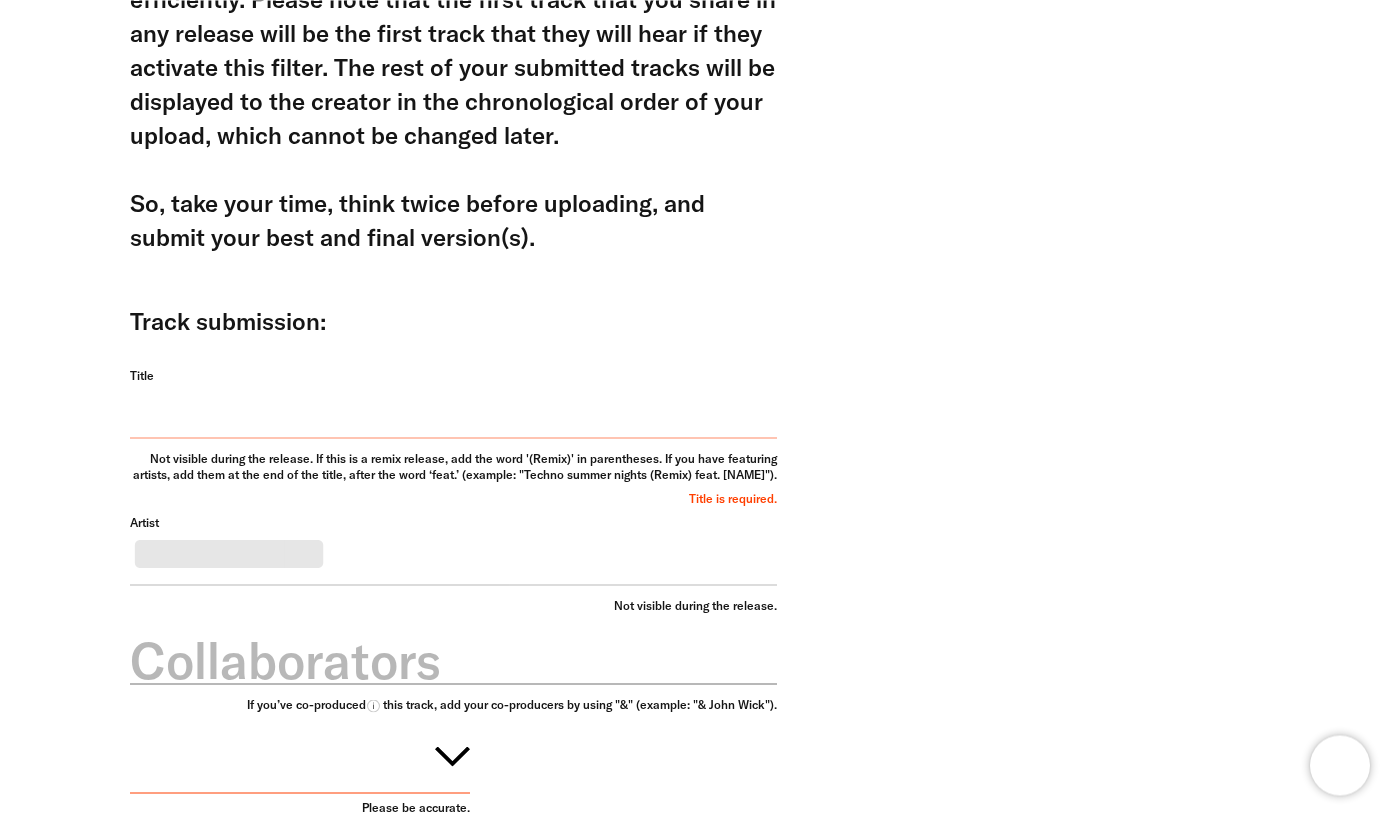 click on "Title" at bounding box center (453, 402) 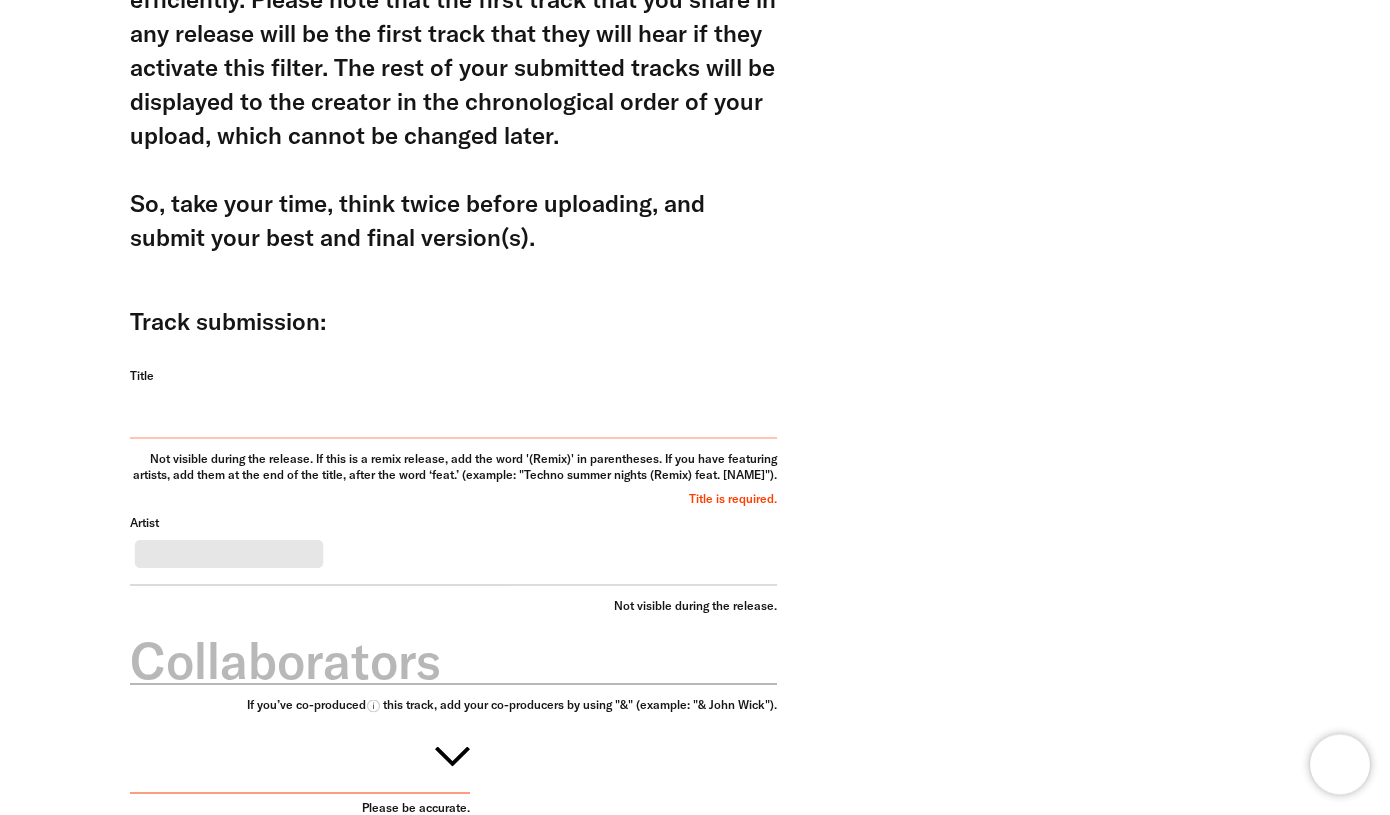 click on "Title" at bounding box center (453, 403) 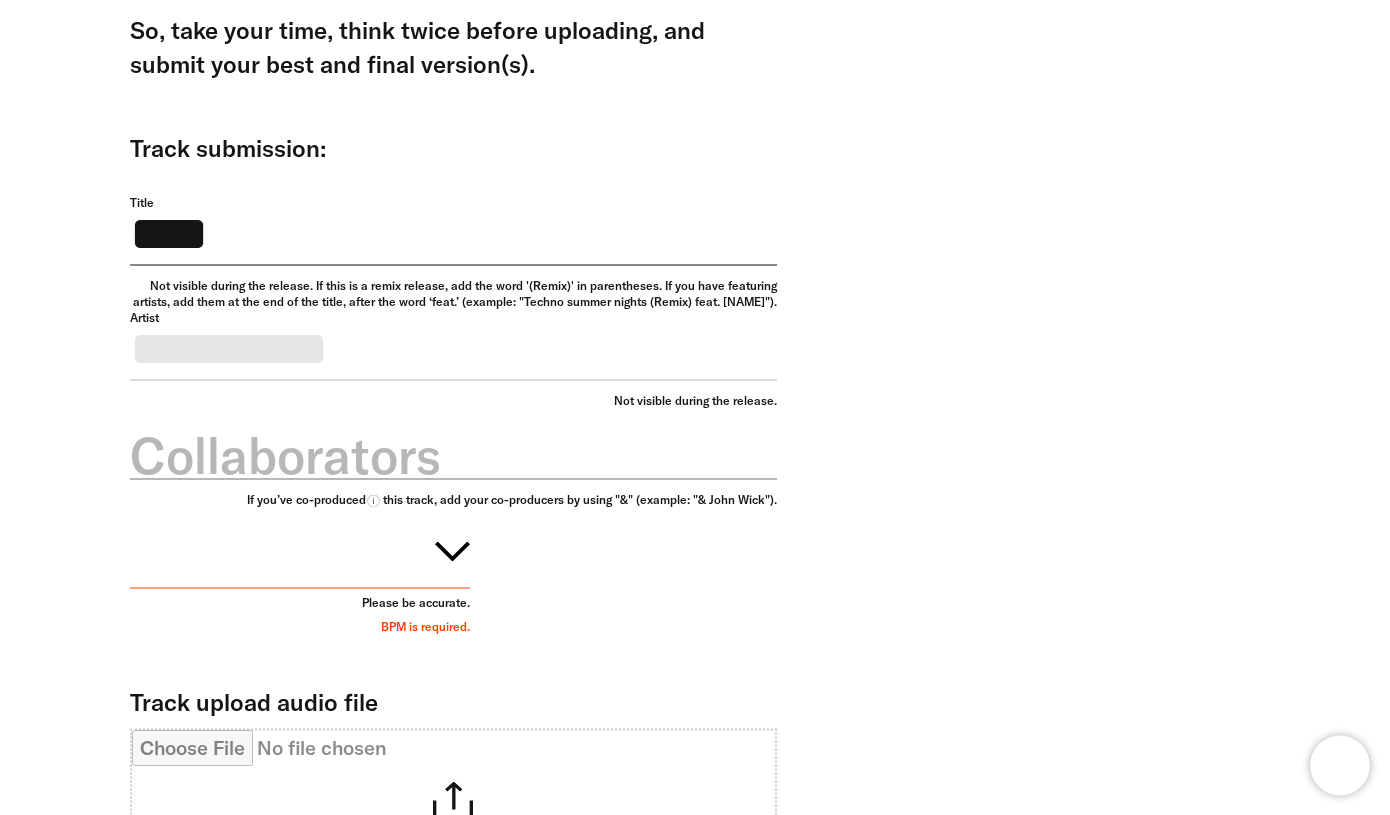 scroll, scrollTop: 757, scrollLeft: 0, axis: vertical 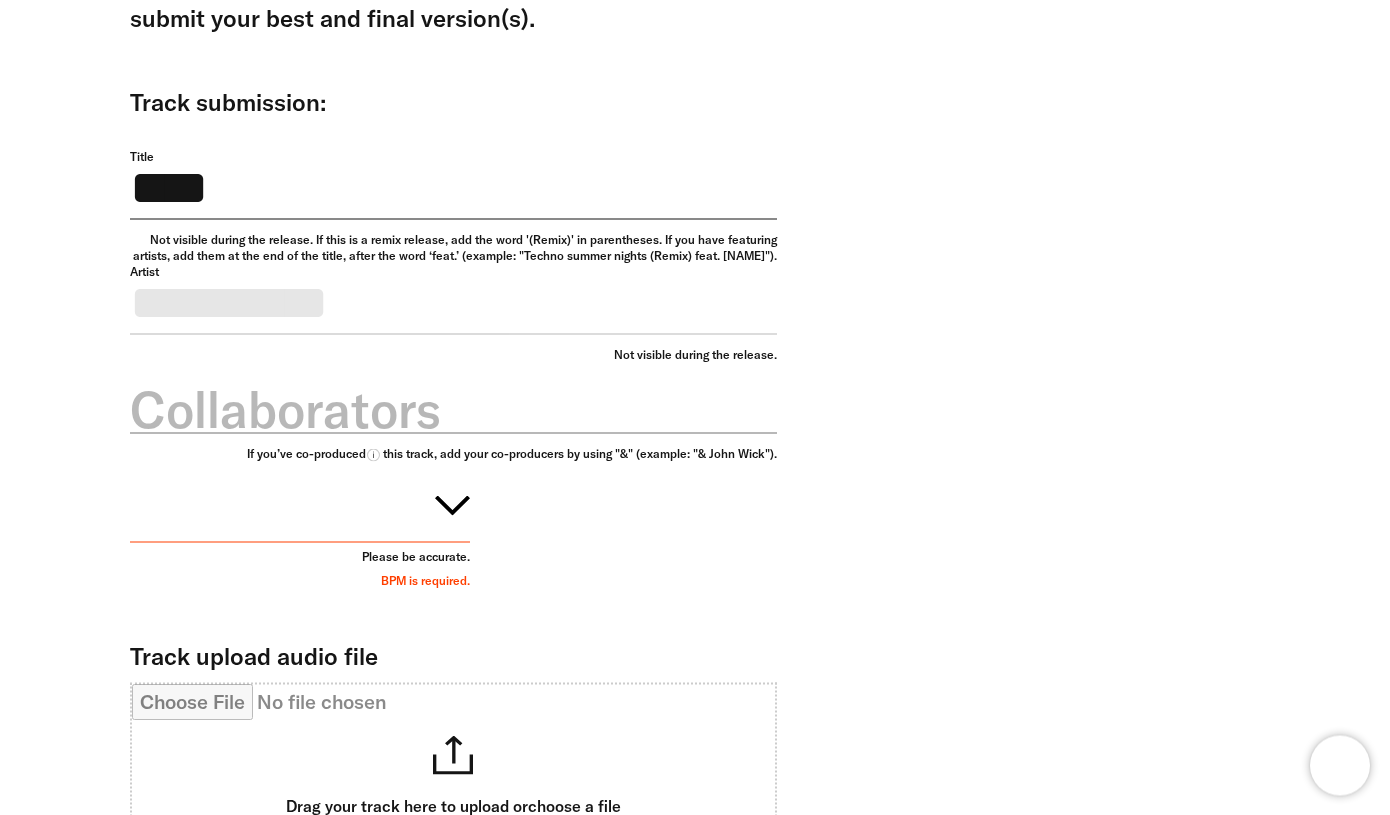 type on "****" 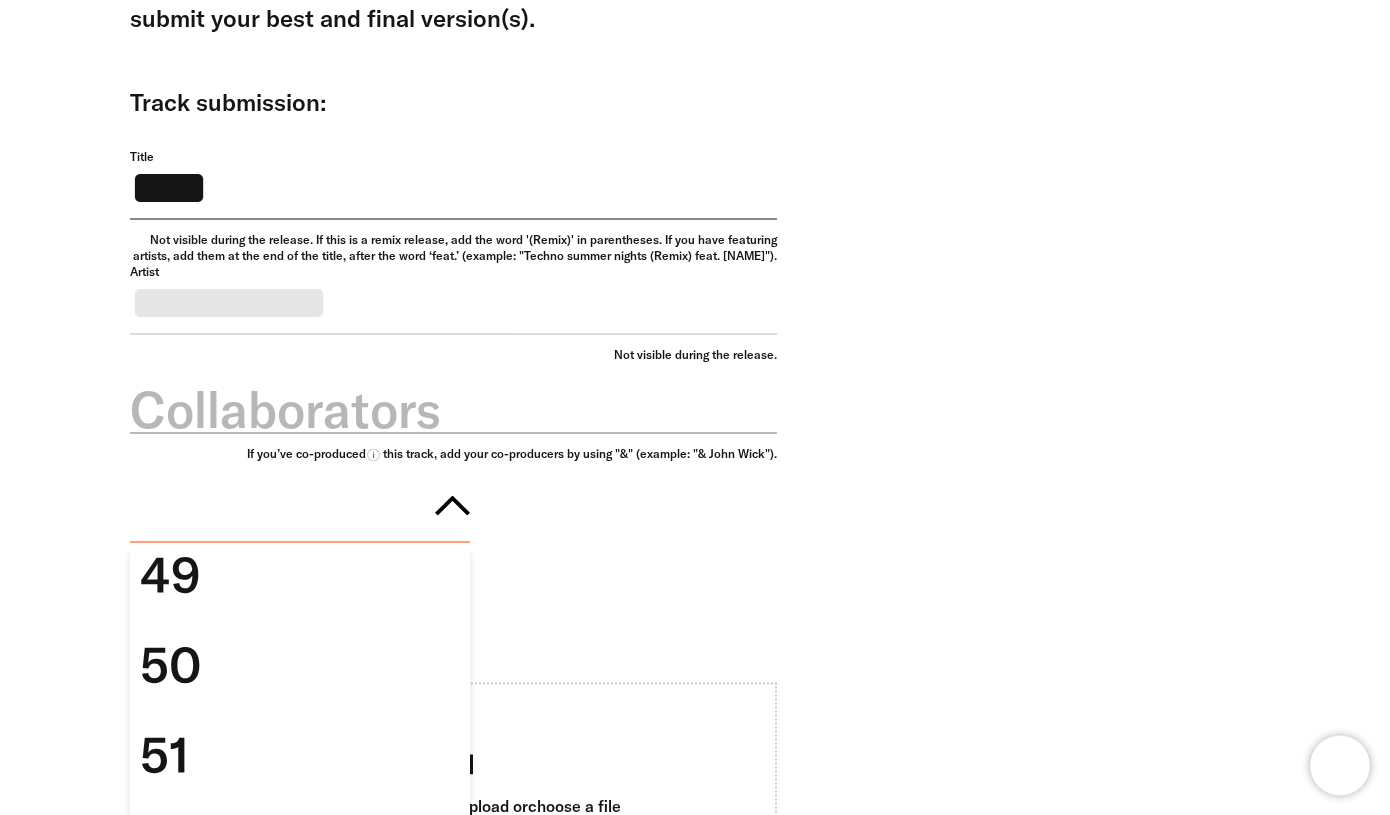 scroll, scrollTop: 4561, scrollLeft: 0, axis: vertical 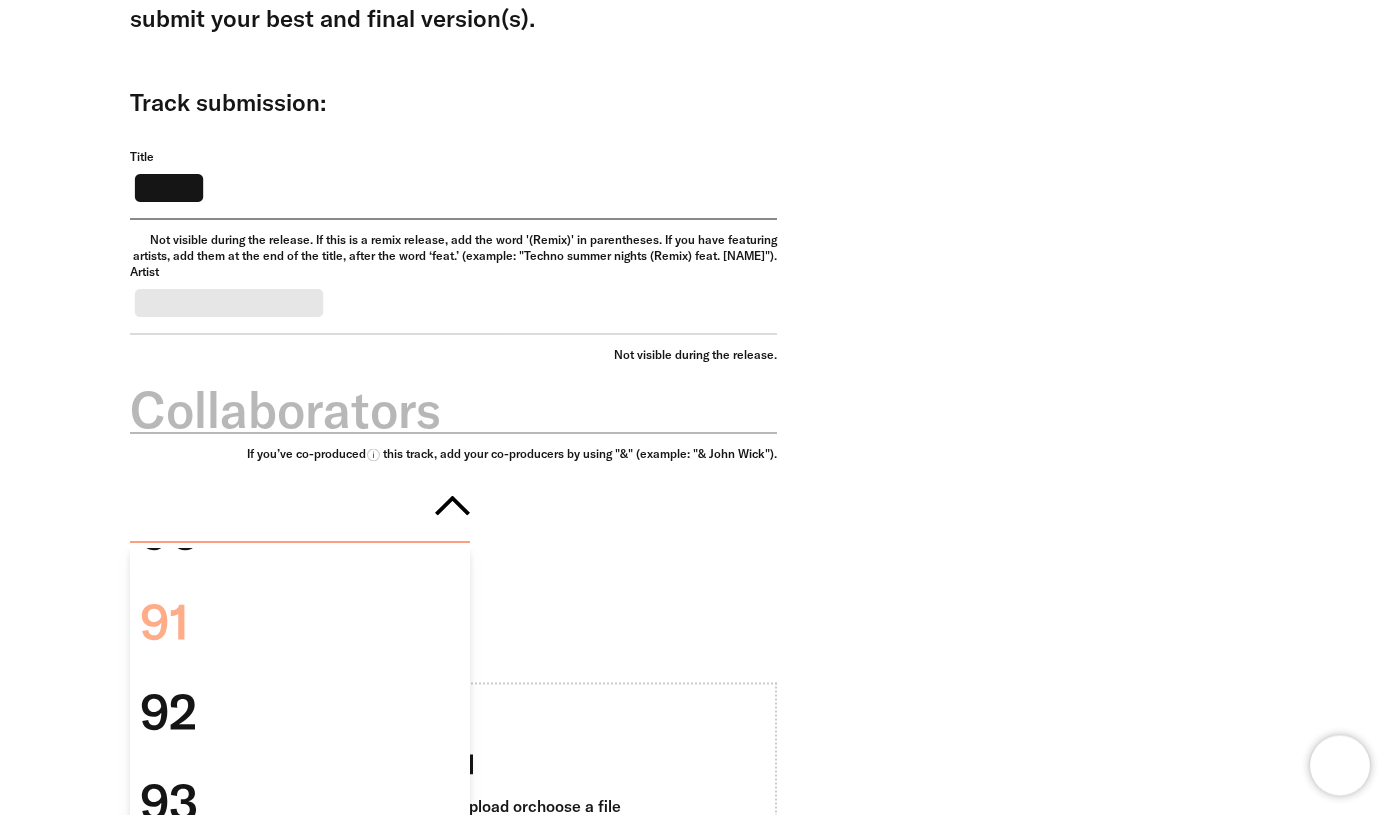 click on "91" at bounding box center (300, 622) 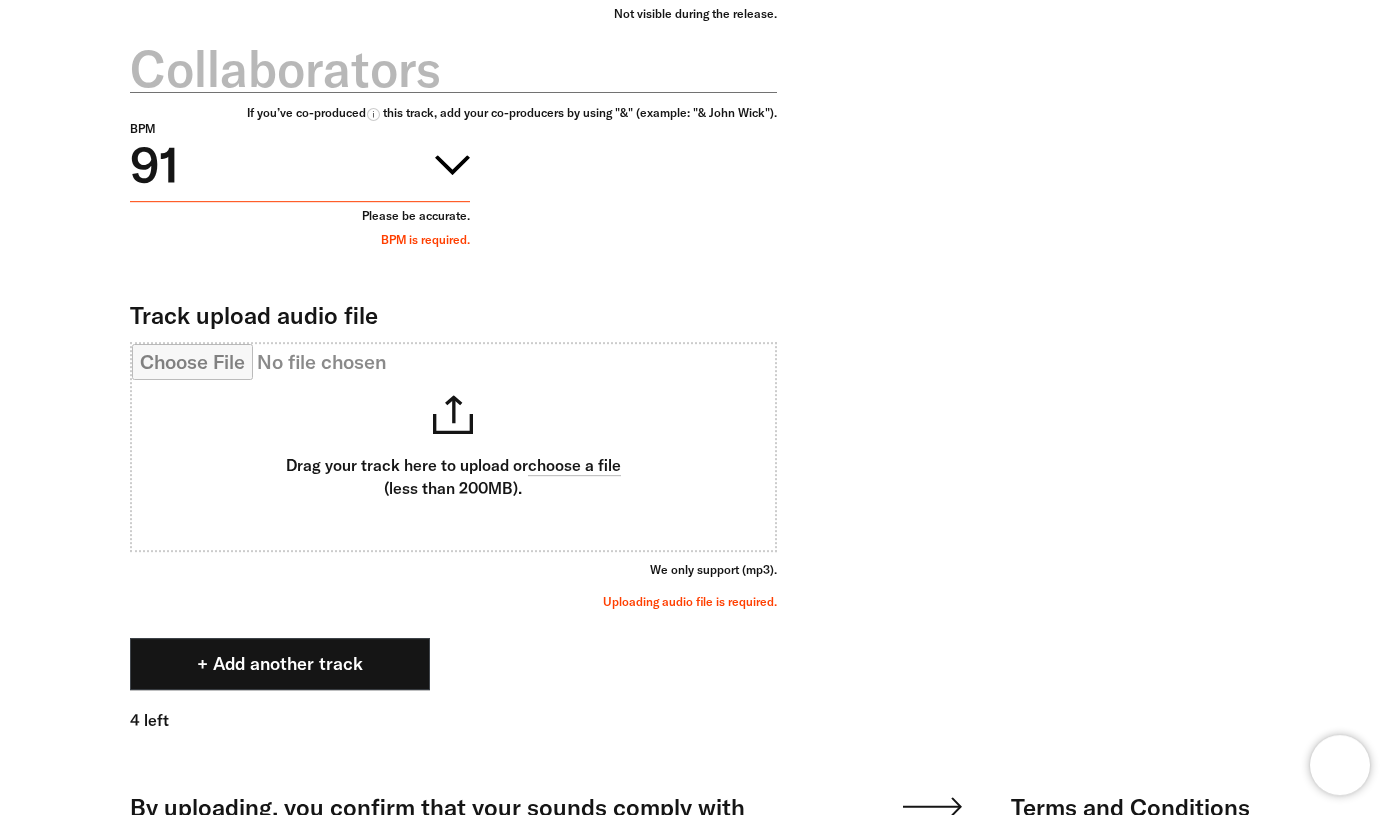 scroll, scrollTop: 925, scrollLeft: 0, axis: vertical 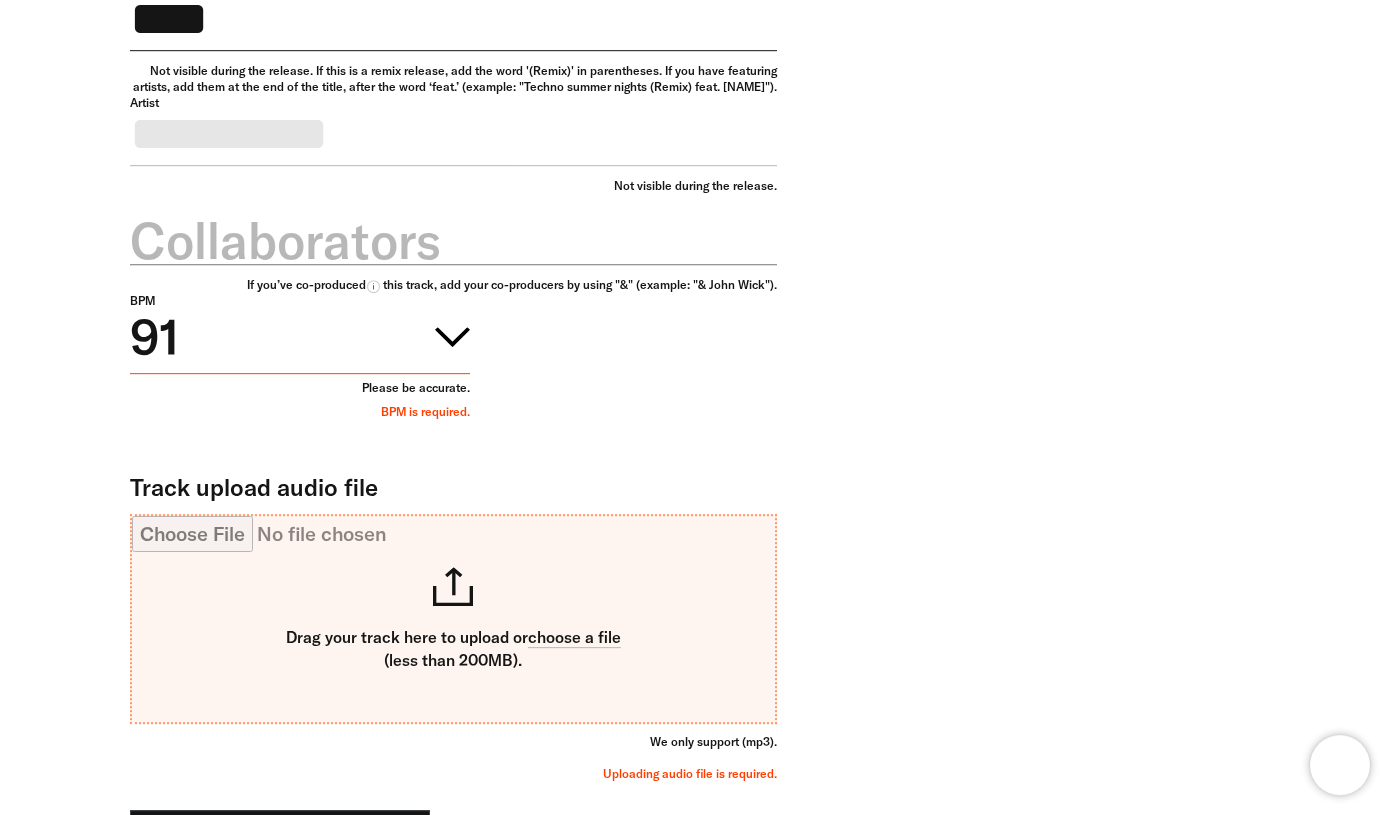 click on "Track upload audio file" at bounding box center (453, 619) 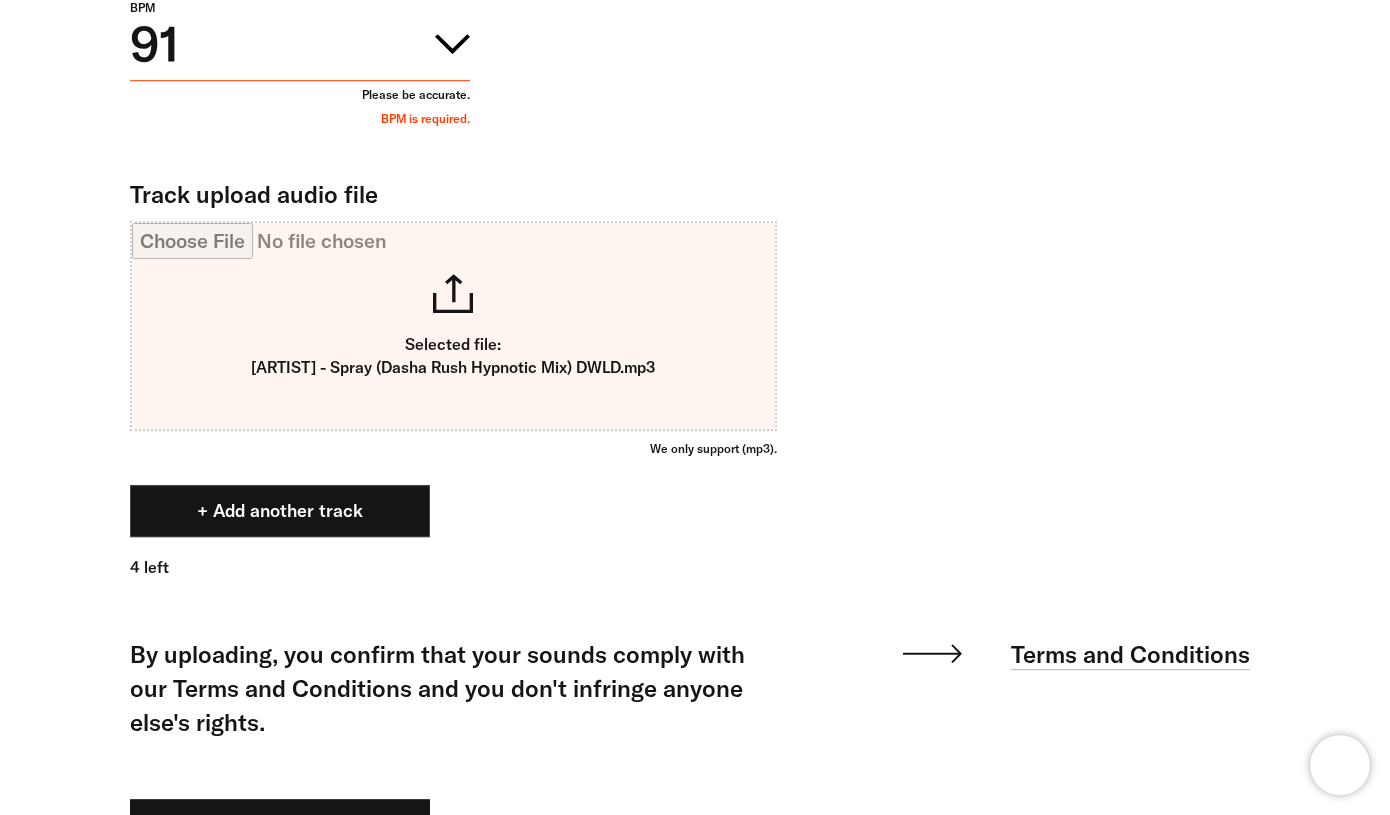 scroll, scrollTop: 1220, scrollLeft: 0, axis: vertical 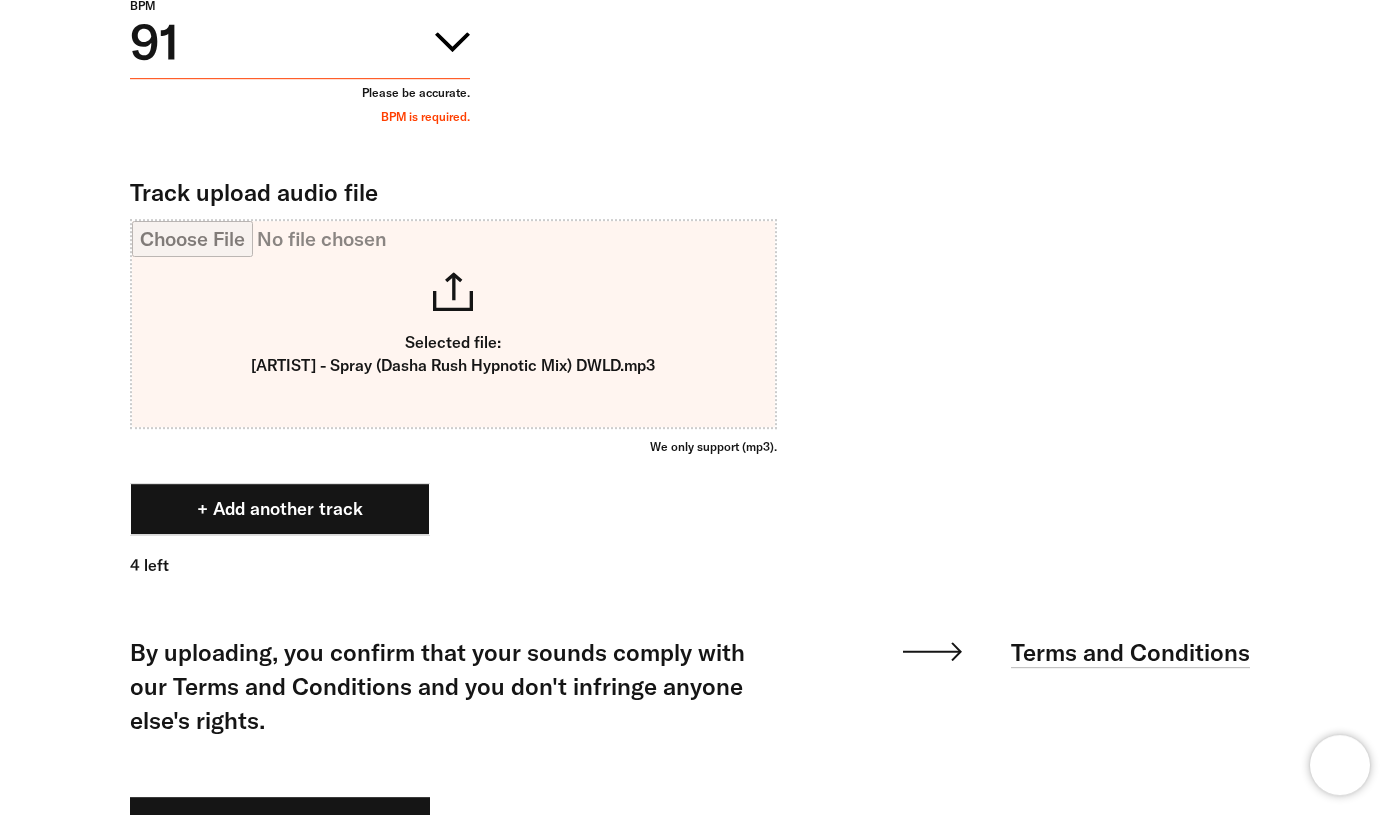 click on "+ Add another track" at bounding box center [280, 509] 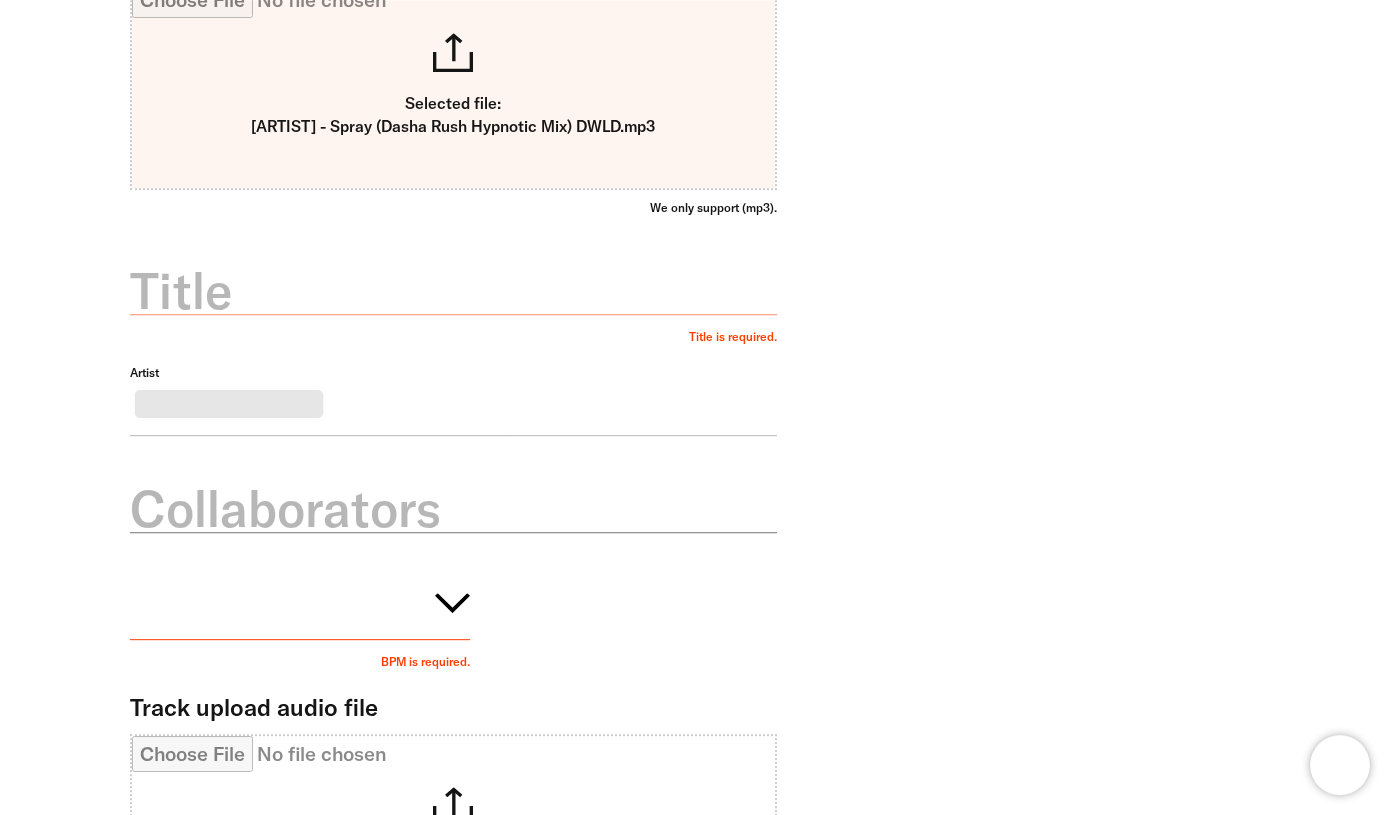 scroll, scrollTop: 1491, scrollLeft: 0, axis: vertical 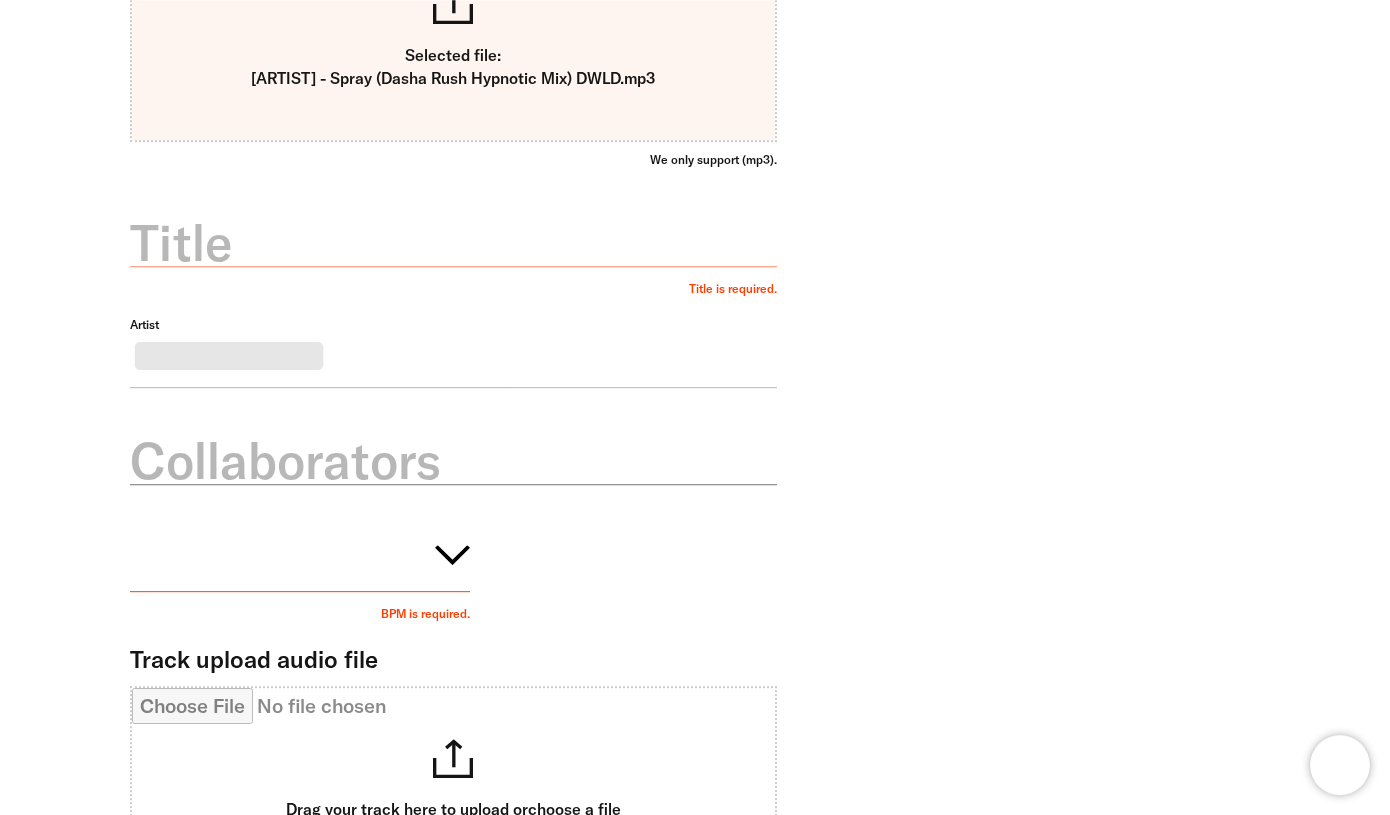 click on "Title" at bounding box center [453, 231] 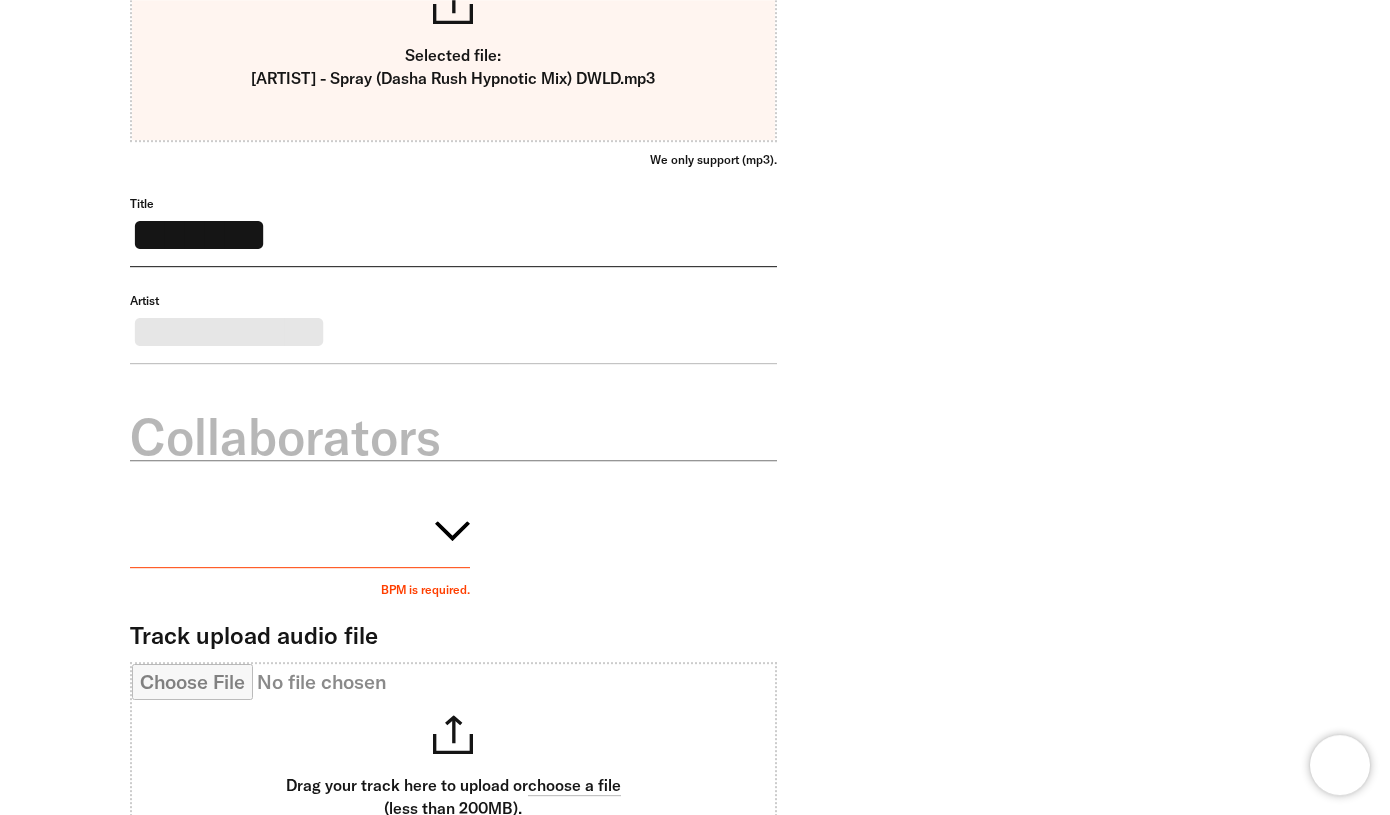 scroll, scrollTop: 1621, scrollLeft: 0, axis: vertical 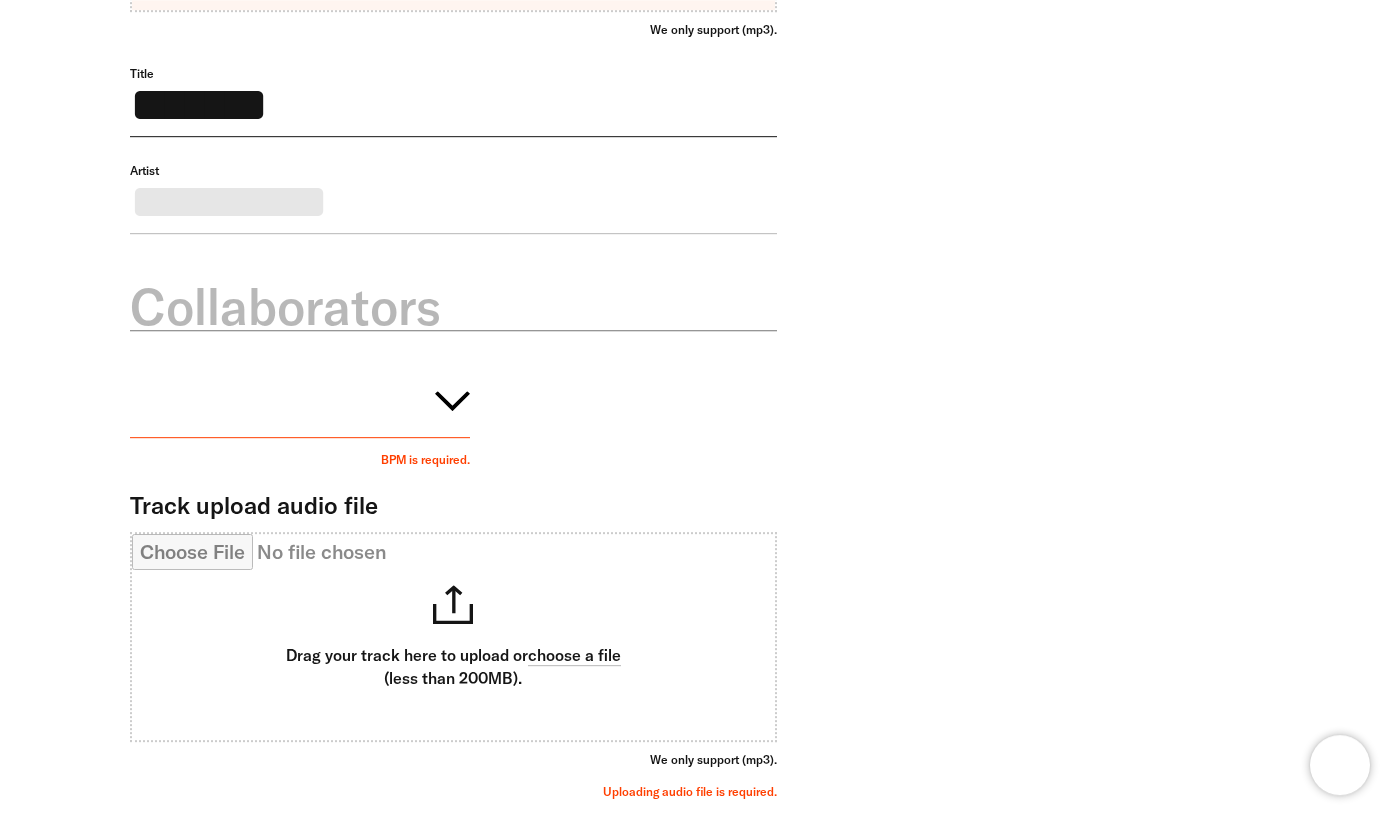 type on "*******" 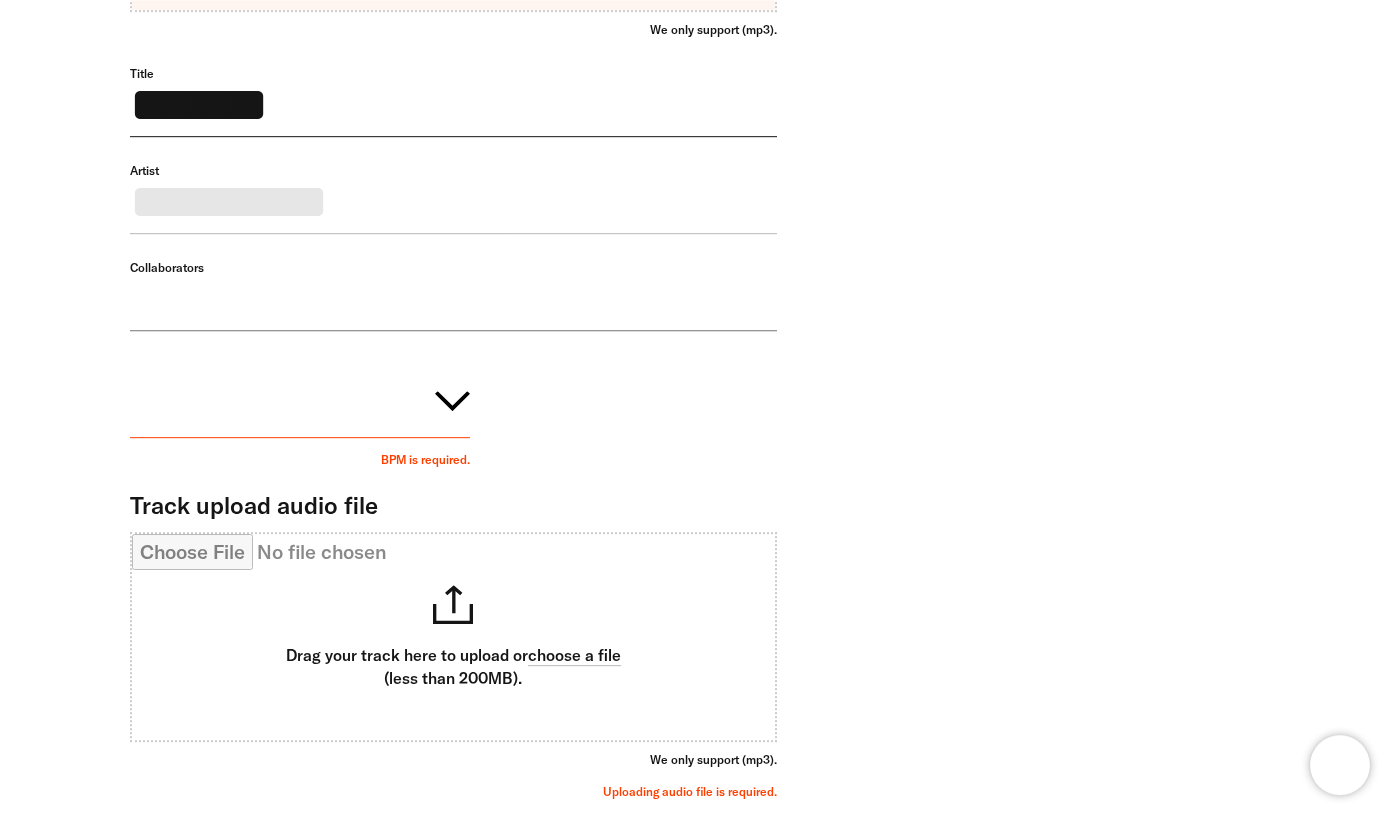 click on "Collaborators" at bounding box center (453, 295) 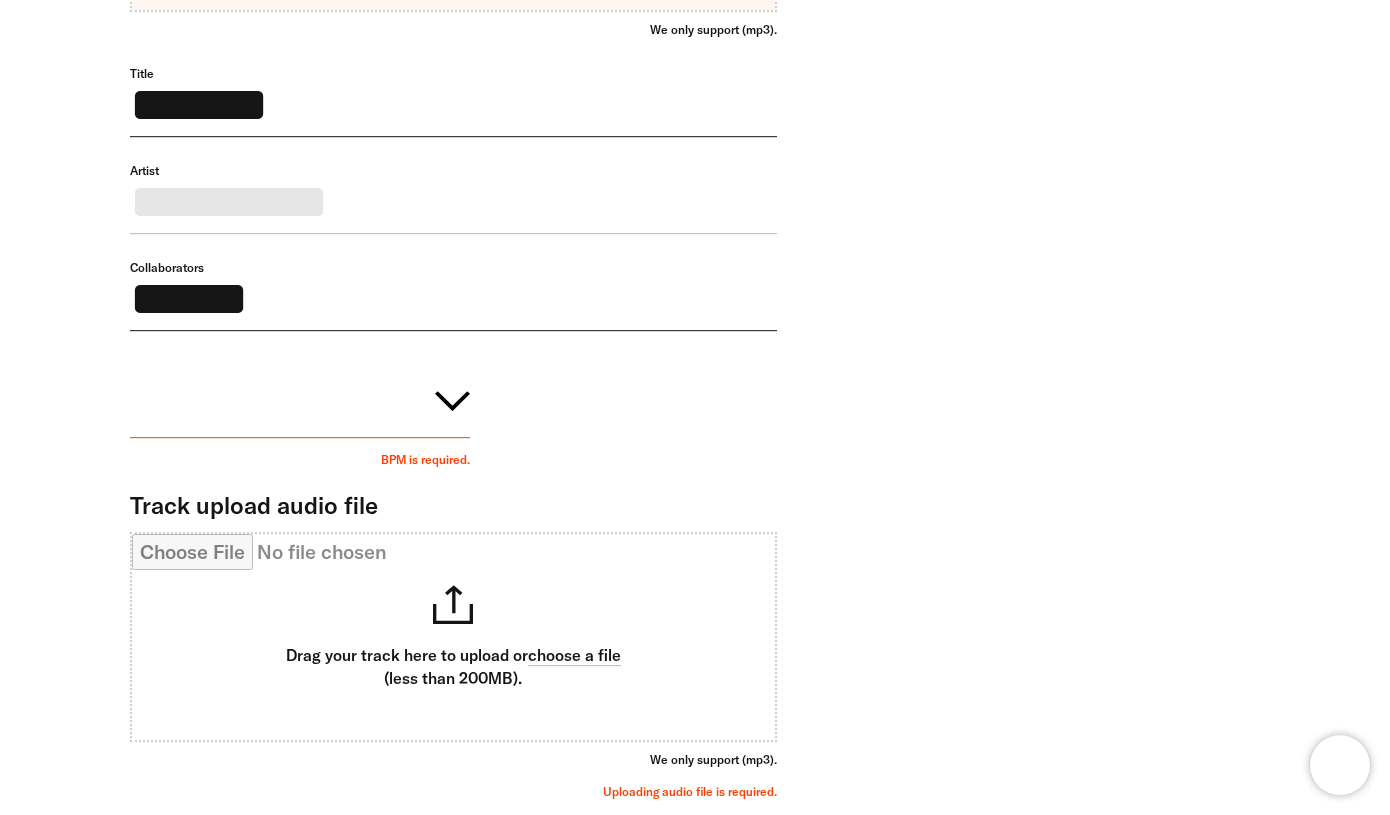 type on "******" 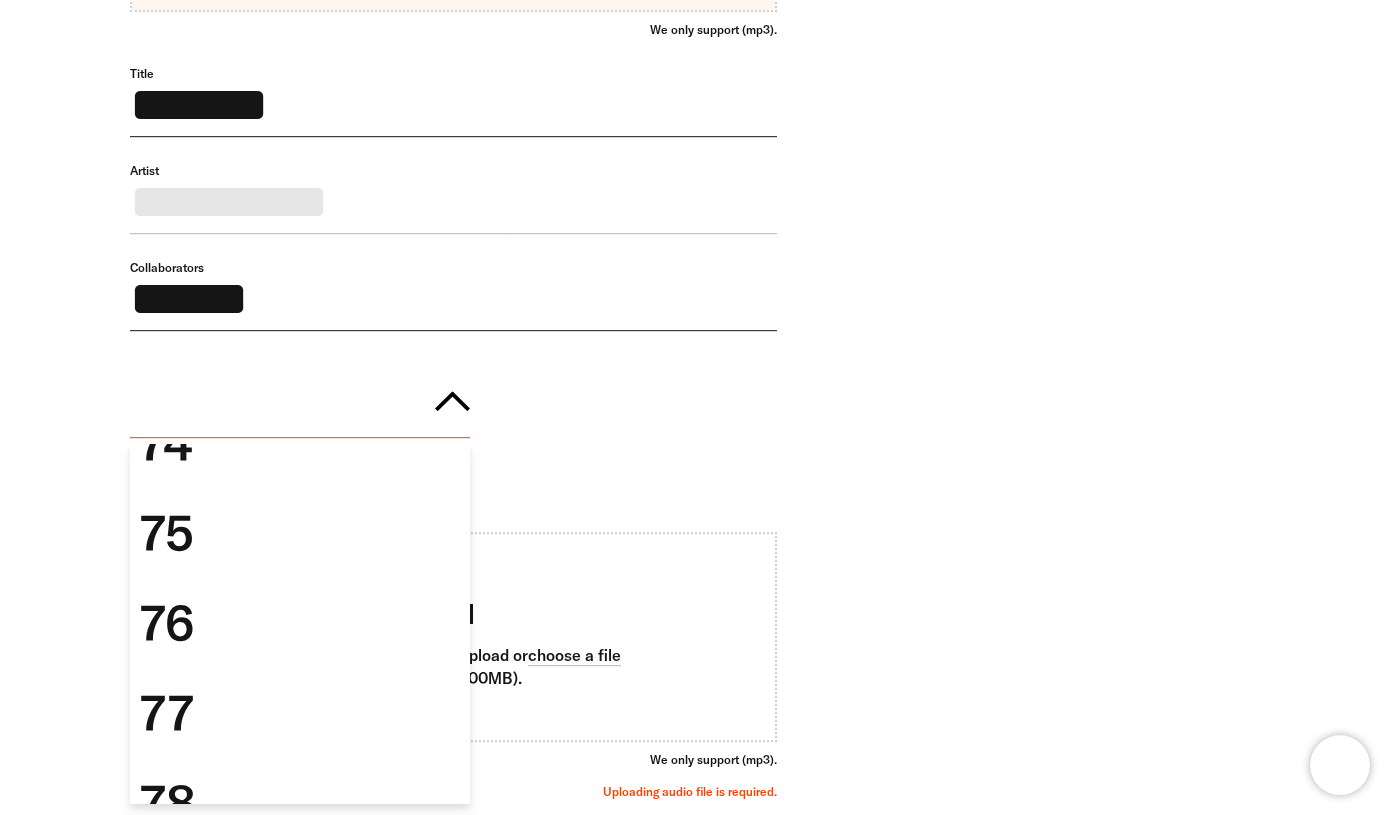 scroll, scrollTop: 3570, scrollLeft: 0, axis: vertical 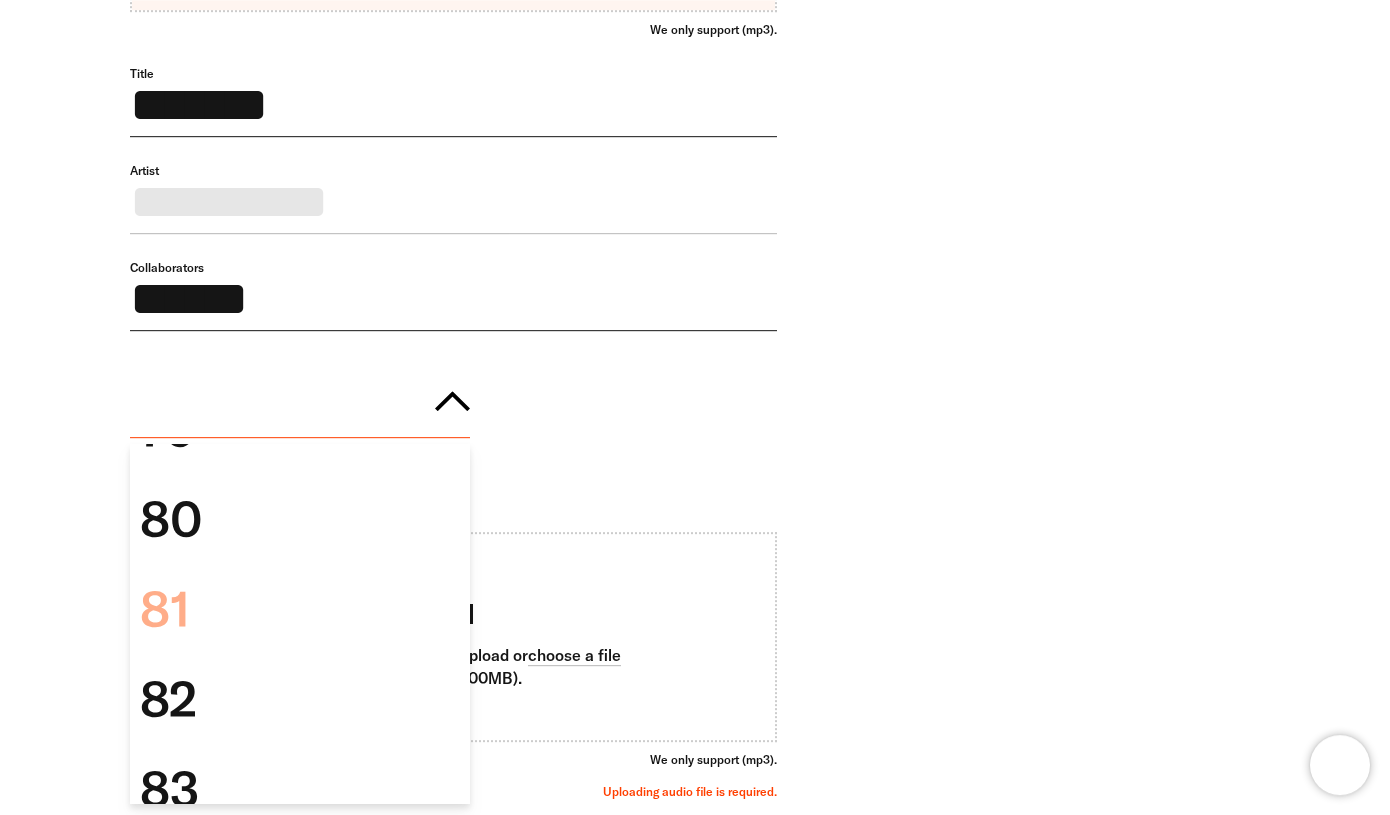 click on "81" at bounding box center [300, 609] 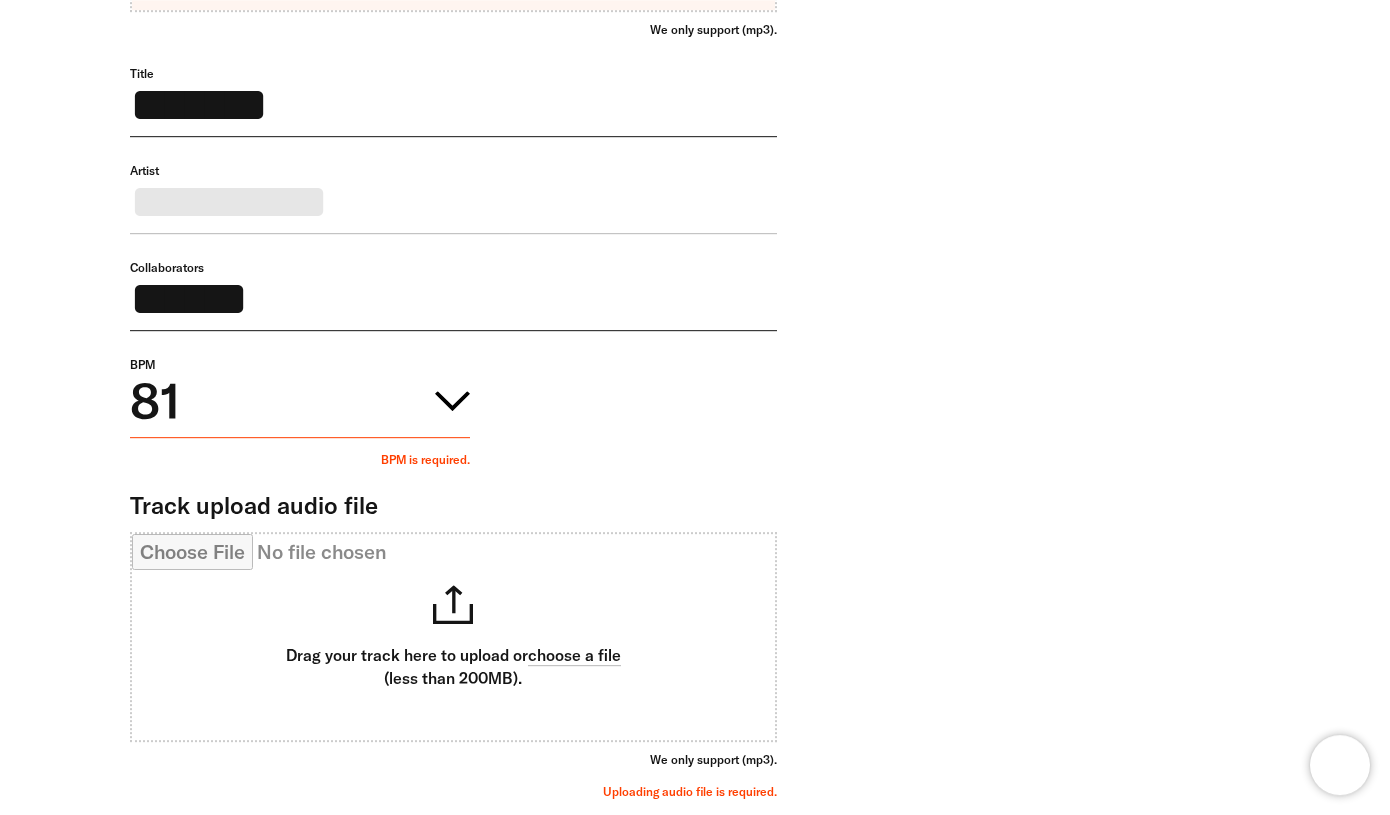 click on "**********" at bounding box center [680, -11] 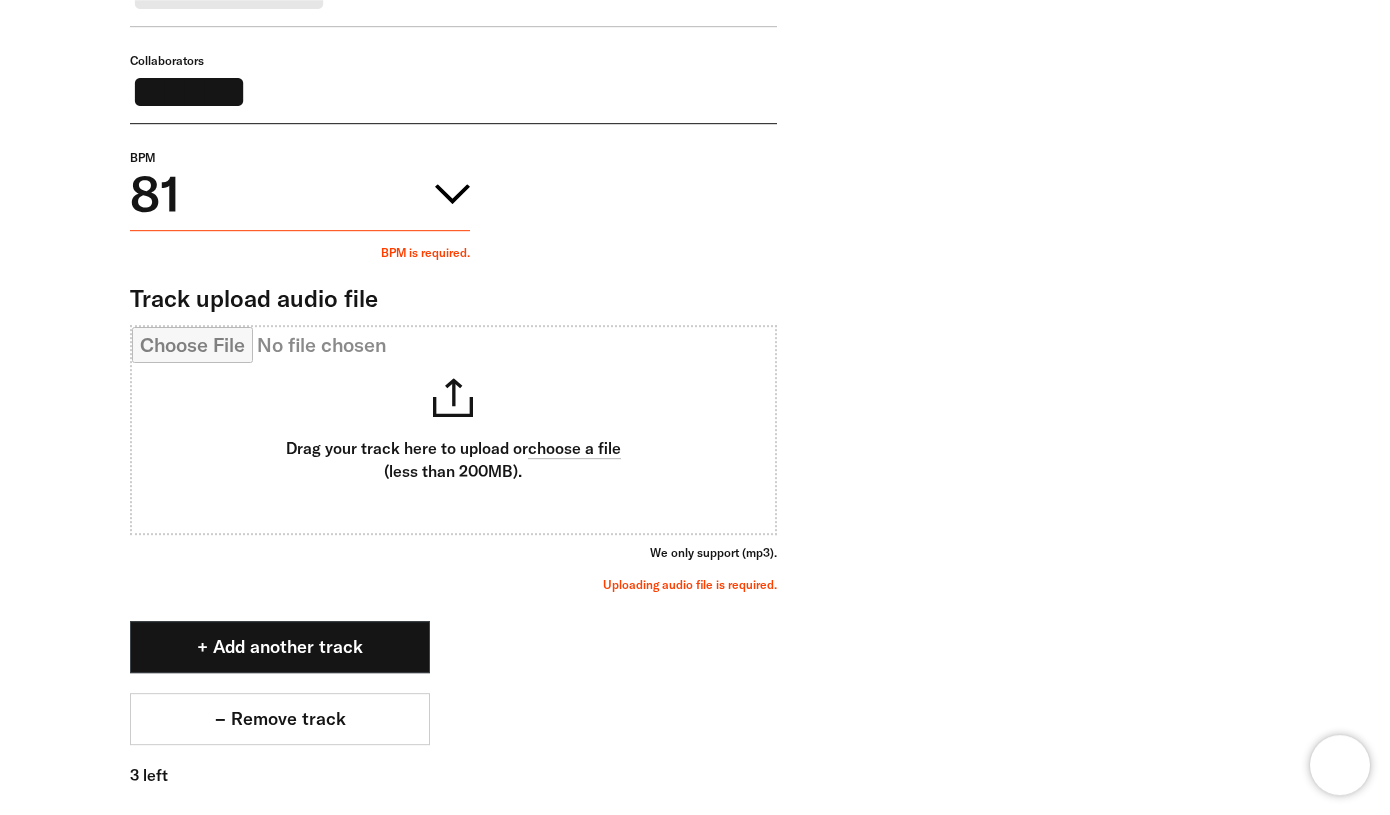scroll, scrollTop: 1858, scrollLeft: 0, axis: vertical 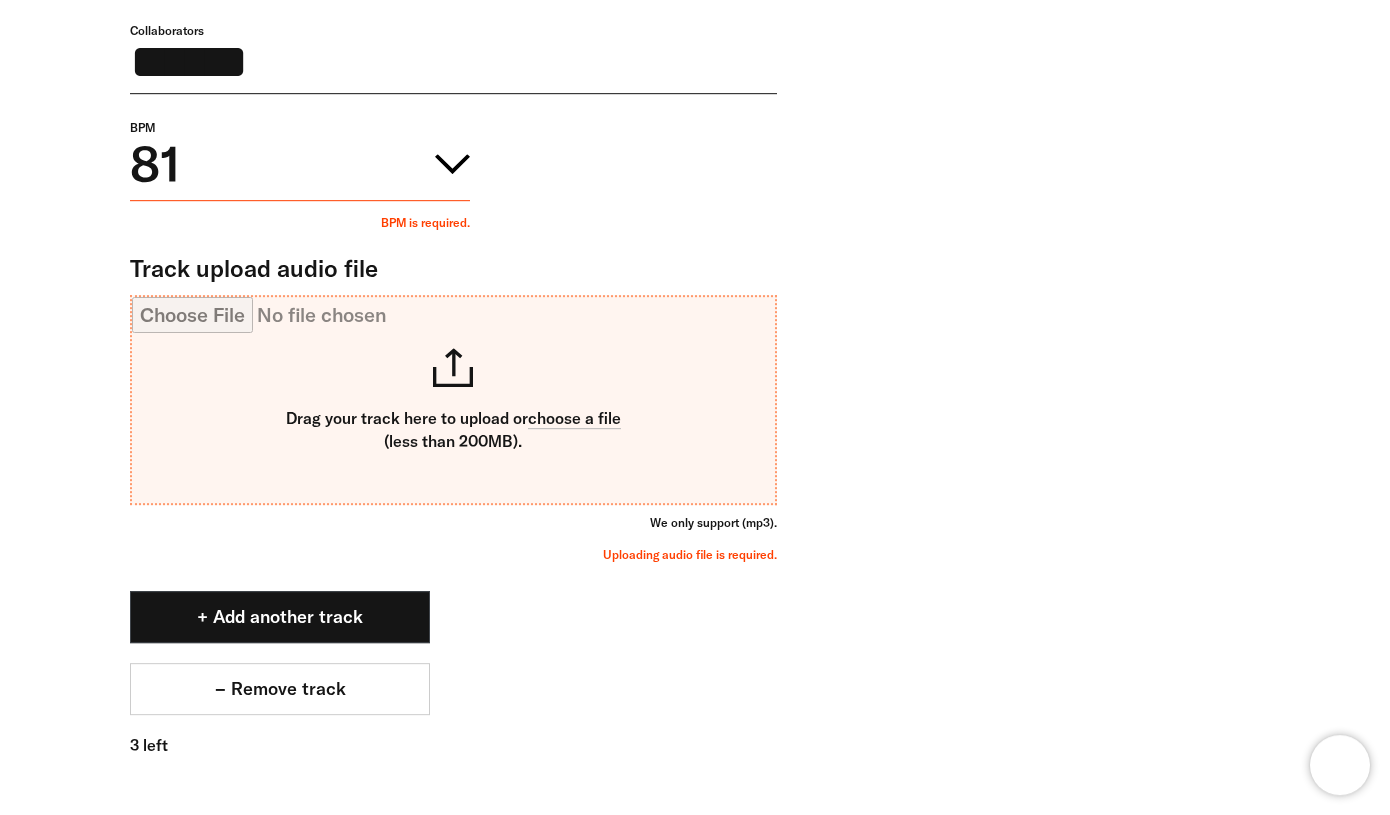 click on "Track upload audio file" at bounding box center [453, 400] 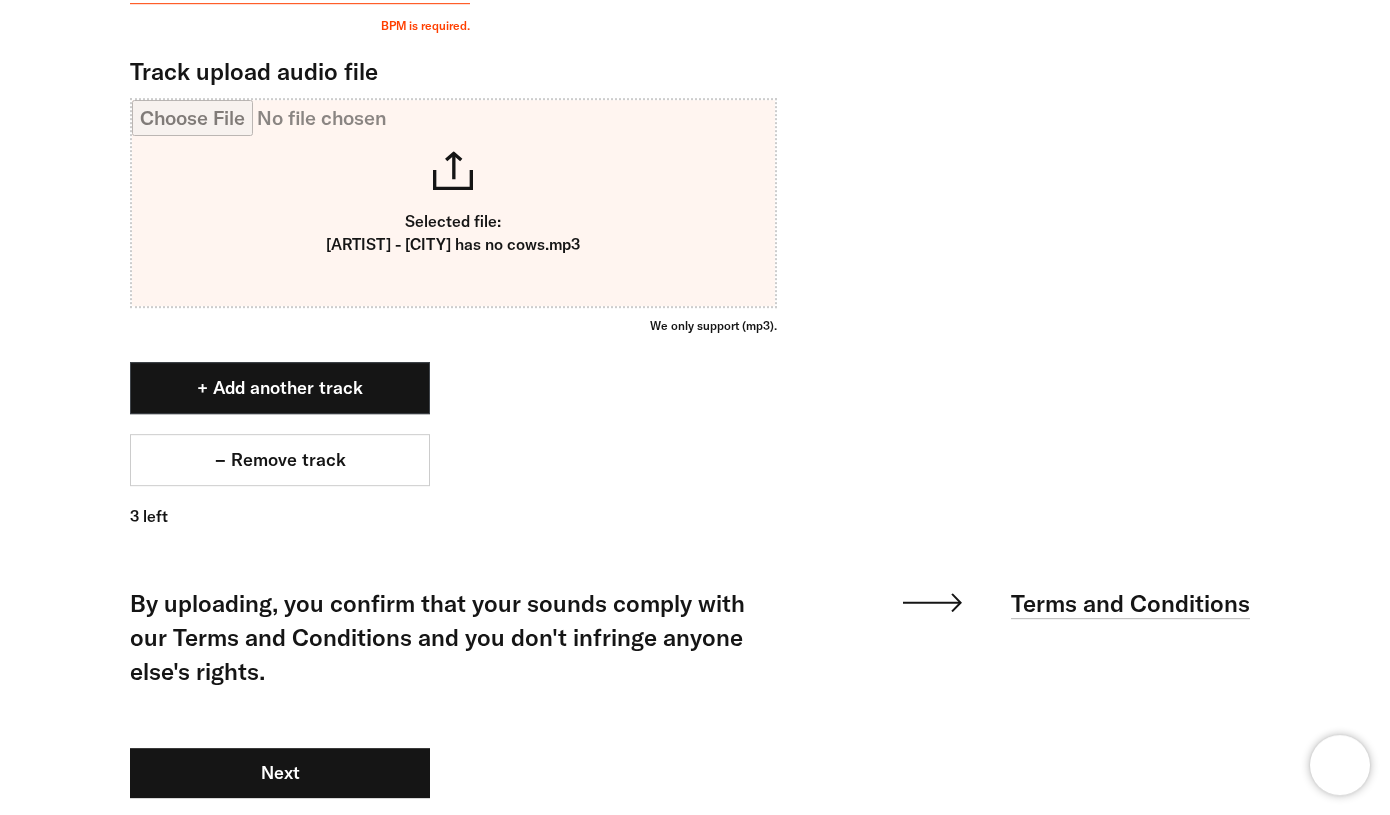 scroll, scrollTop: 2325, scrollLeft: 0, axis: vertical 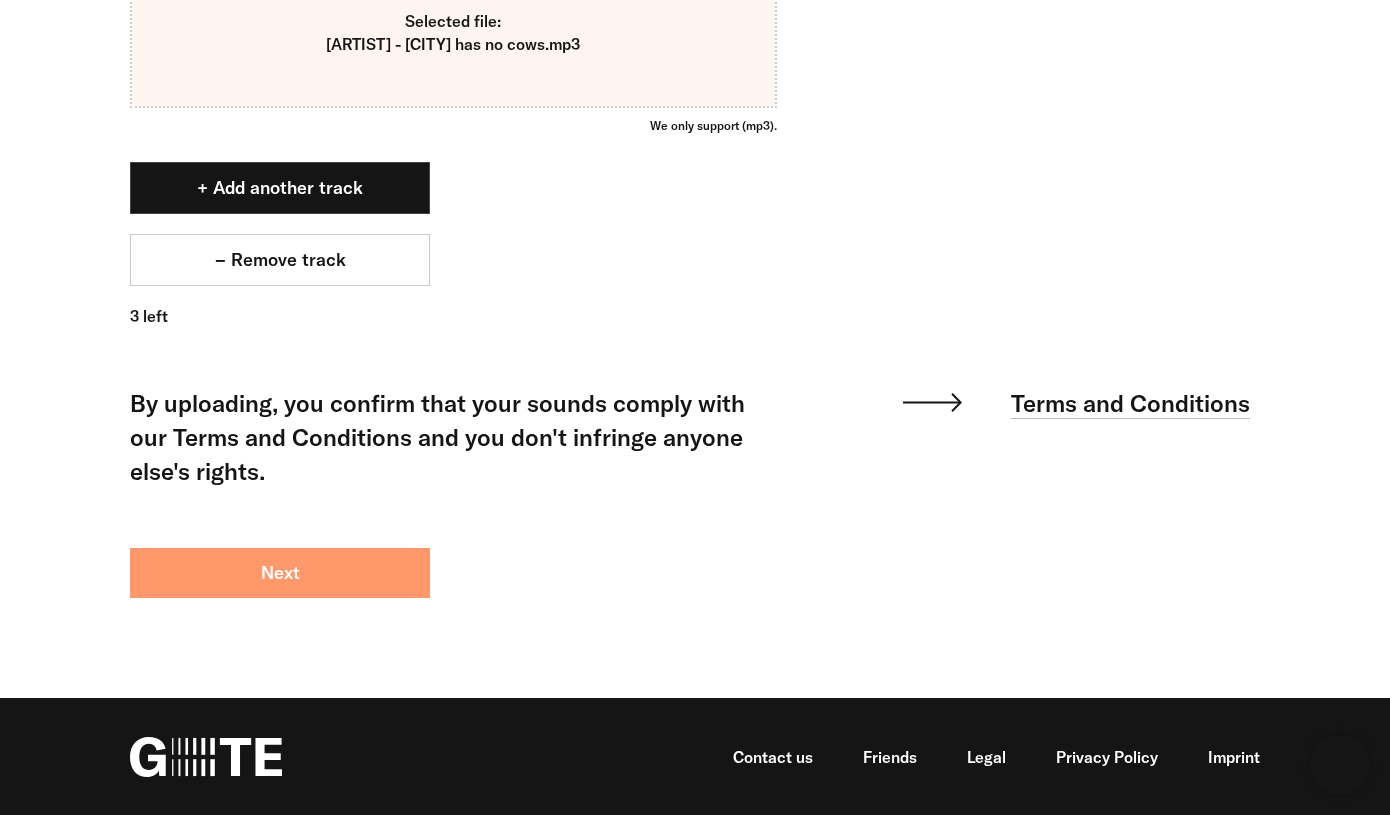 click on "Next" at bounding box center [280, 573] 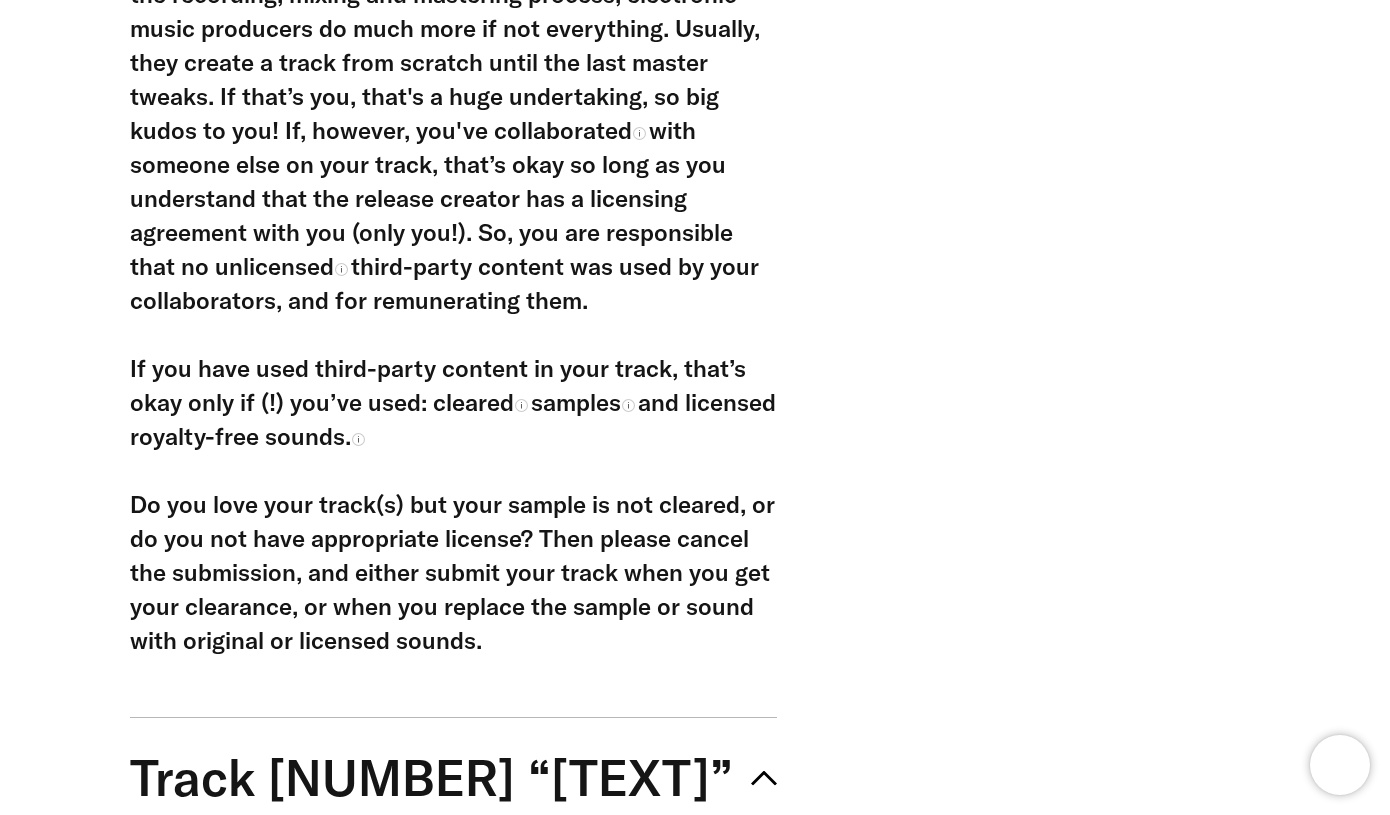 scroll, scrollTop: 609, scrollLeft: 0, axis: vertical 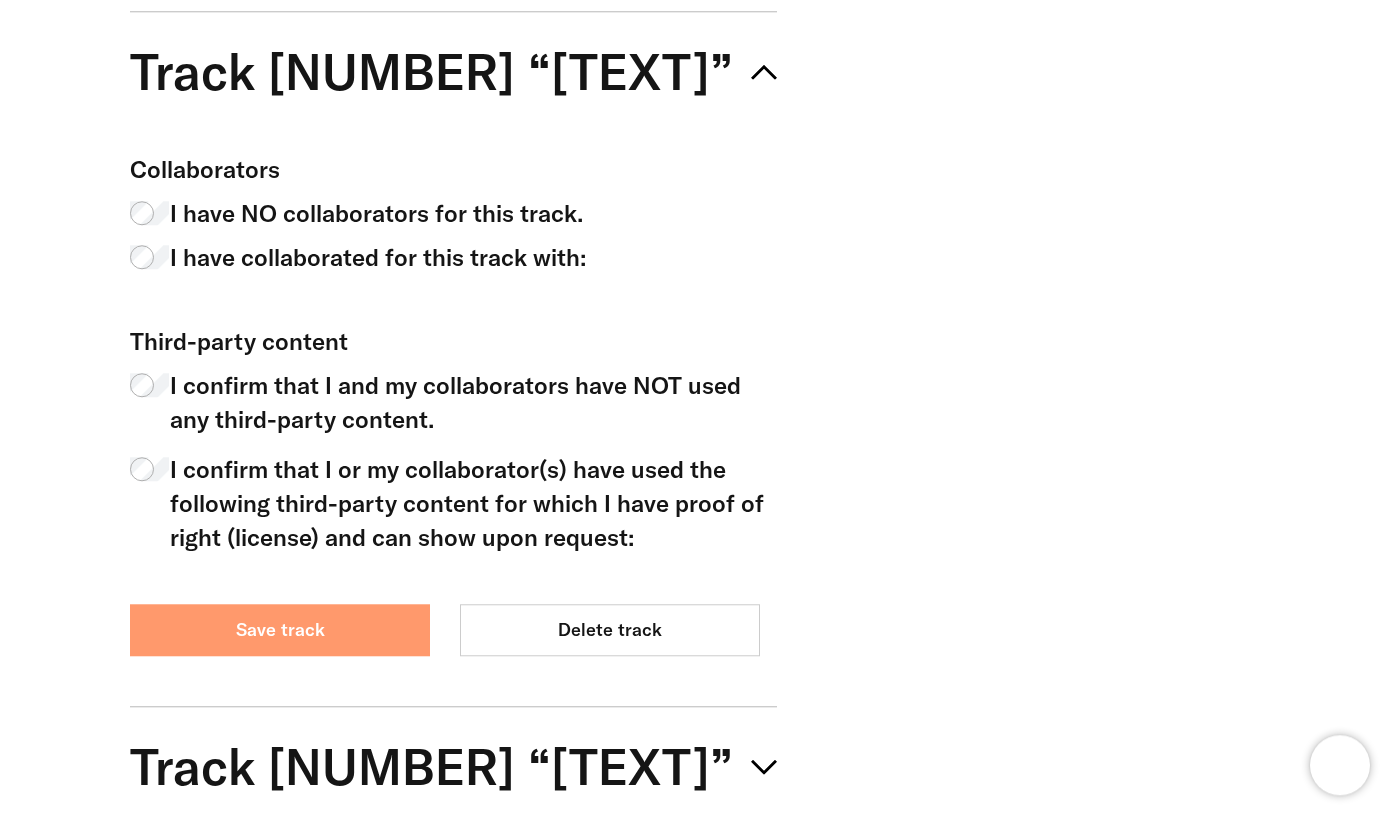 click on "Save track" at bounding box center (280, 630) 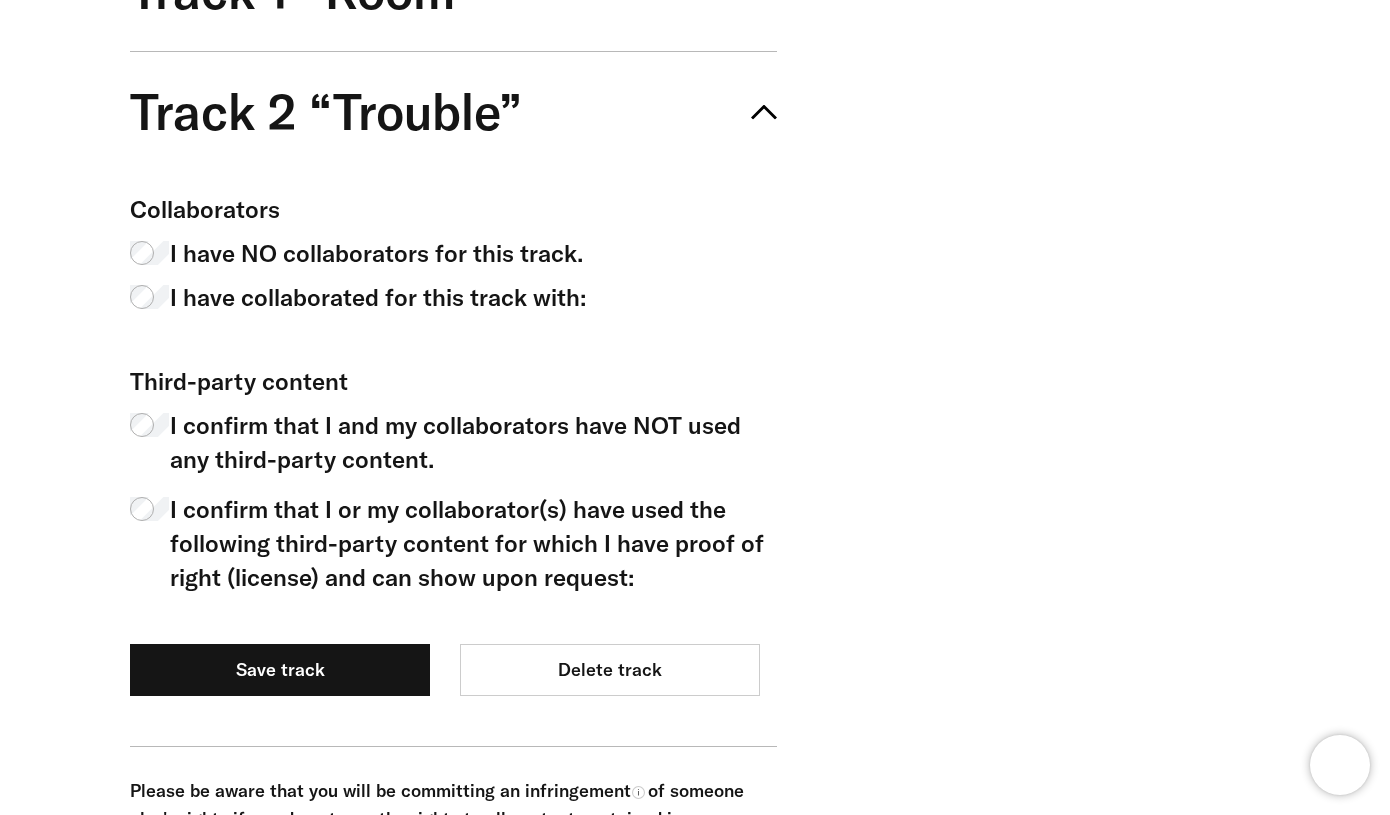 scroll, scrollTop: 1373, scrollLeft: 0, axis: vertical 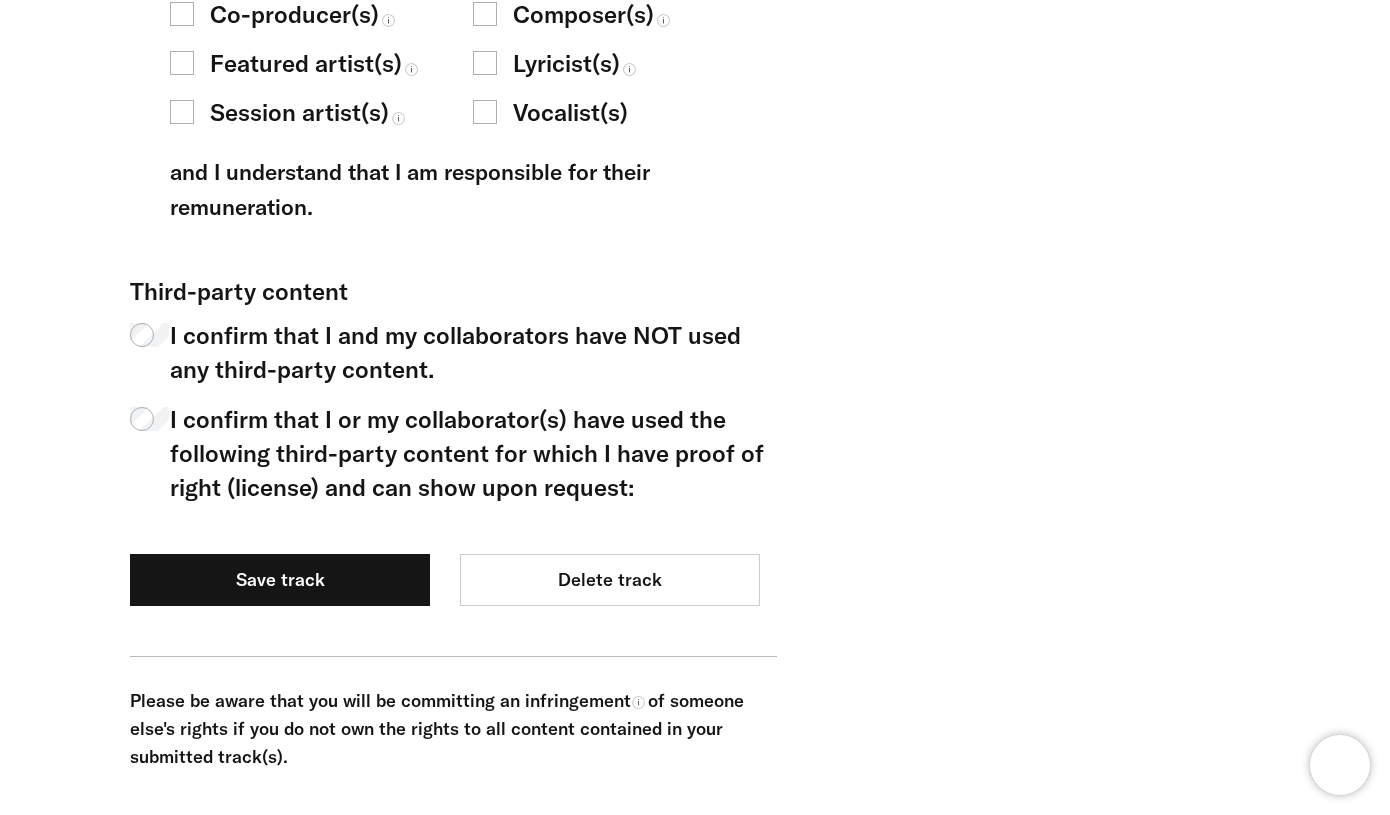 click on "At G=TE we're all about supporting unique skills and creativity. This
also means that when you
submit a track, it is important that the track created by you
is 100%
original. We understand that electronic music tracks often contain many different collaborators
and components, so we would like you to have a second look at your submitted track(s)’
originality.
Unlike other music genres, where producers only oversee the recording,
mixing and mastering process, electronic music producers do much more if not everything.
Usually, they create a track from scratch until the last master tweaks. If that’s you, that's a
huge undertaking, so big kudos to you! If, however, you've collaborated" at bounding box center (680, -276) 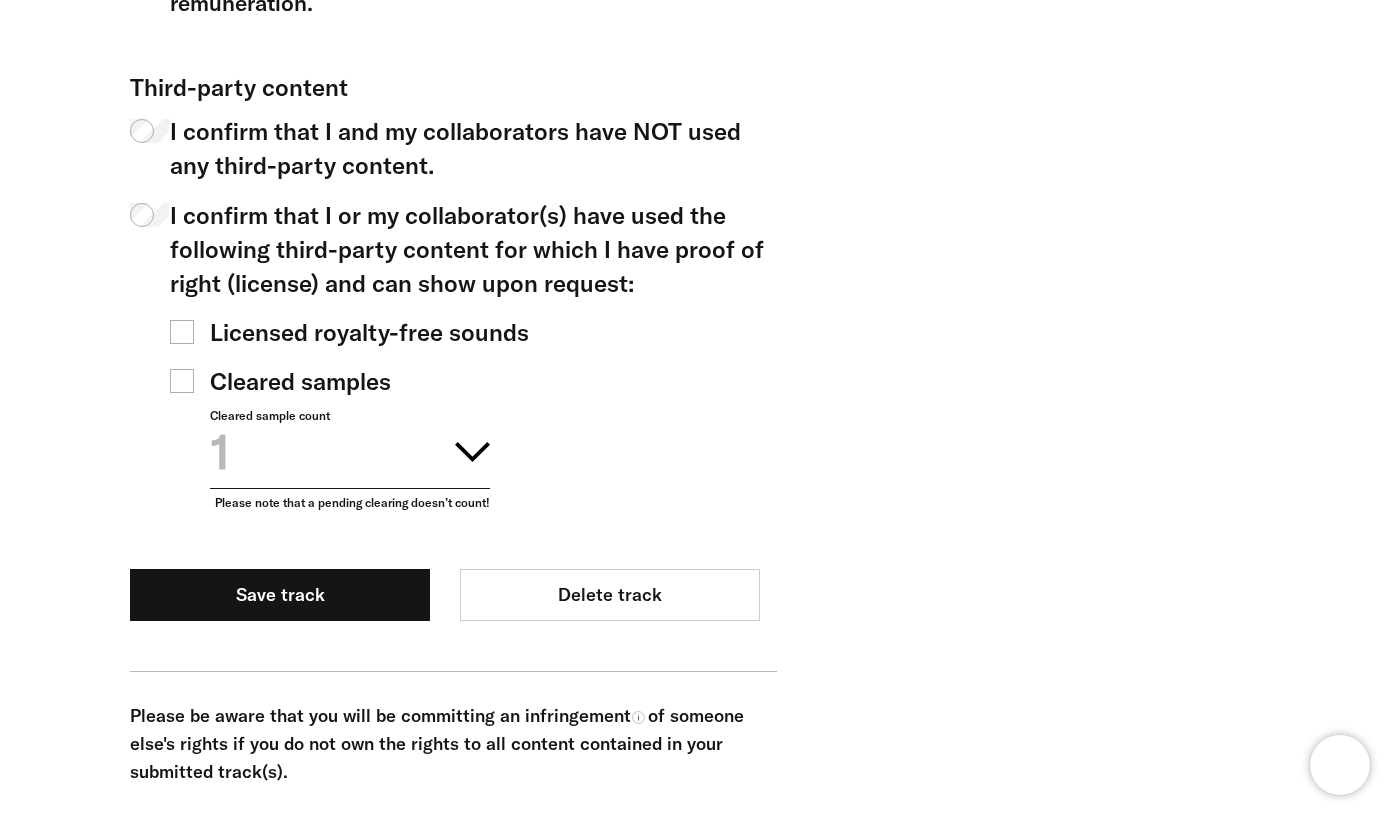 scroll, scrollTop: 1929, scrollLeft: 0, axis: vertical 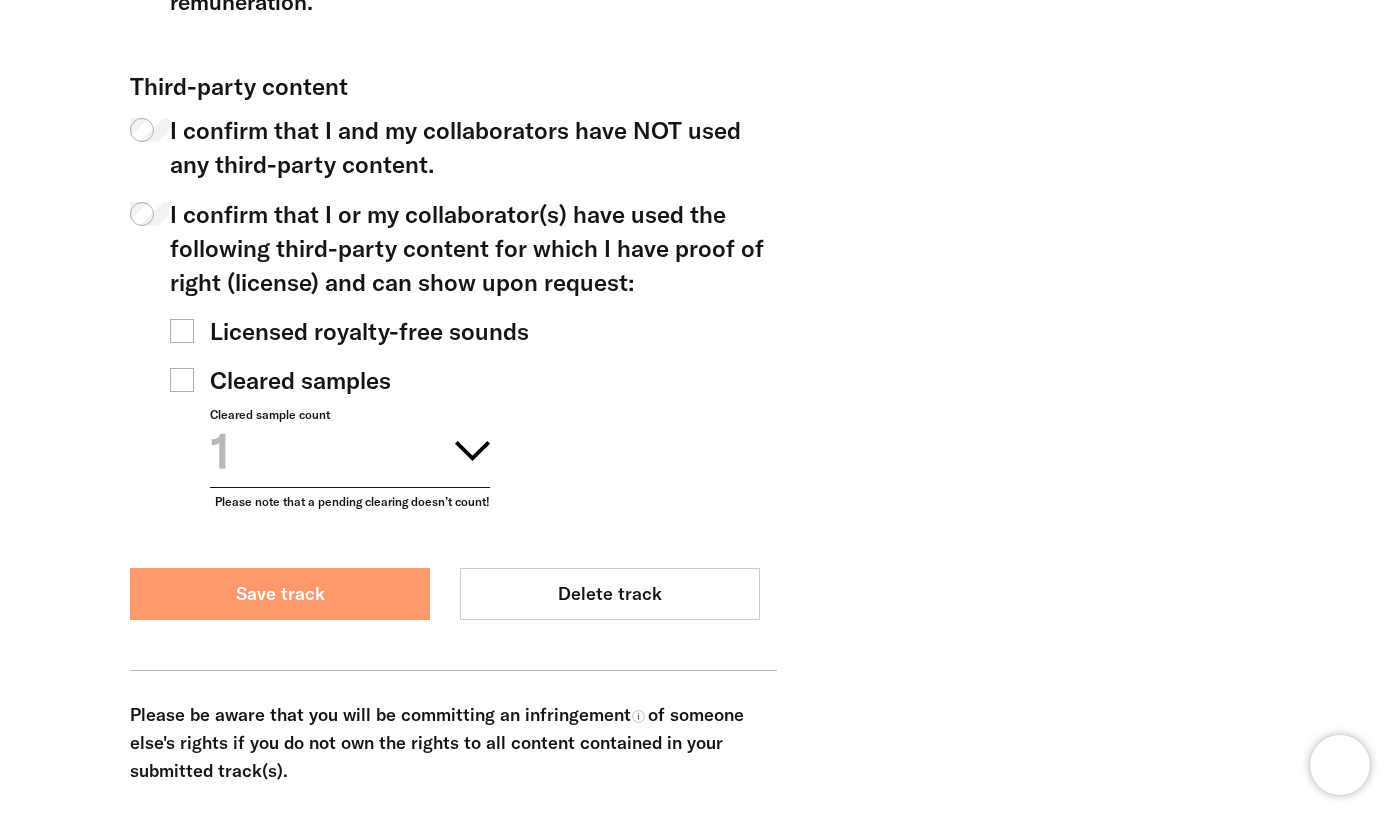 click on "Save track" at bounding box center (280, 594) 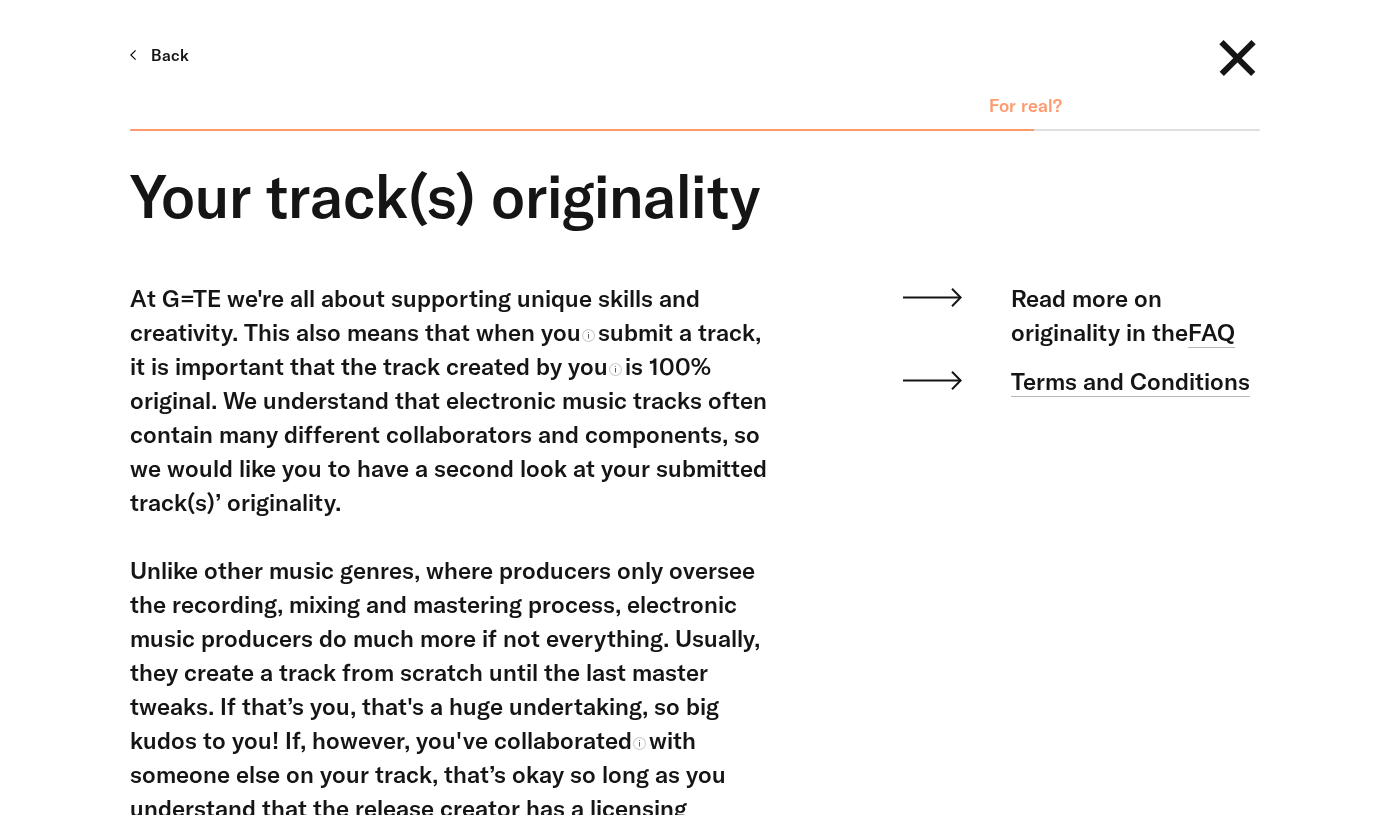 scroll, scrollTop: 1156, scrollLeft: 0, axis: vertical 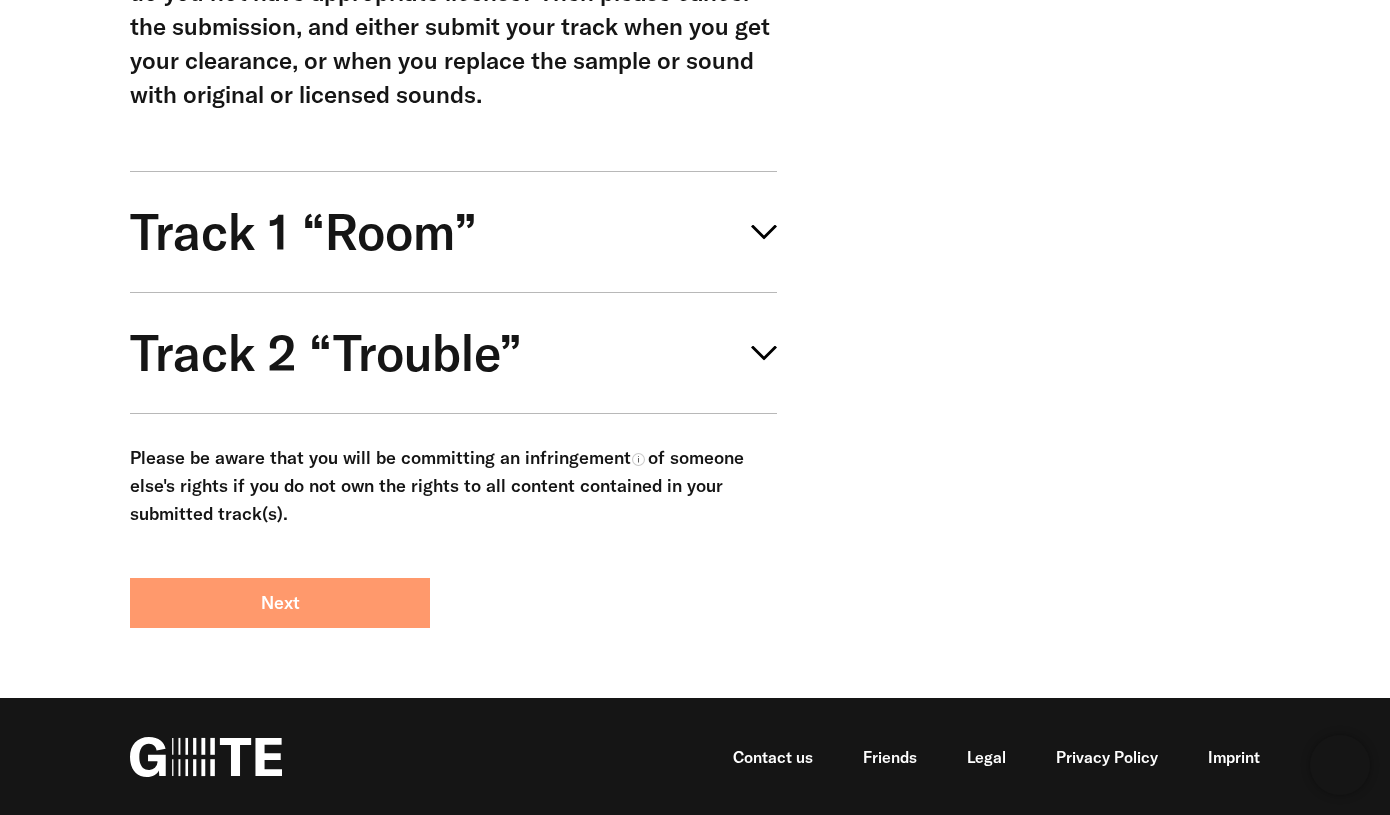 click on "Next" at bounding box center [280, 603] 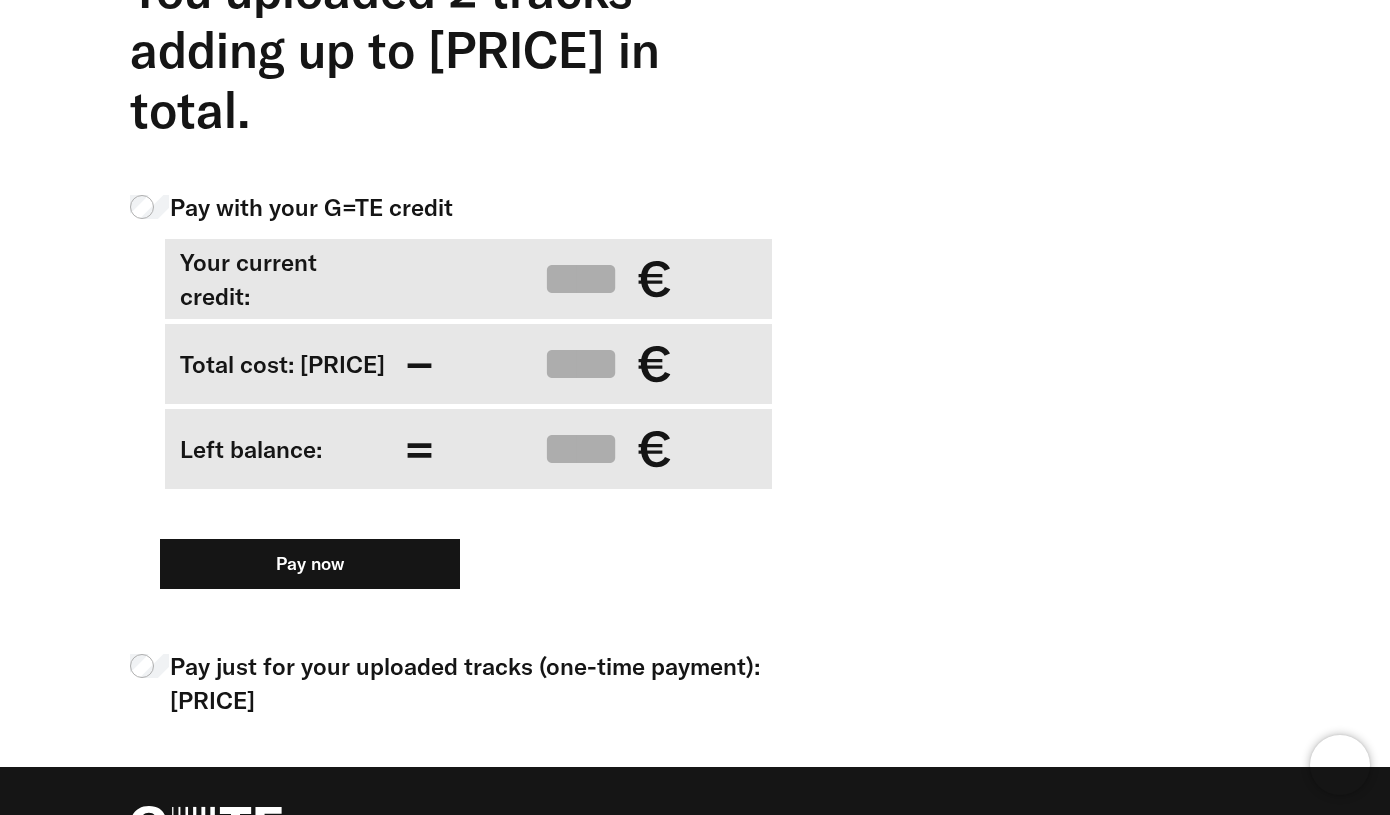 scroll, scrollTop: 720, scrollLeft: 0, axis: vertical 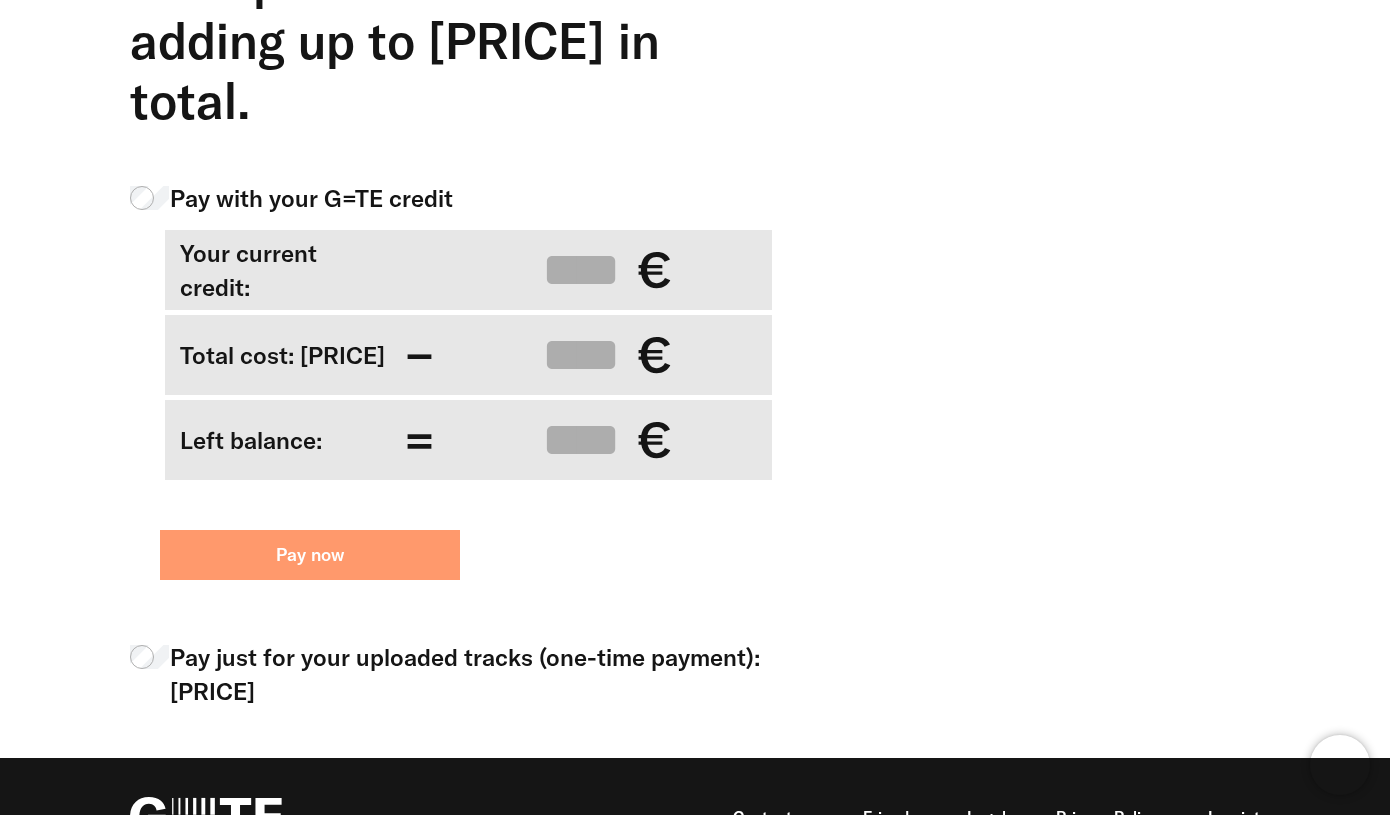 click on "Pay now" at bounding box center [310, 555] 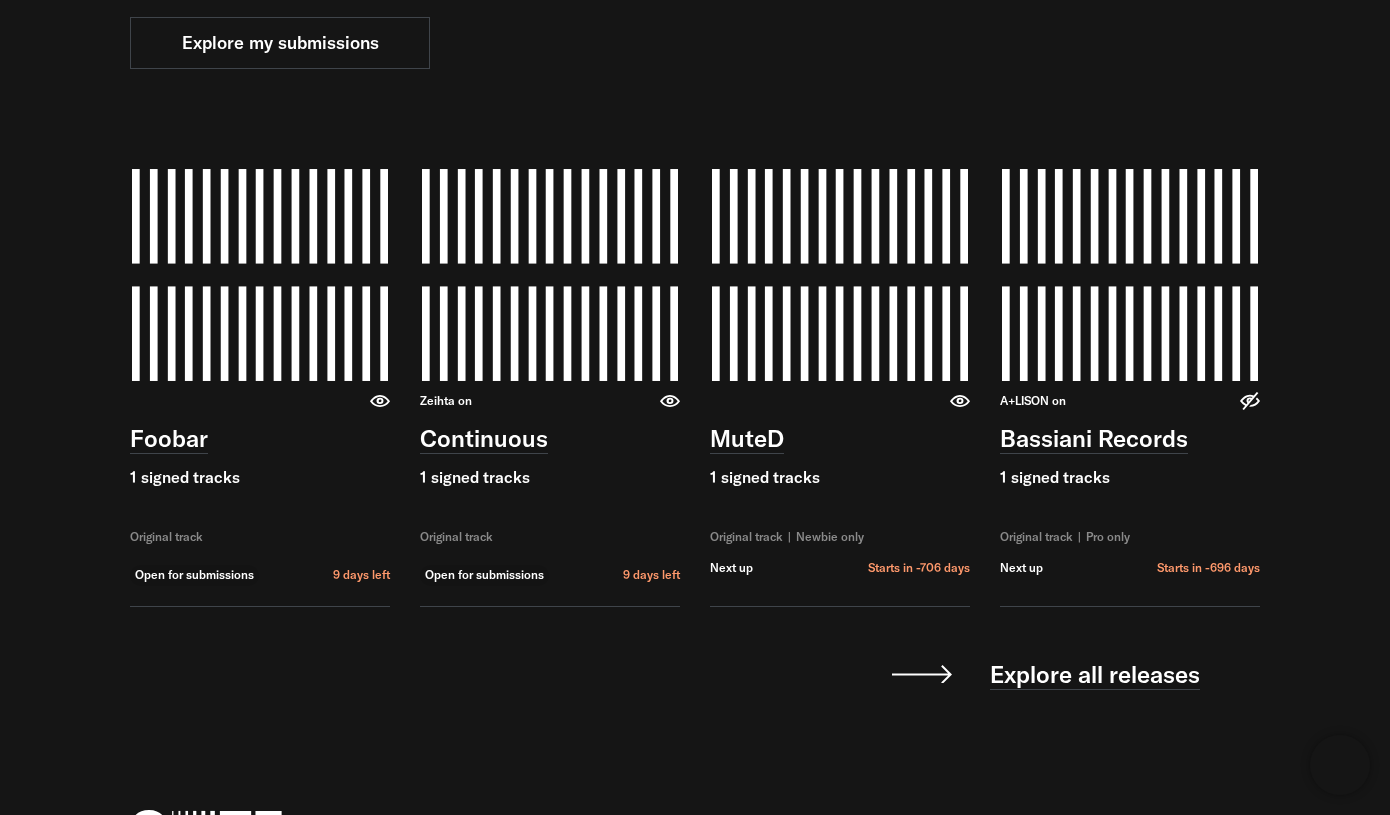 scroll, scrollTop: 0, scrollLeft: 0, axis: both 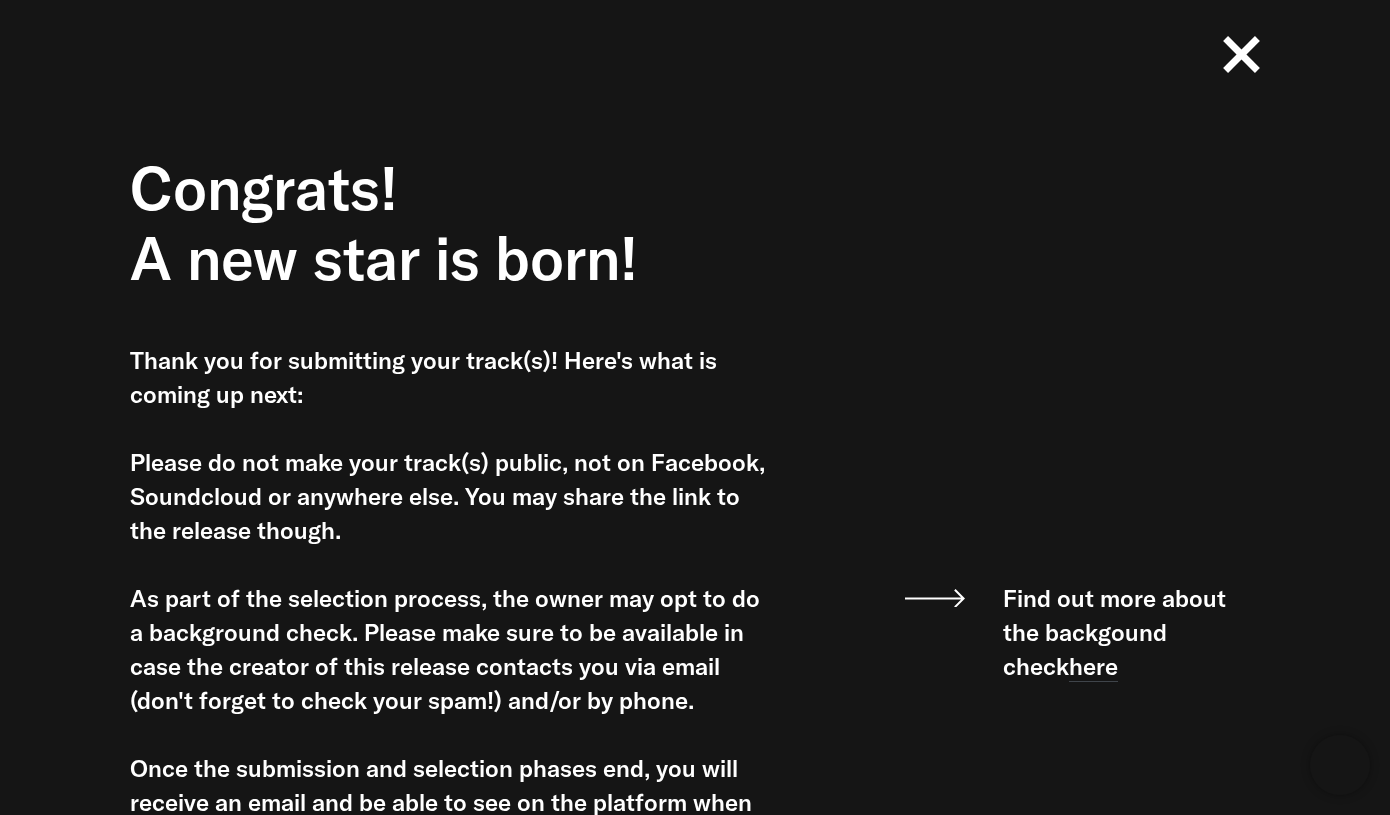 click at bounding box center [1241, 54] 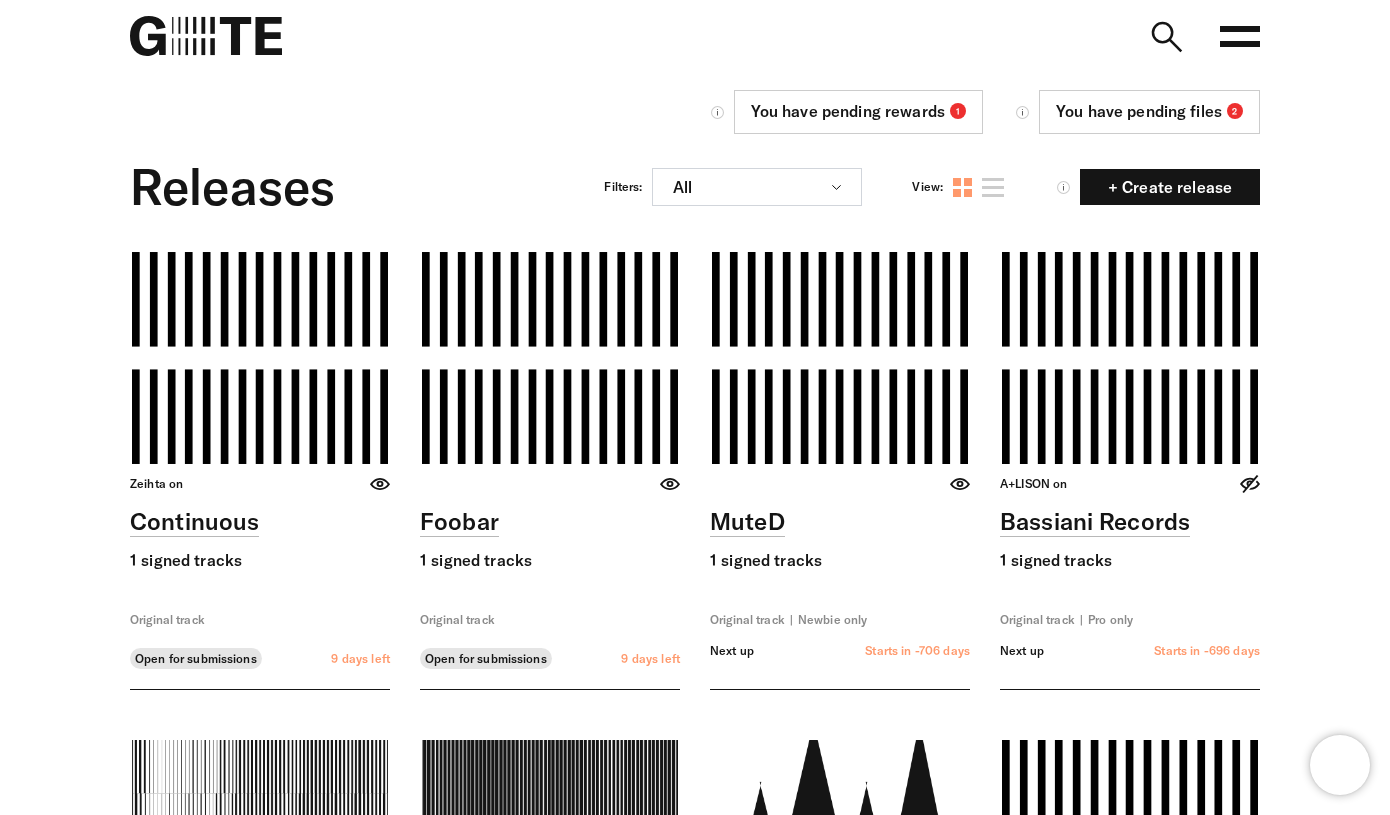 click 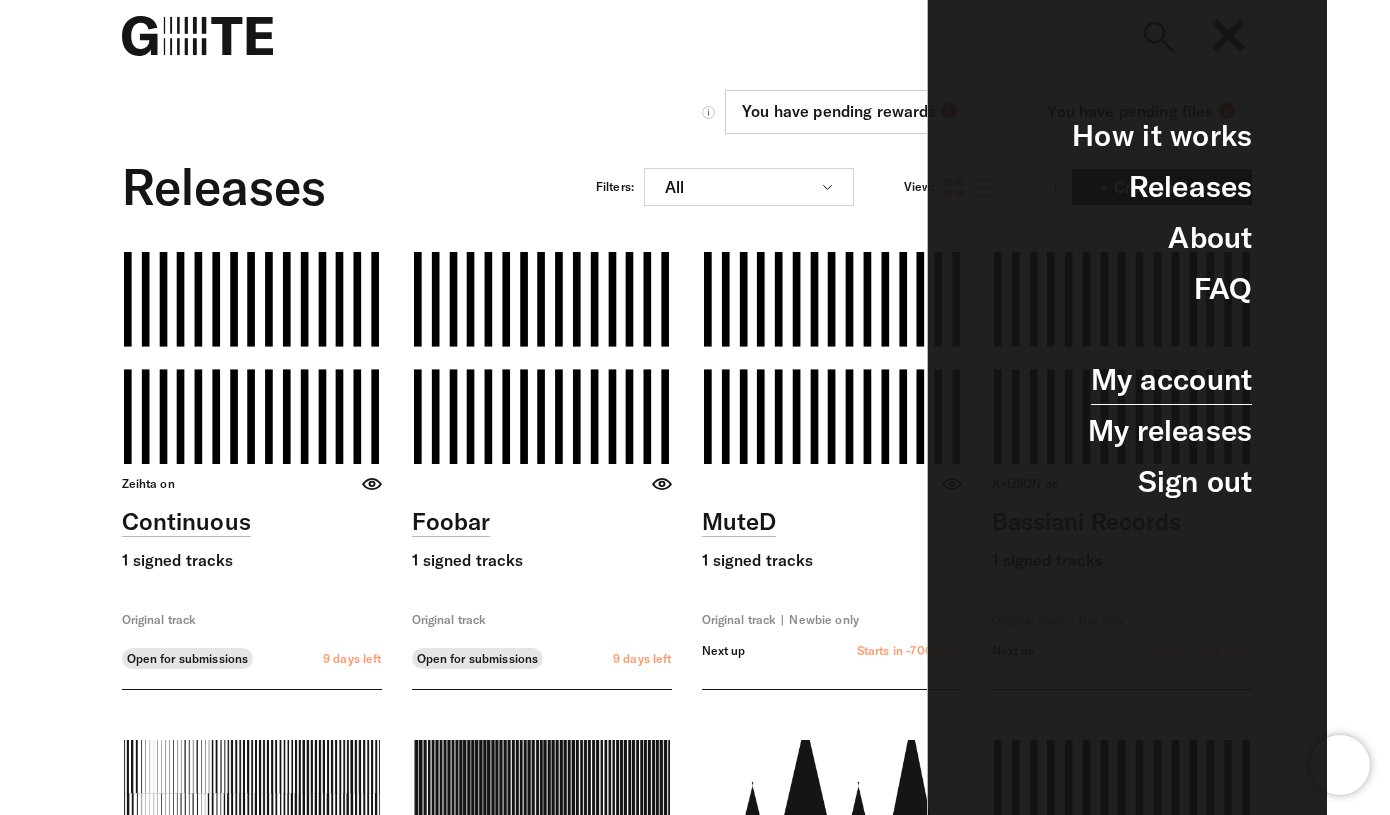 click on "My account" at bounding box center [1171, 379] 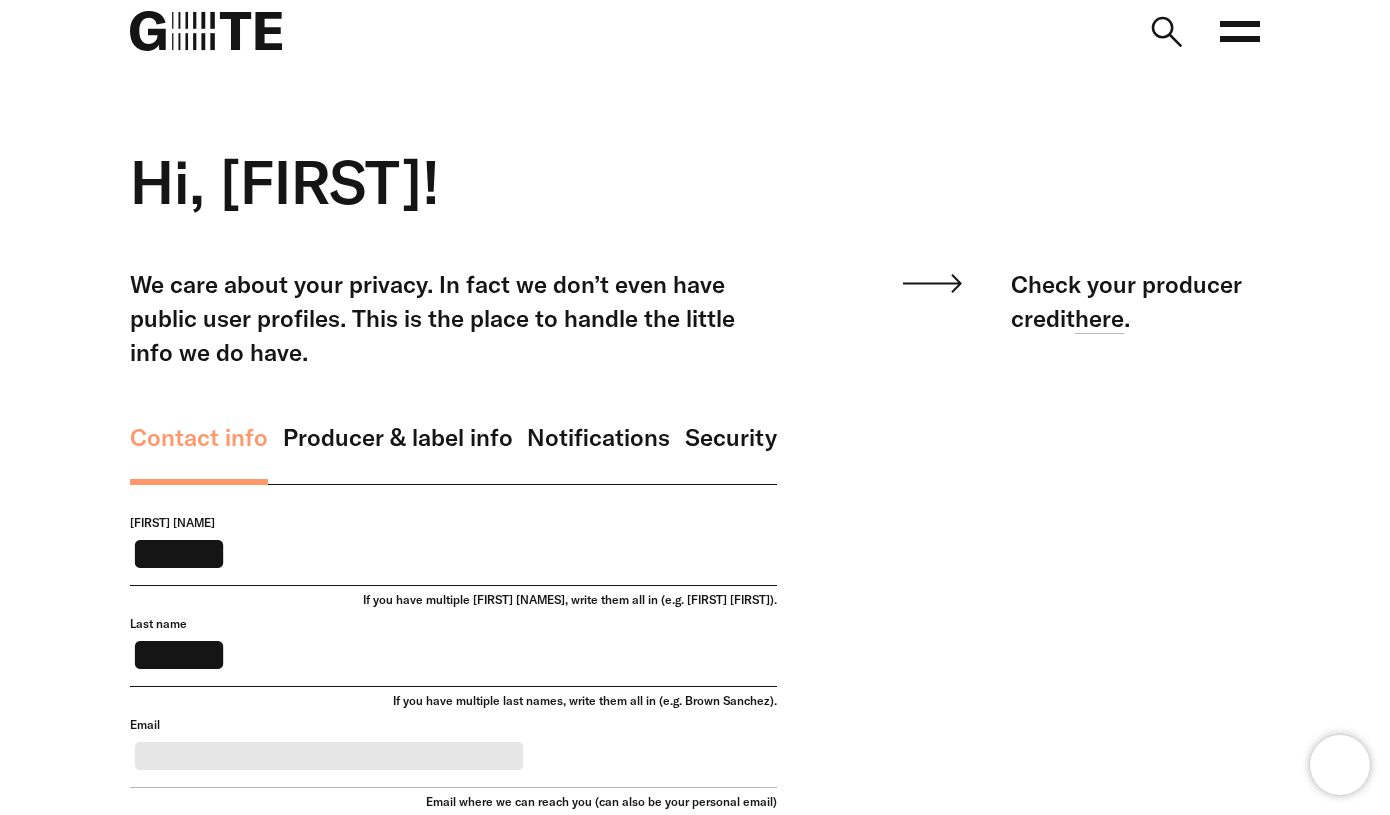 scroll, scrollTop: 0, scrollLeft: 0, axis: both 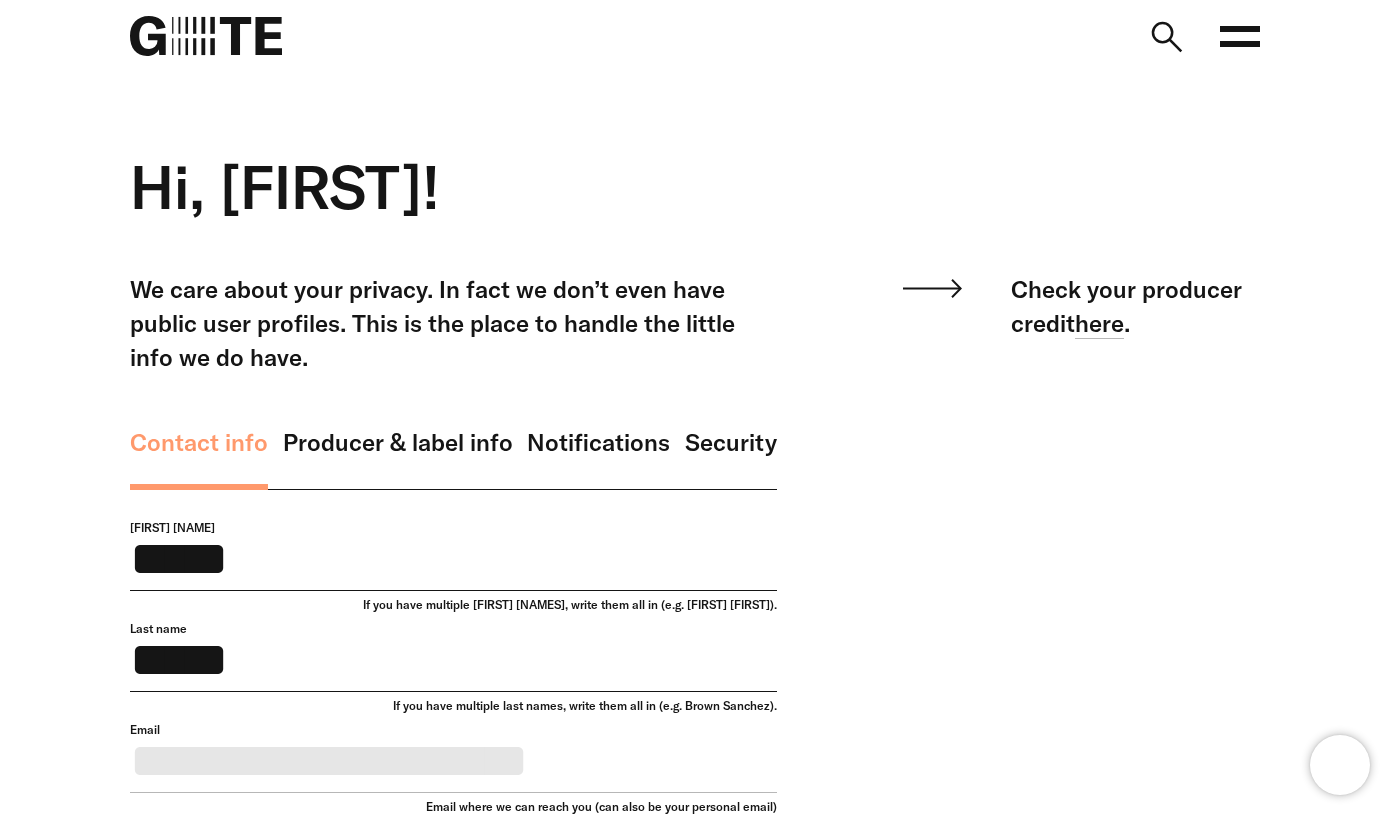 click 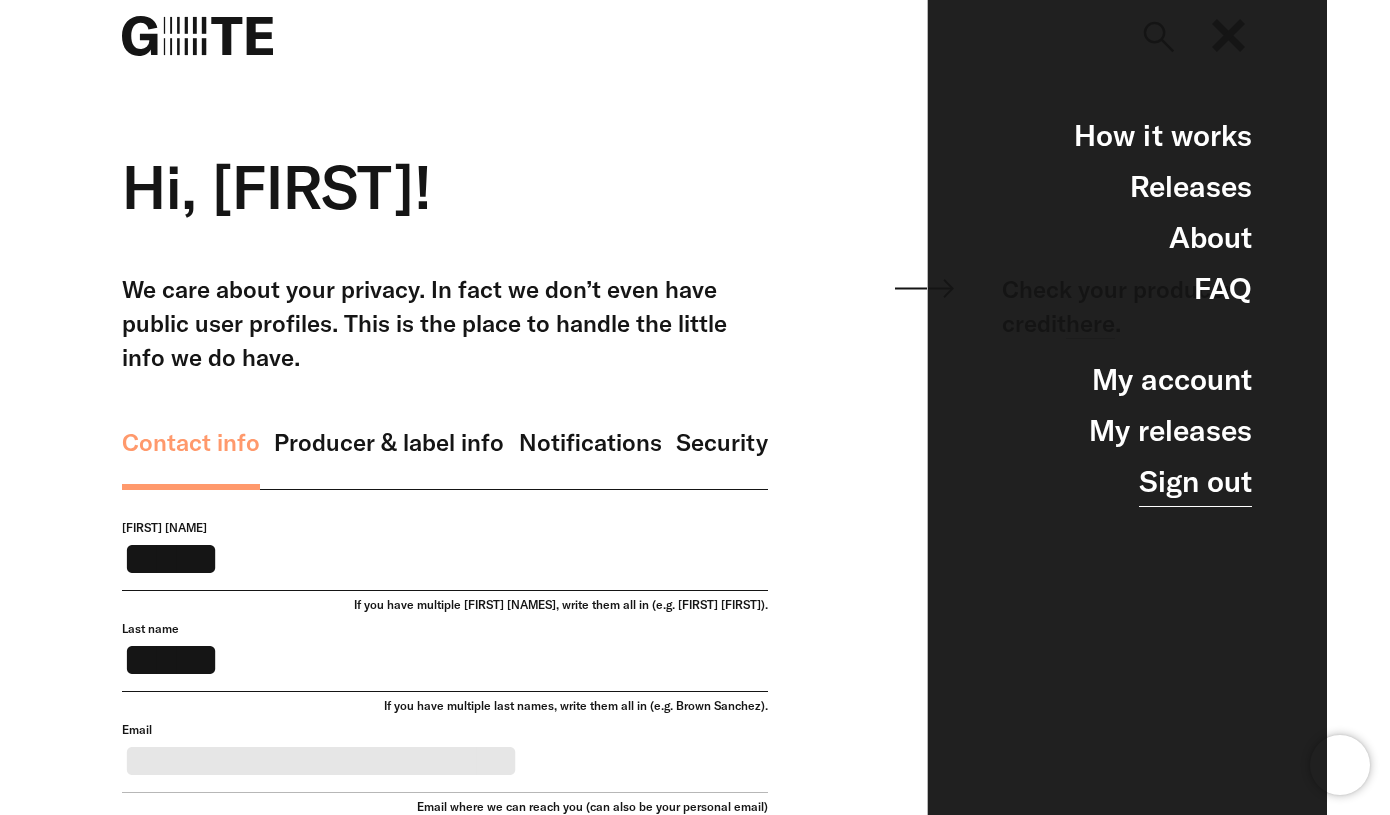 click on "Sign out" at bounding box center [1195, 481] 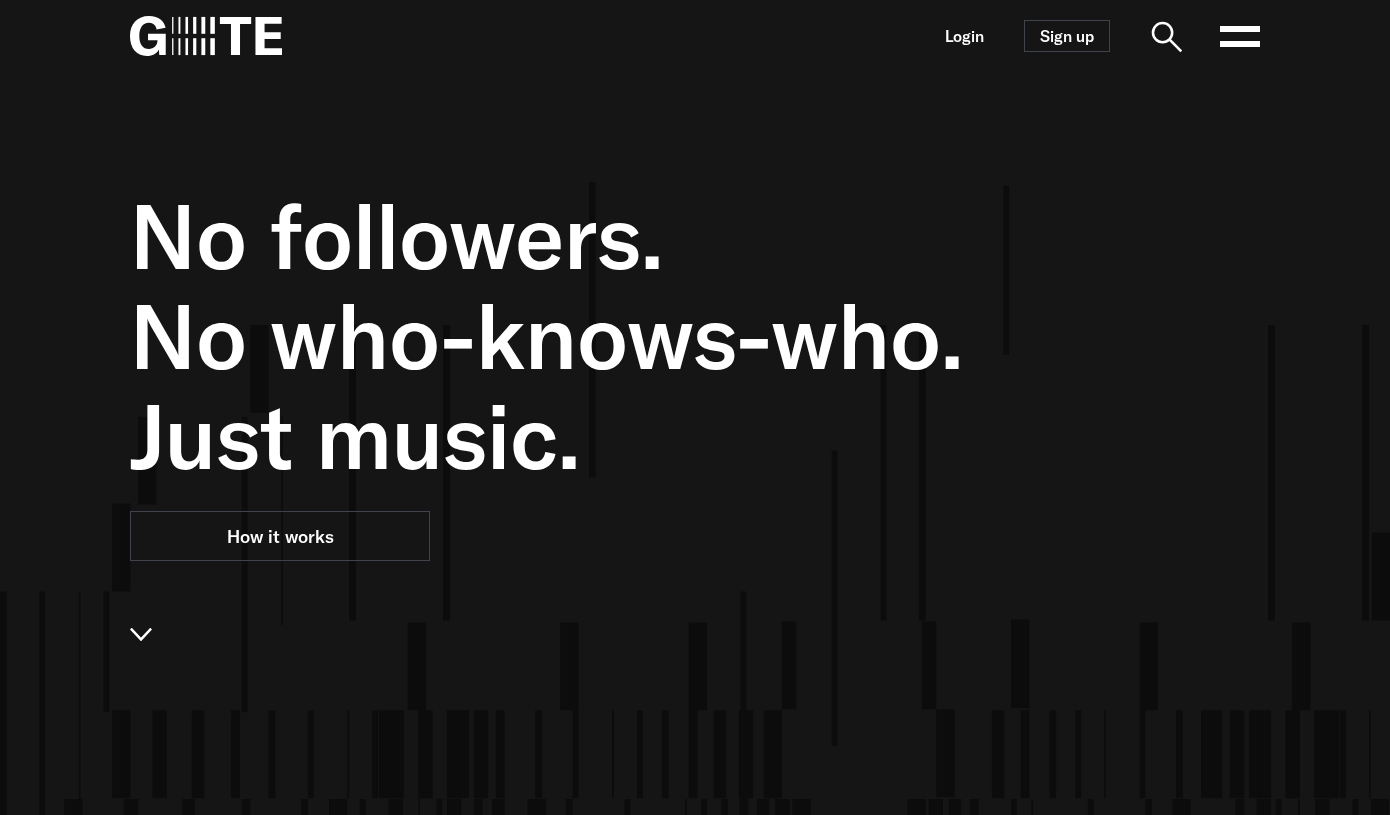 scroll, scrollTop: 0, scrollLeft: 0, axis: both 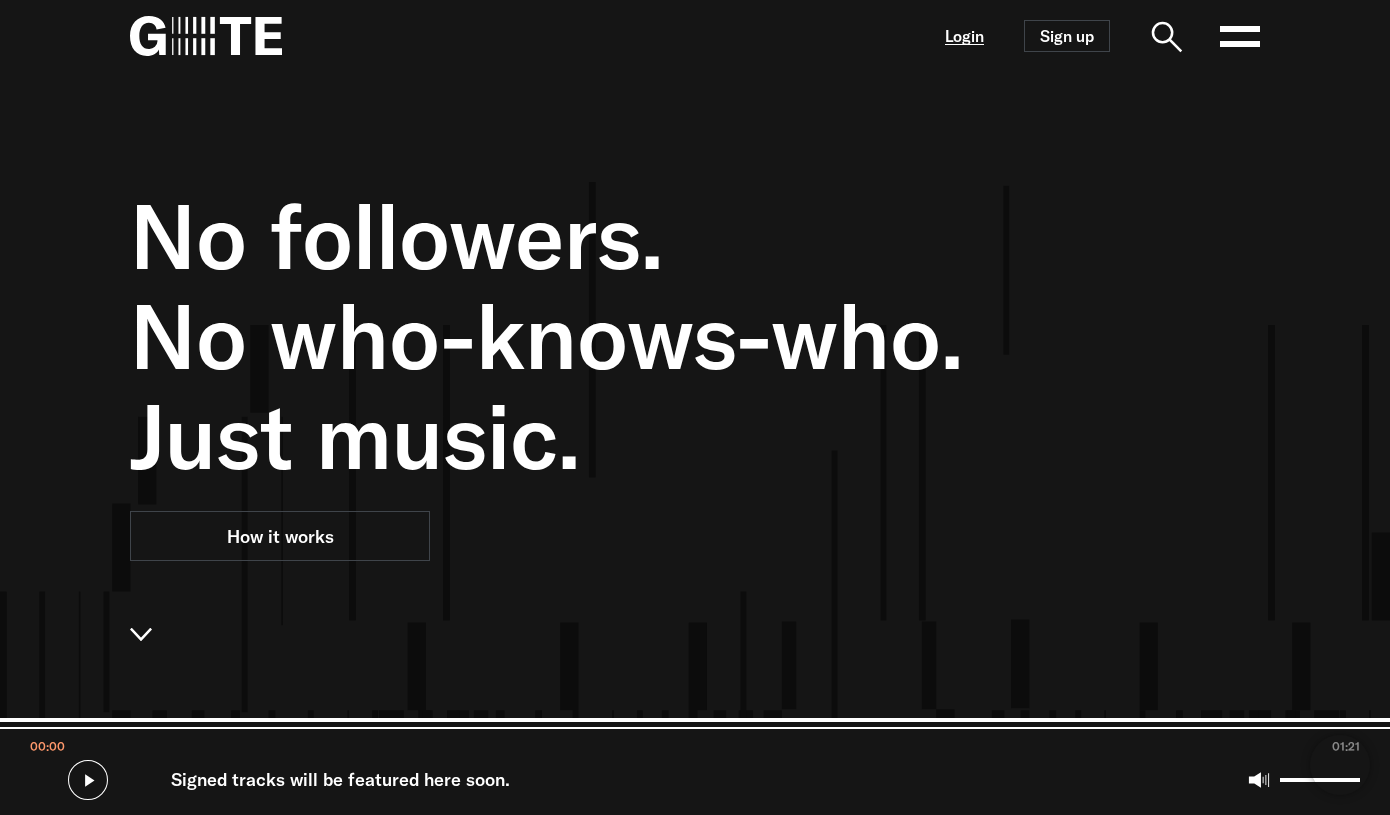 click on "Login" at bounding box center [964, 36] 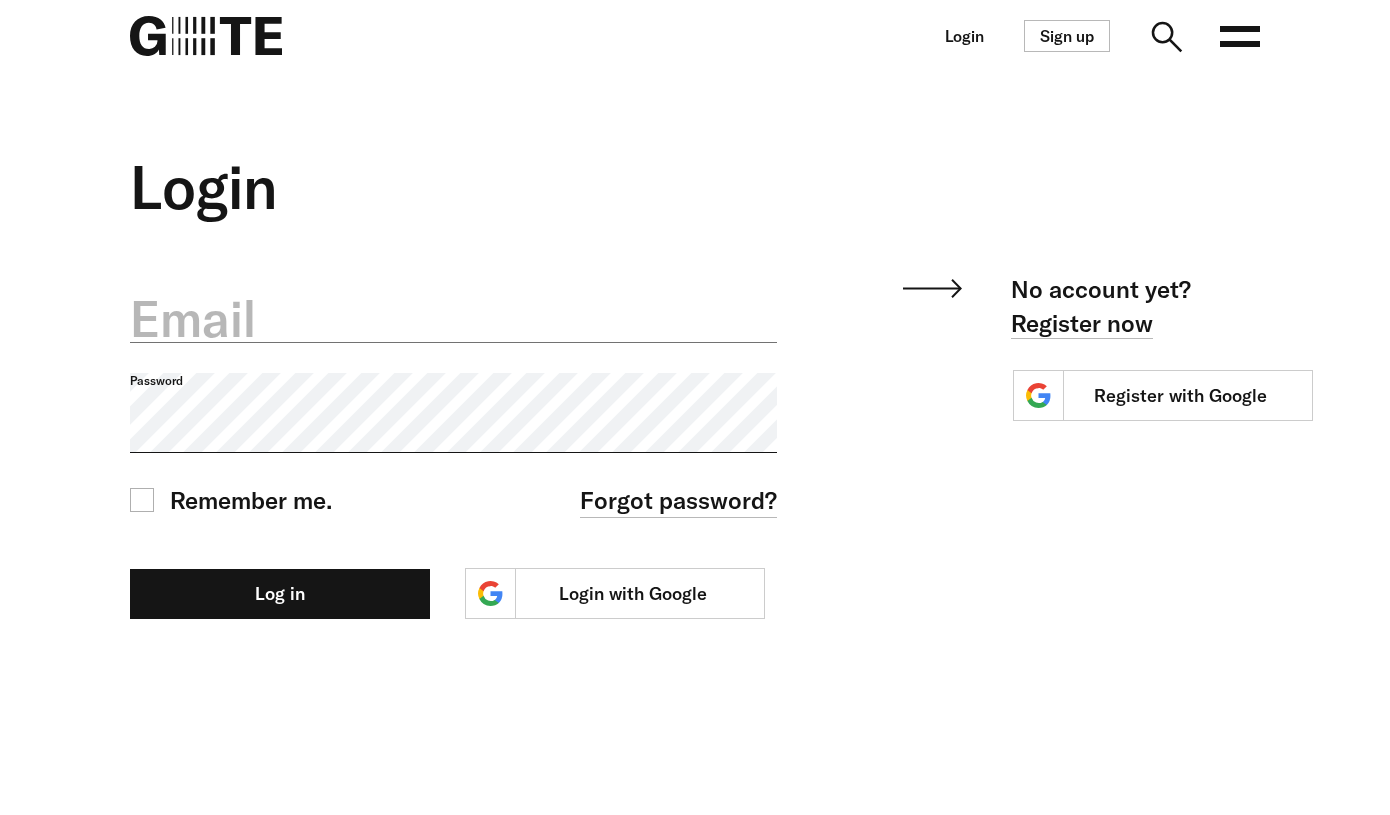 scroll, scrollTop: 0, scrollLeft: 0, axis: both 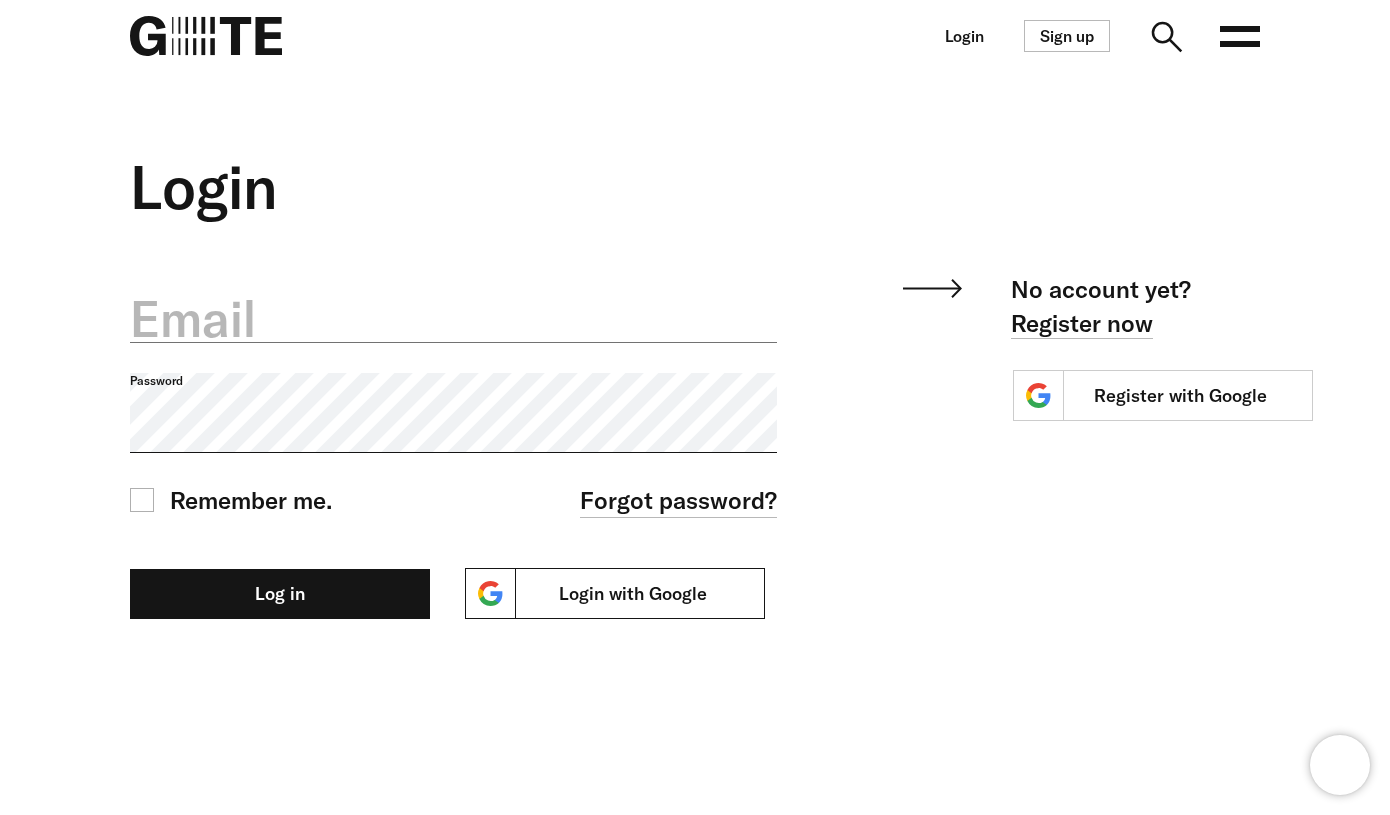 click on "Login with Google" at bounding box center (615, 593) 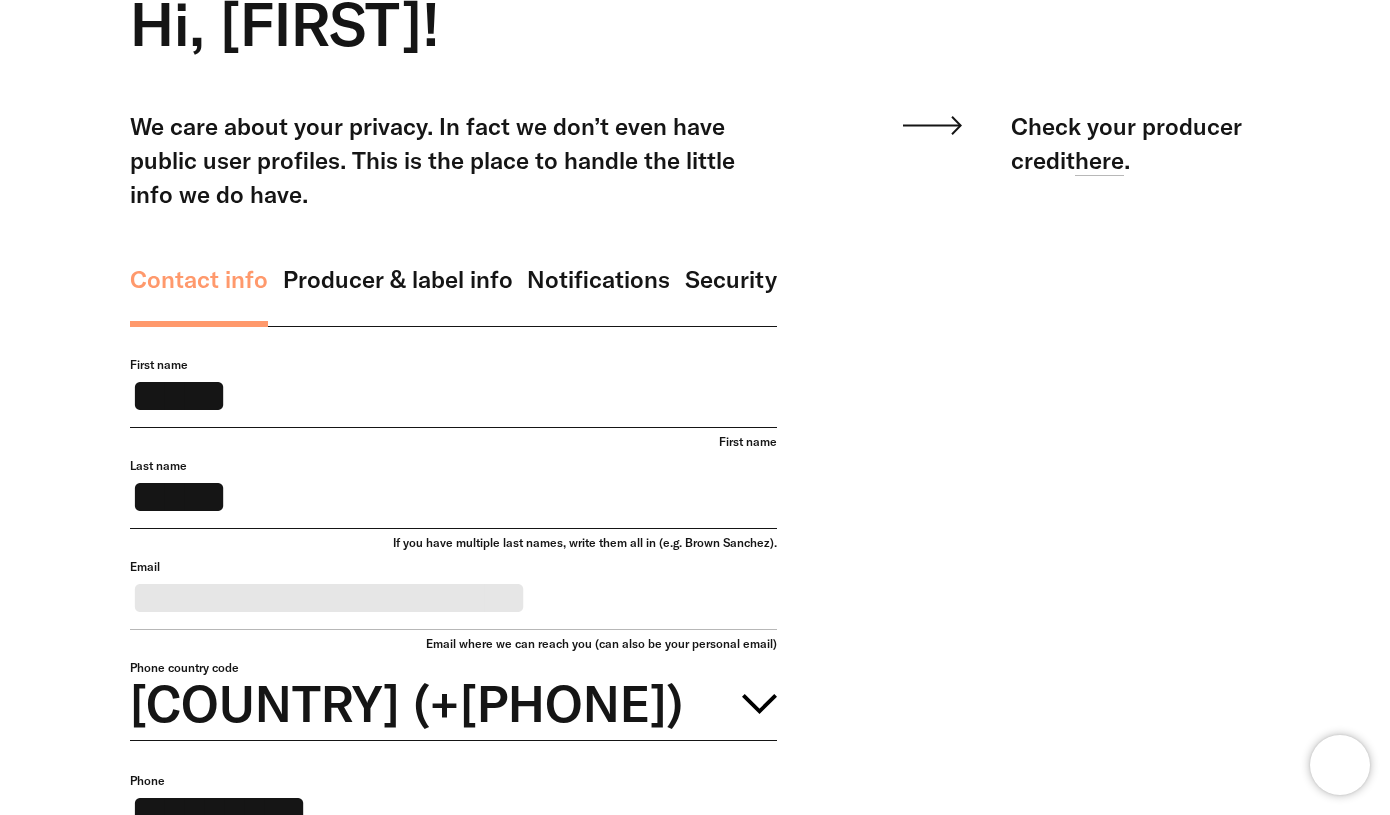 scroll, scrollTop: 692, scrollLeft: 0, axis: vertical 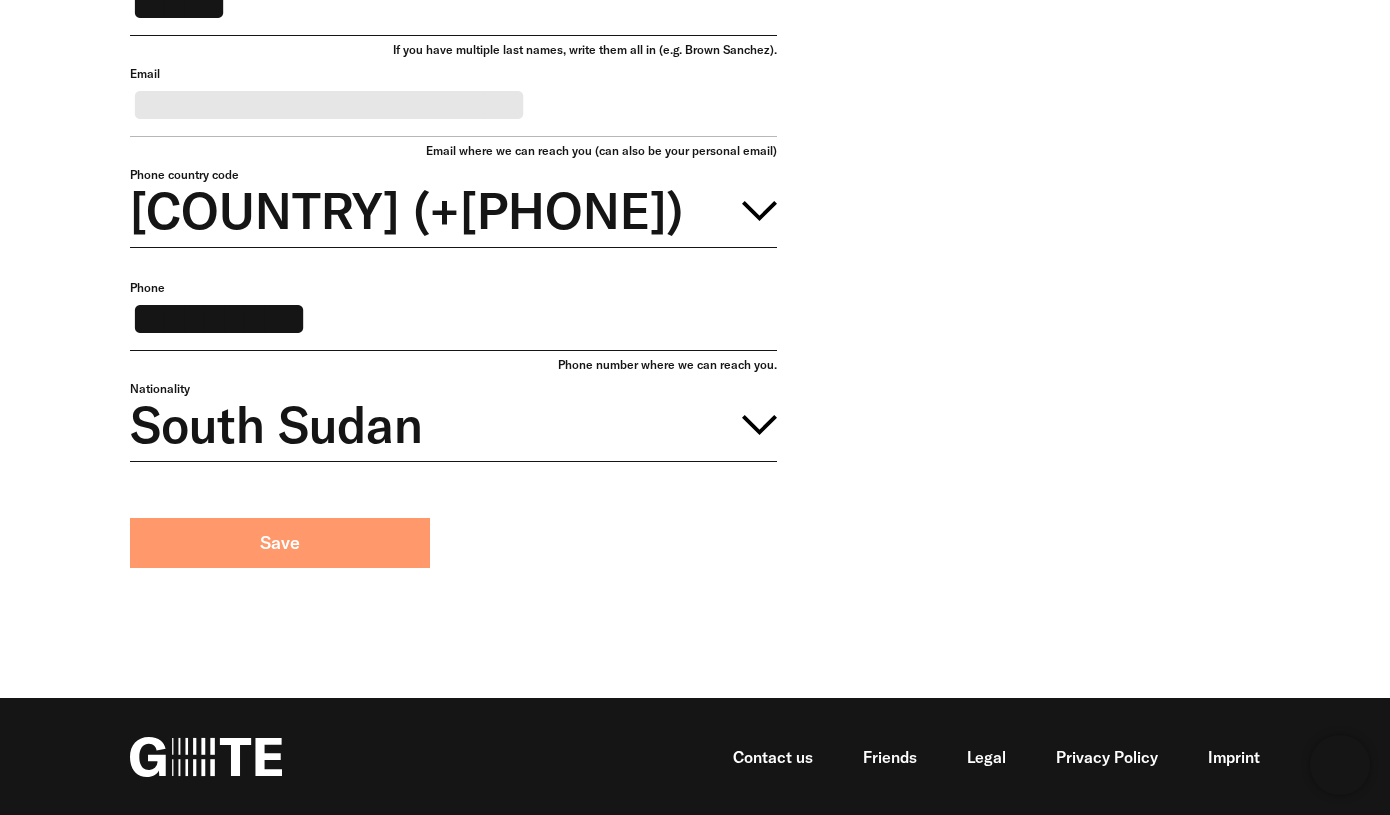 click on "Save" at bounding box center (280, 543) 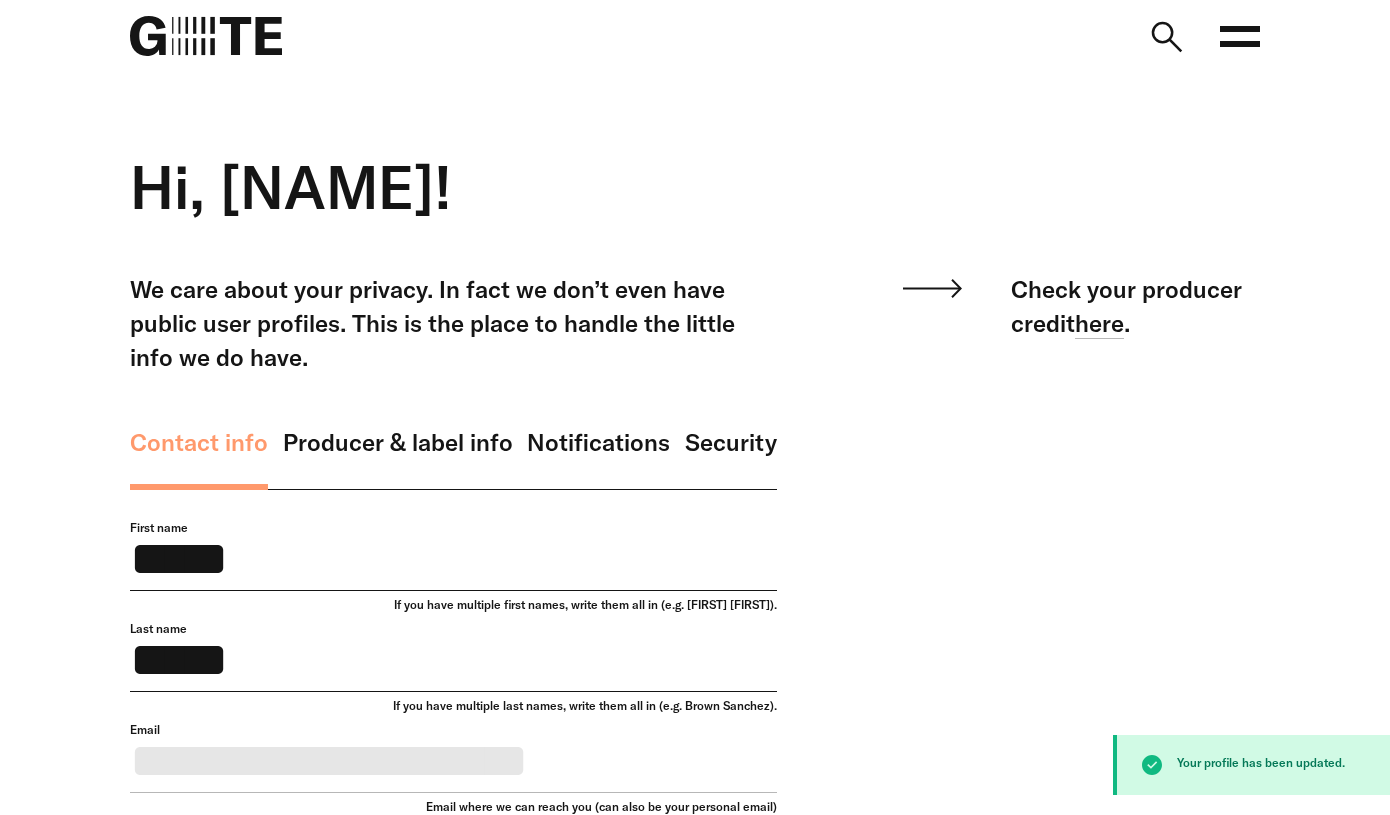 scroll, scrollTop: 692, scrollLeft: 0, axis: vertical 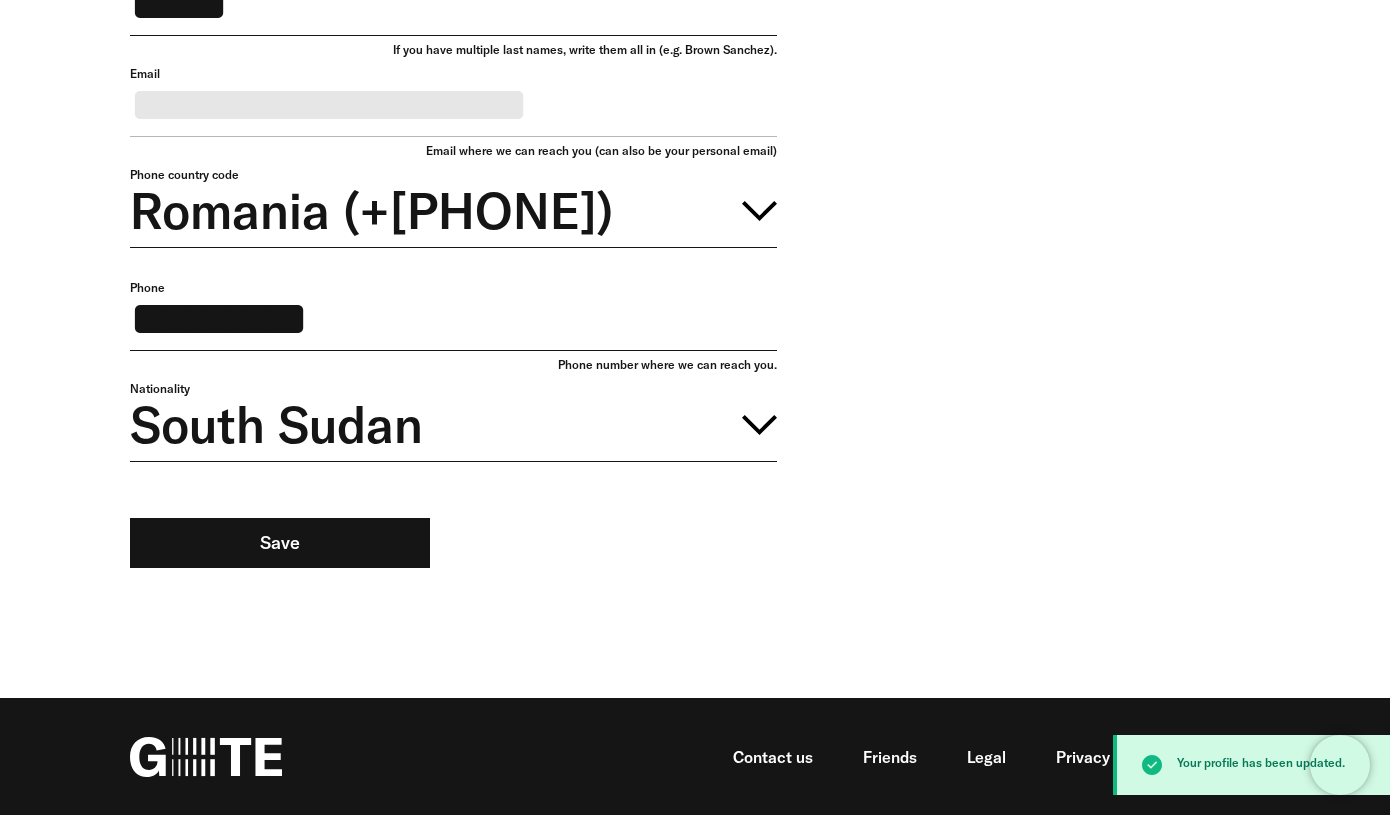 click on "**********" at bounding box center [453, 241] 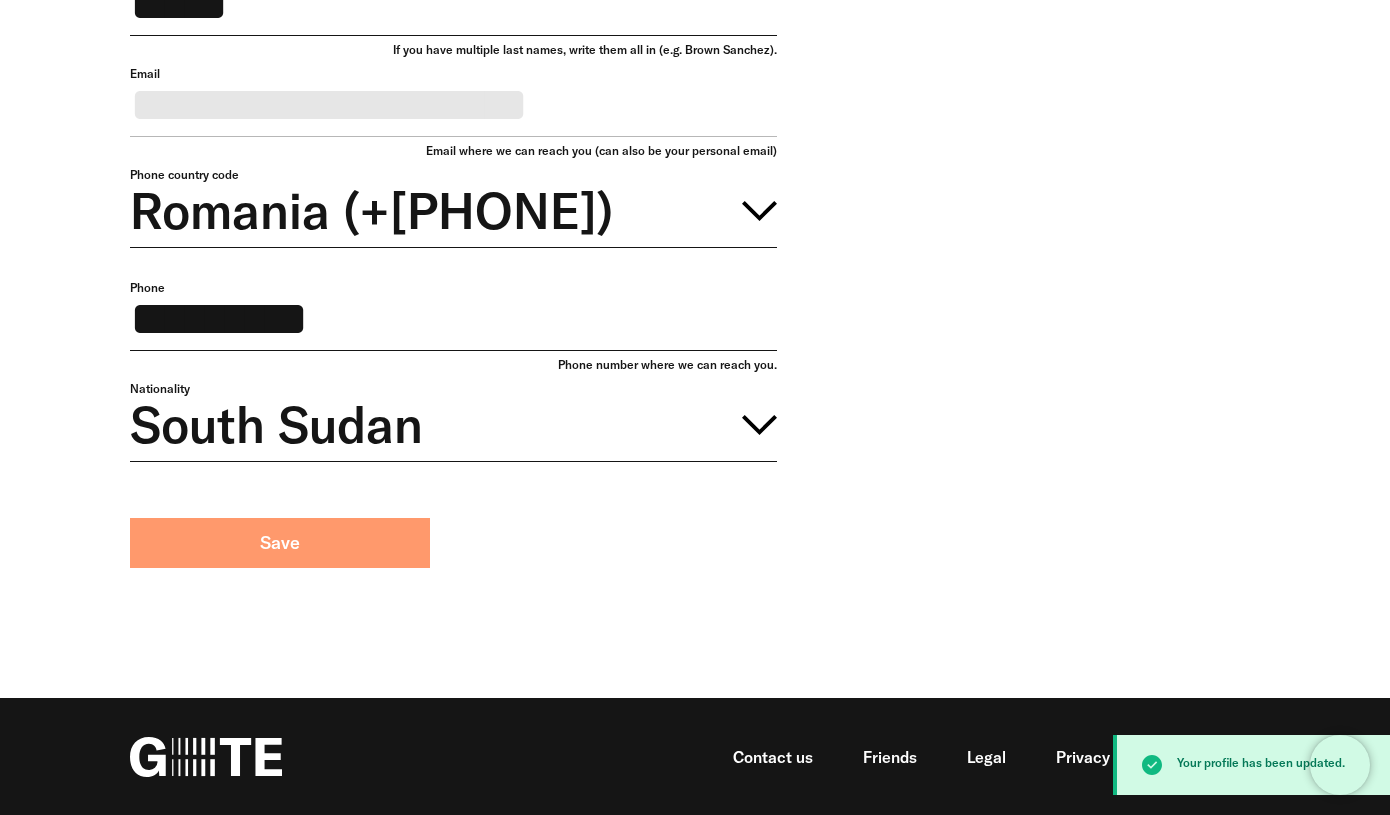 click on "Save" at bounding box center (280, 543) 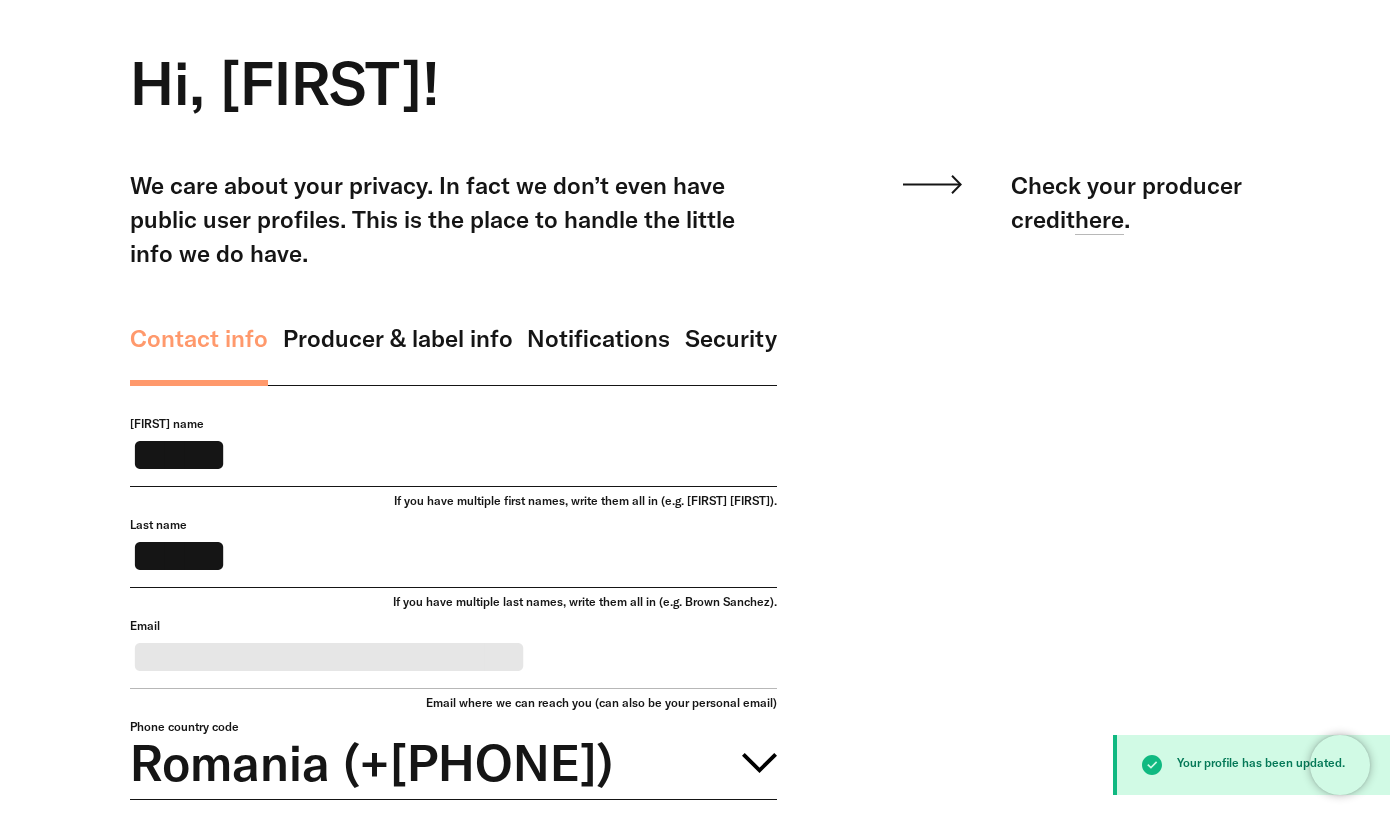 scroll, scrollTop: 0, scrollLeft: 0, axis: both 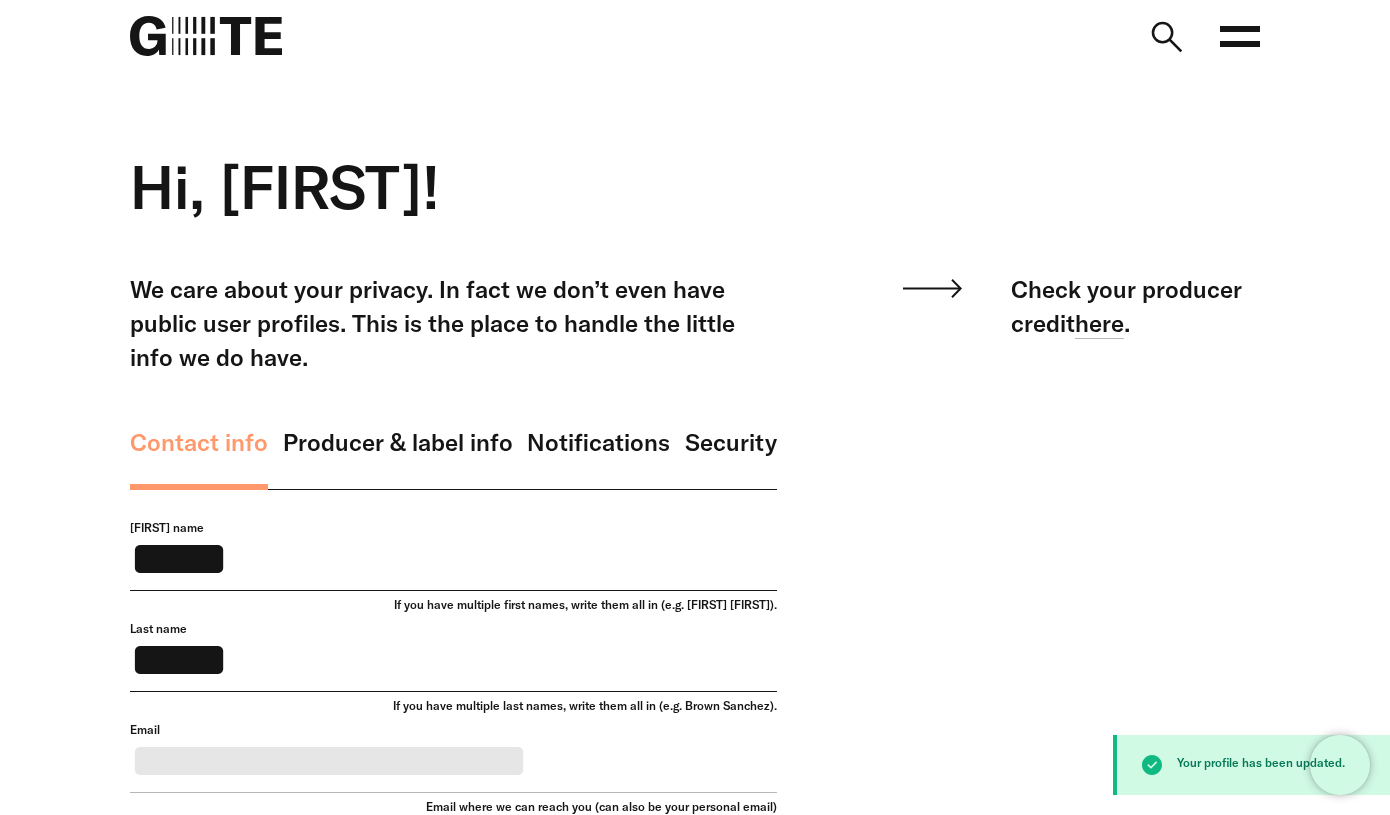 click 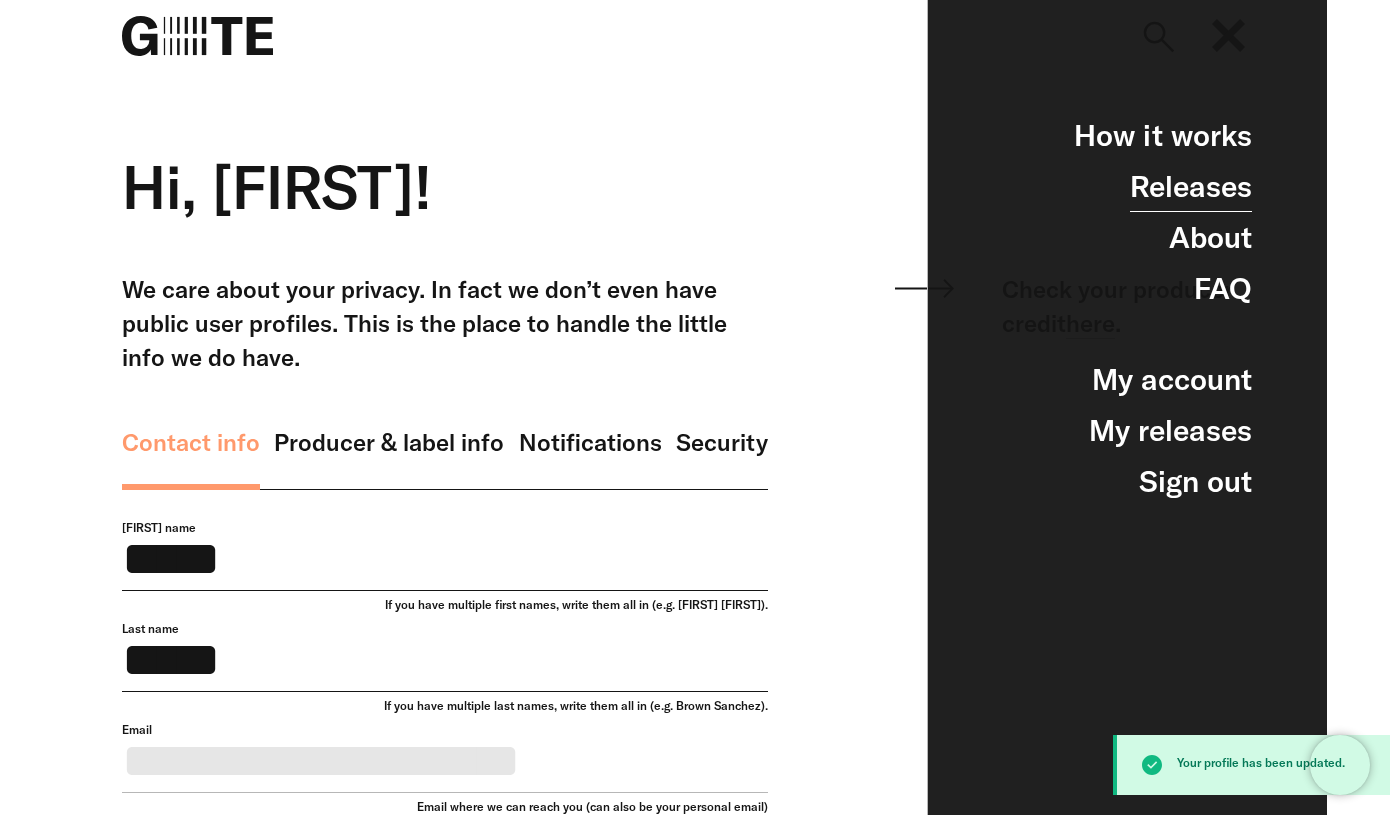 click on "Releases" at bounding box center (1191, 186) 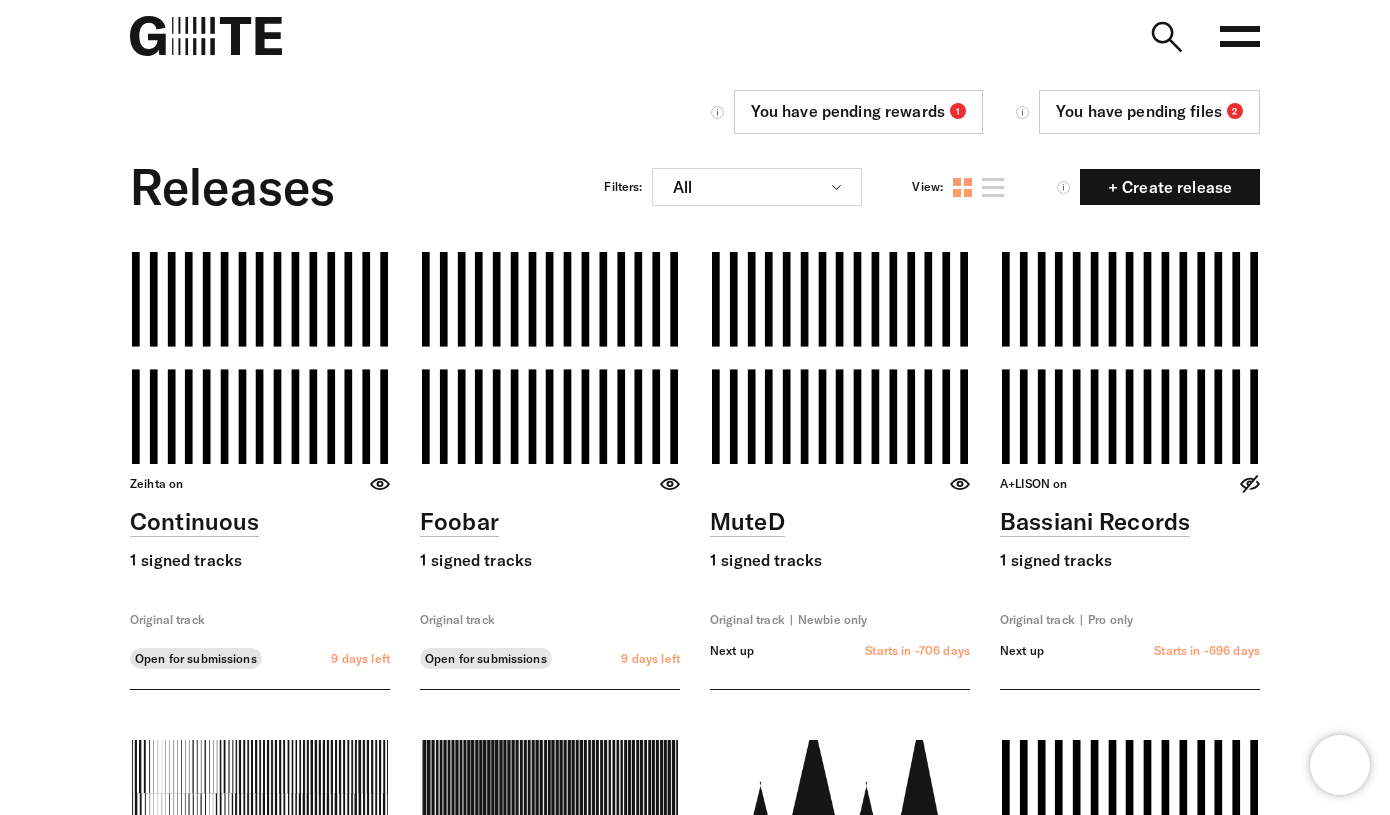 scroll, scrollTop: 0, scrollLeft: 0, axis: both 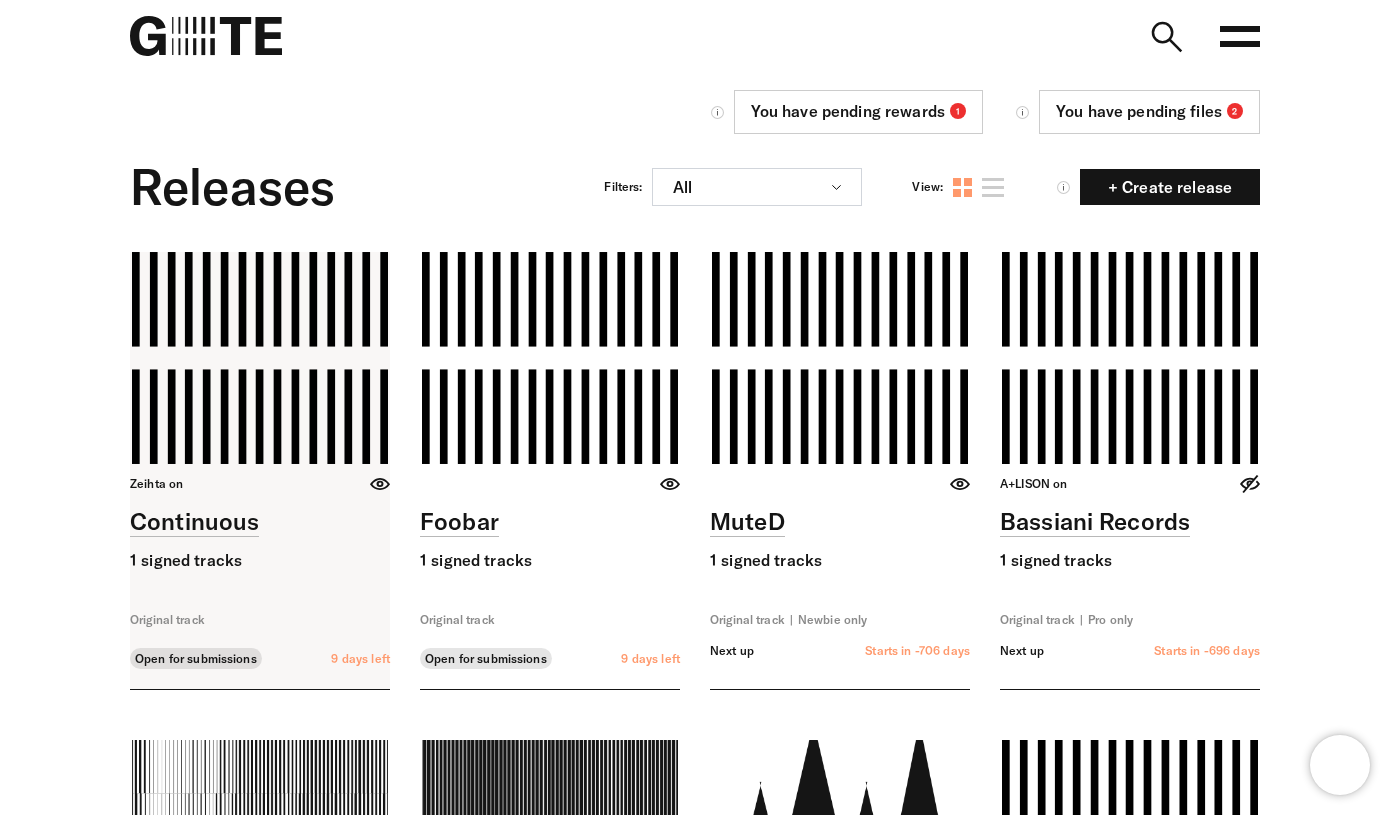 click at bounding box center (260, 470) 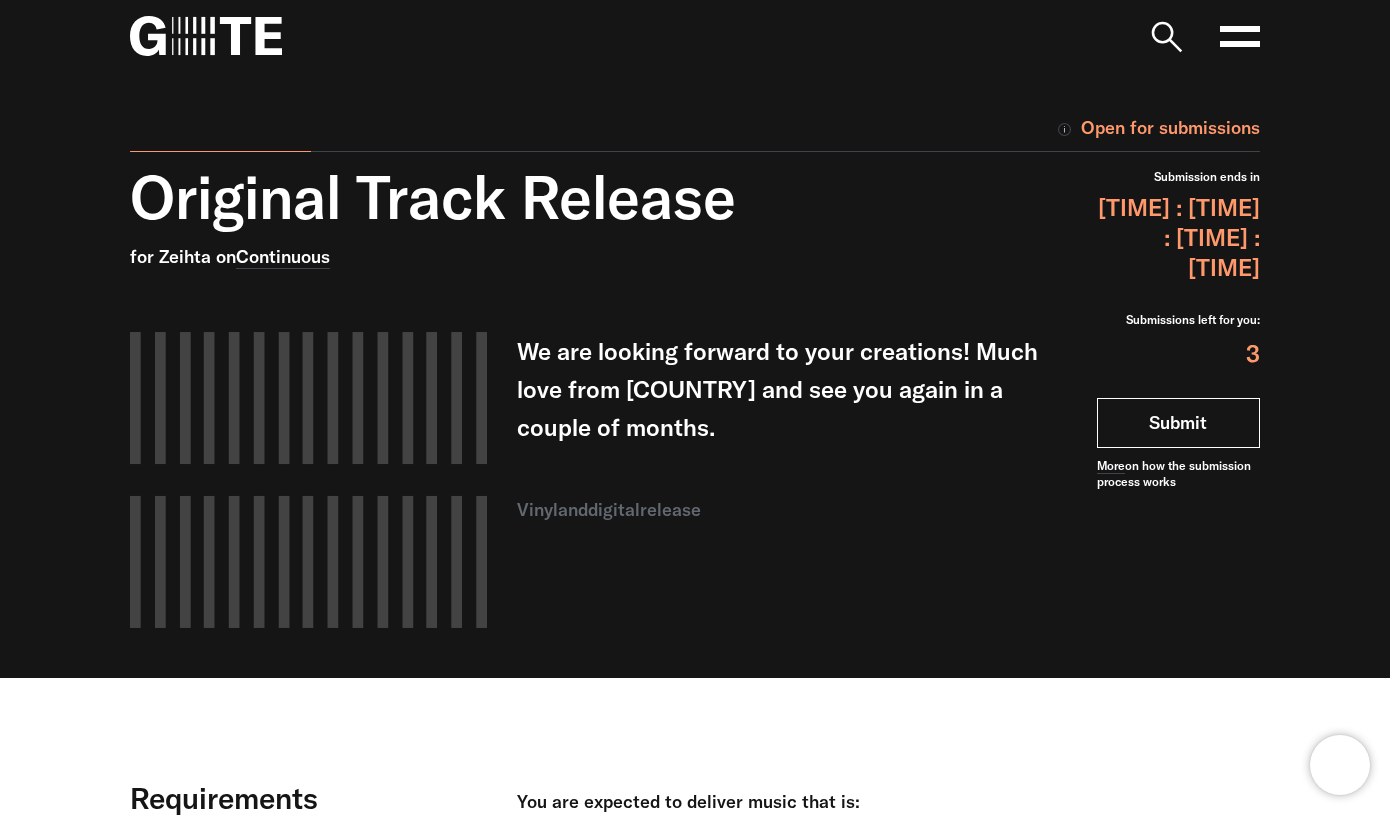scroll, scrollTop: 0, scrollLeft: 0, axis: both 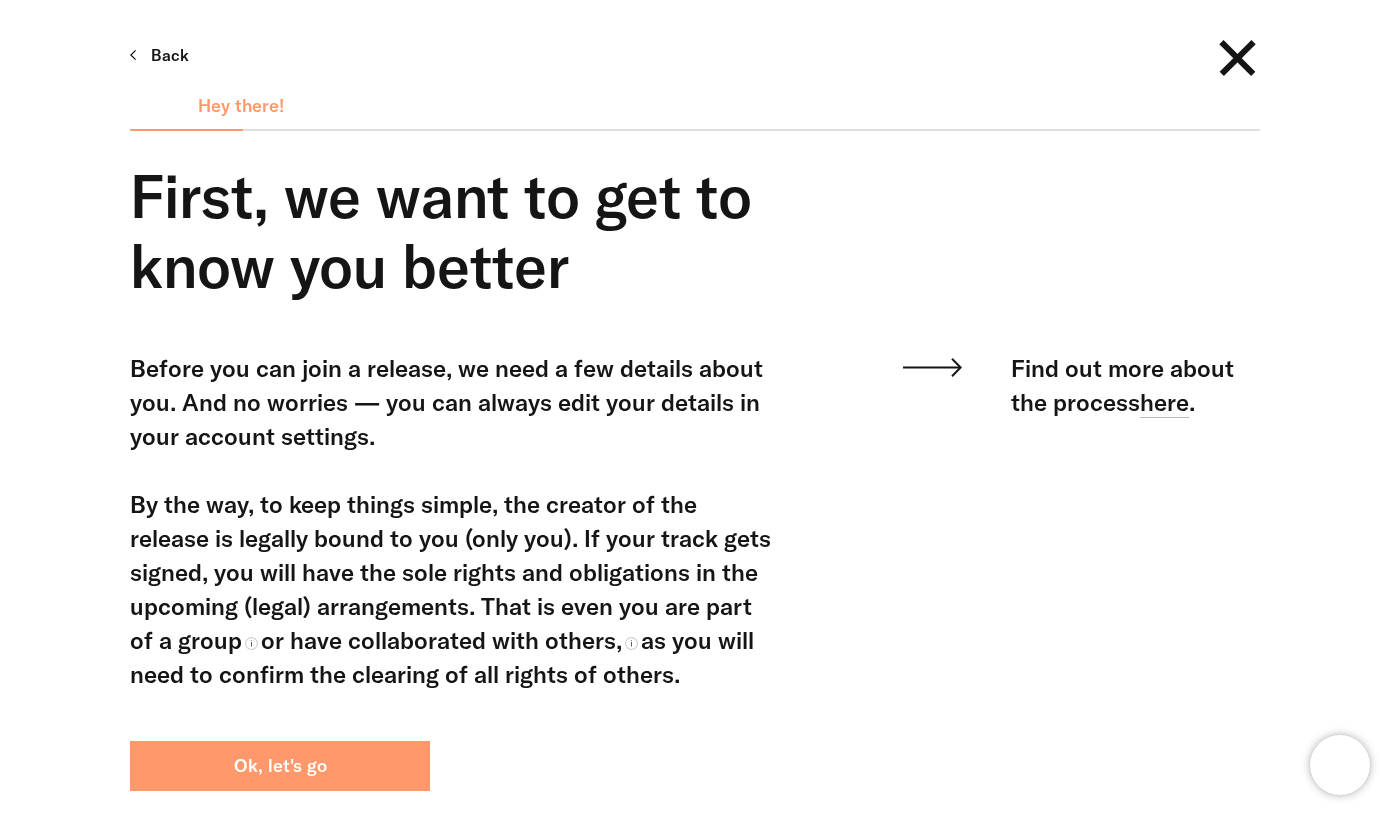 click on "Ok, let's go" at bounding box center [280, 766] 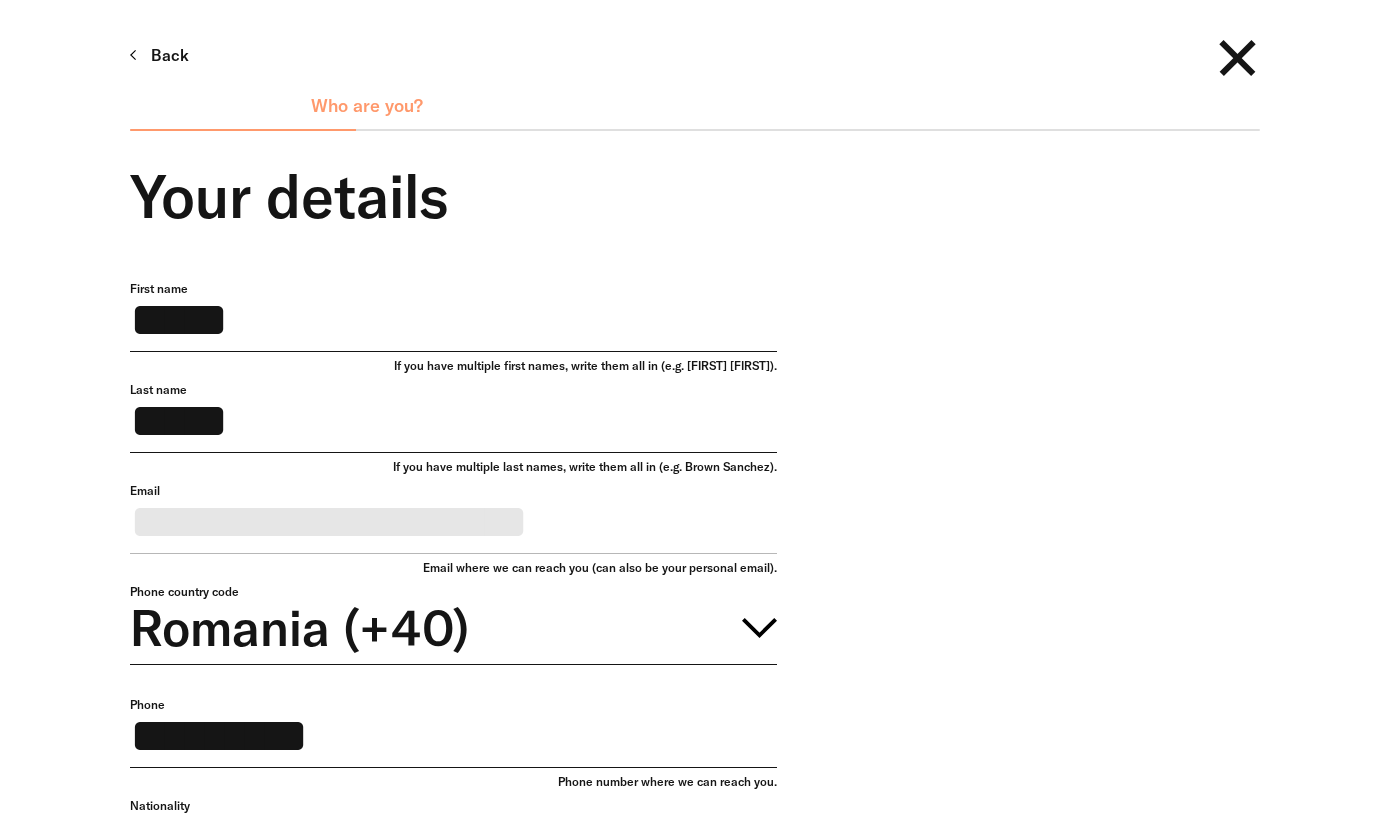 scroll, scrollTop: 423, scrollLeft: 0, axis: vertical 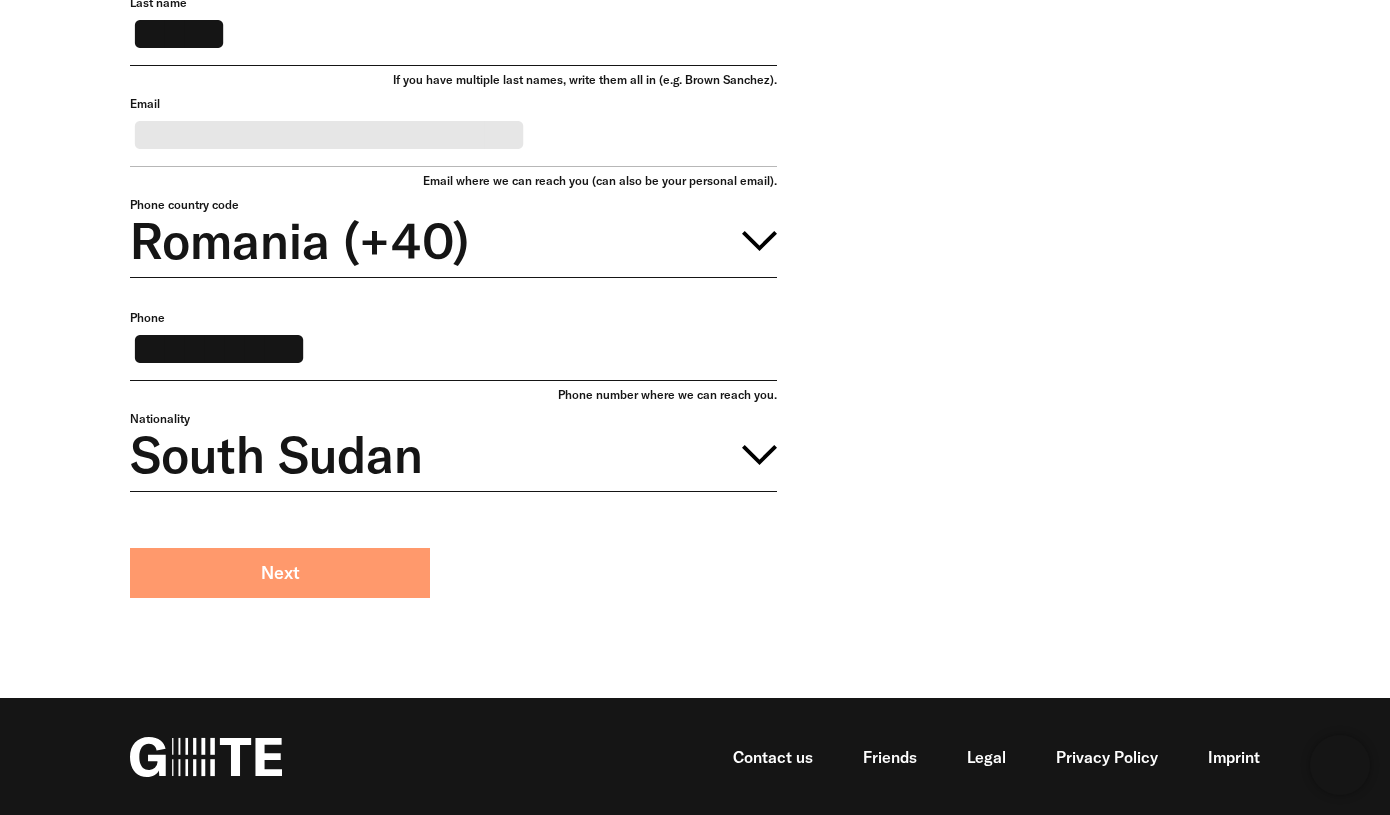 click on "Next" at bounding box center (280, 573) 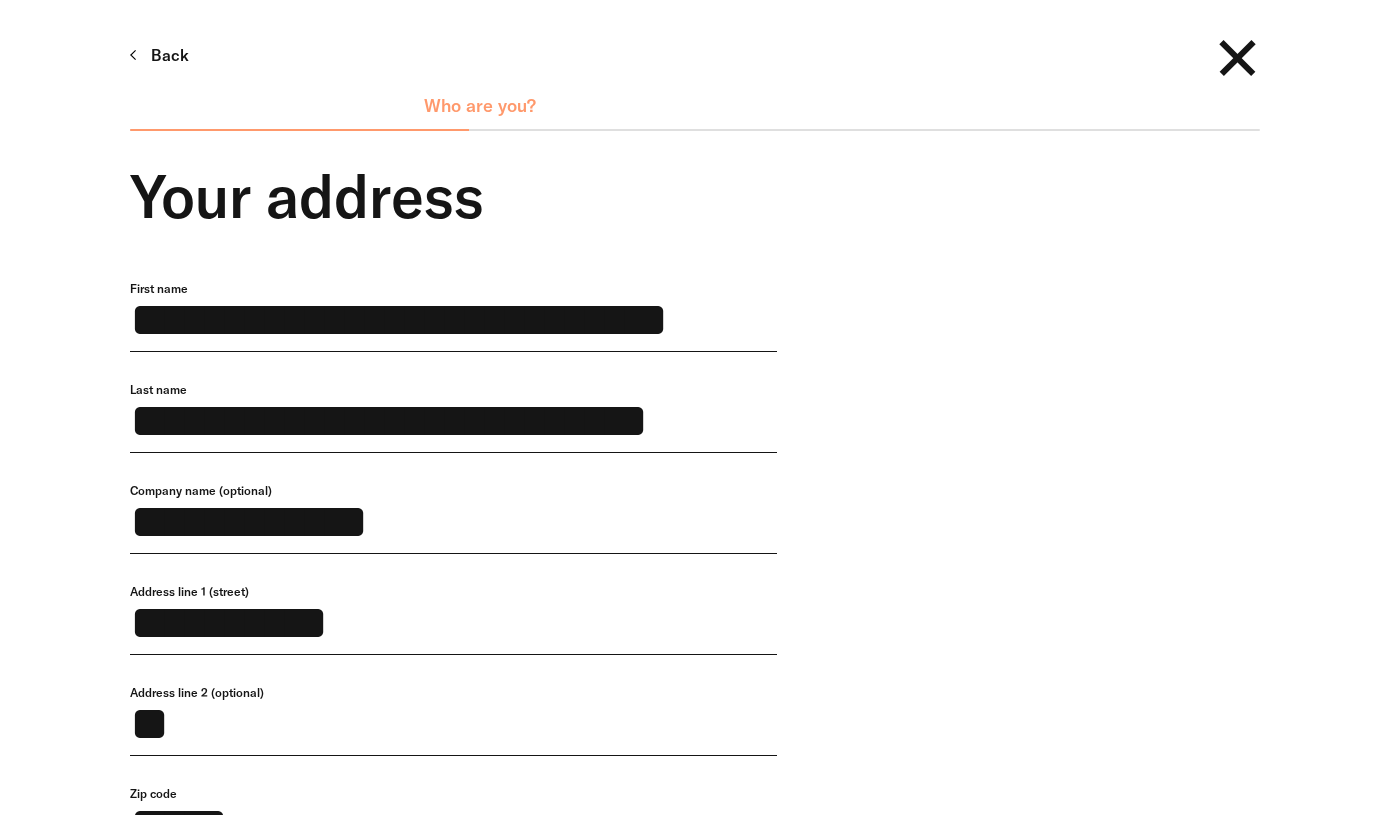 scroll, scrollTop: 690, scrollLeft: 0, axis: vertical 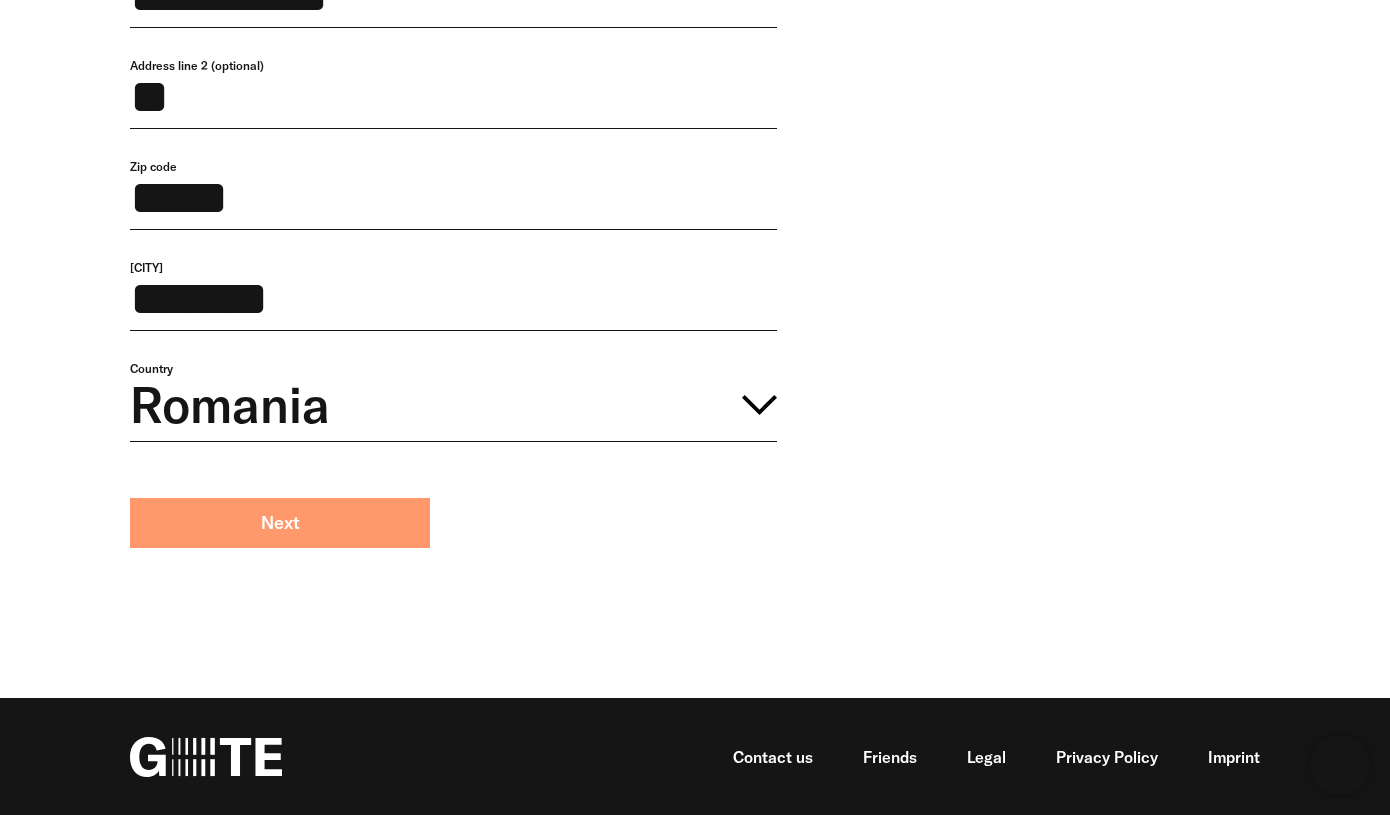 click on "Next" at bounding box center [280, 523] 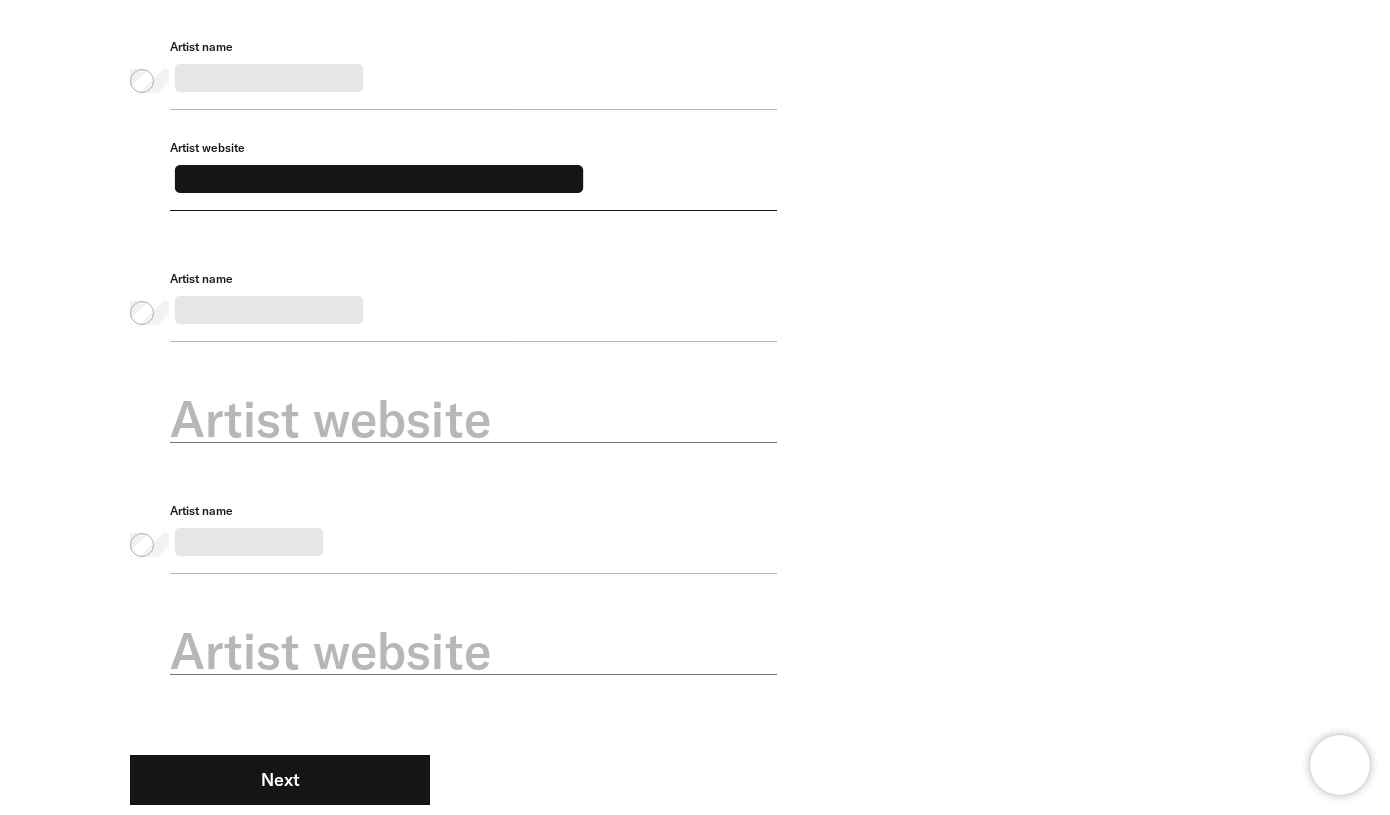 scroll, scrollTop: 885, scrollLeft: 0, axis: vertical 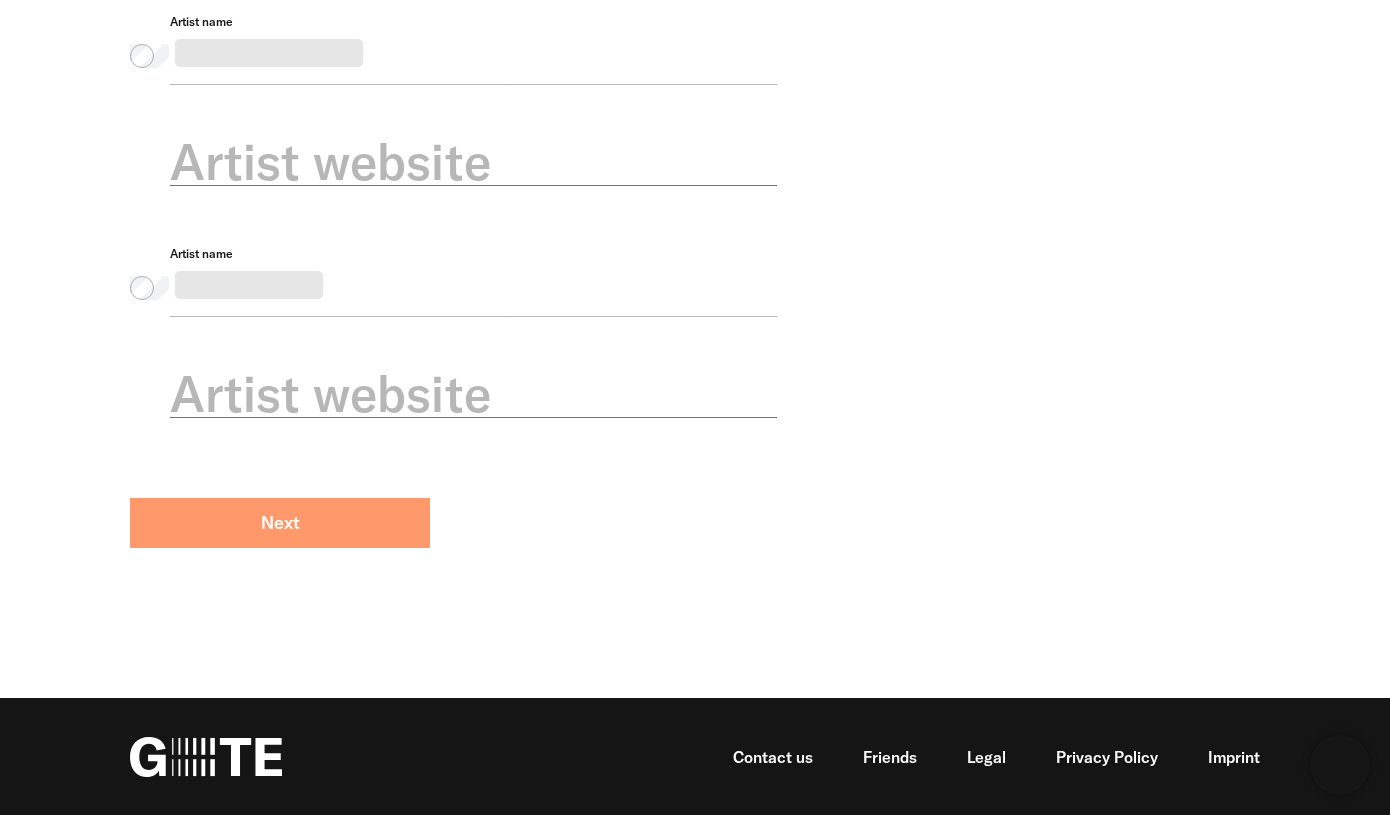 click on "Next" at bounding box center [280, 523] 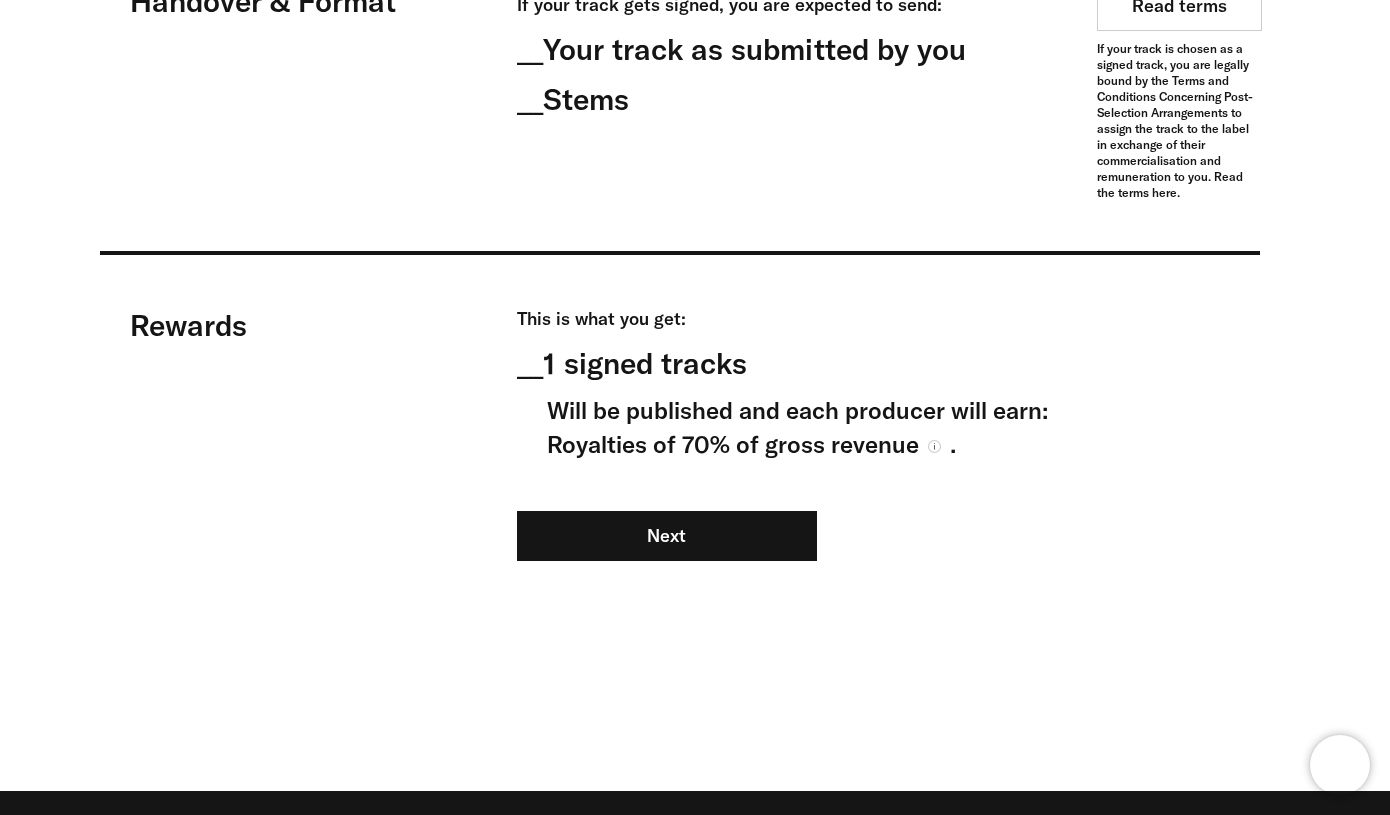 scroll, scrollTop: 1797, scrollLeft: 0, axis: vertical 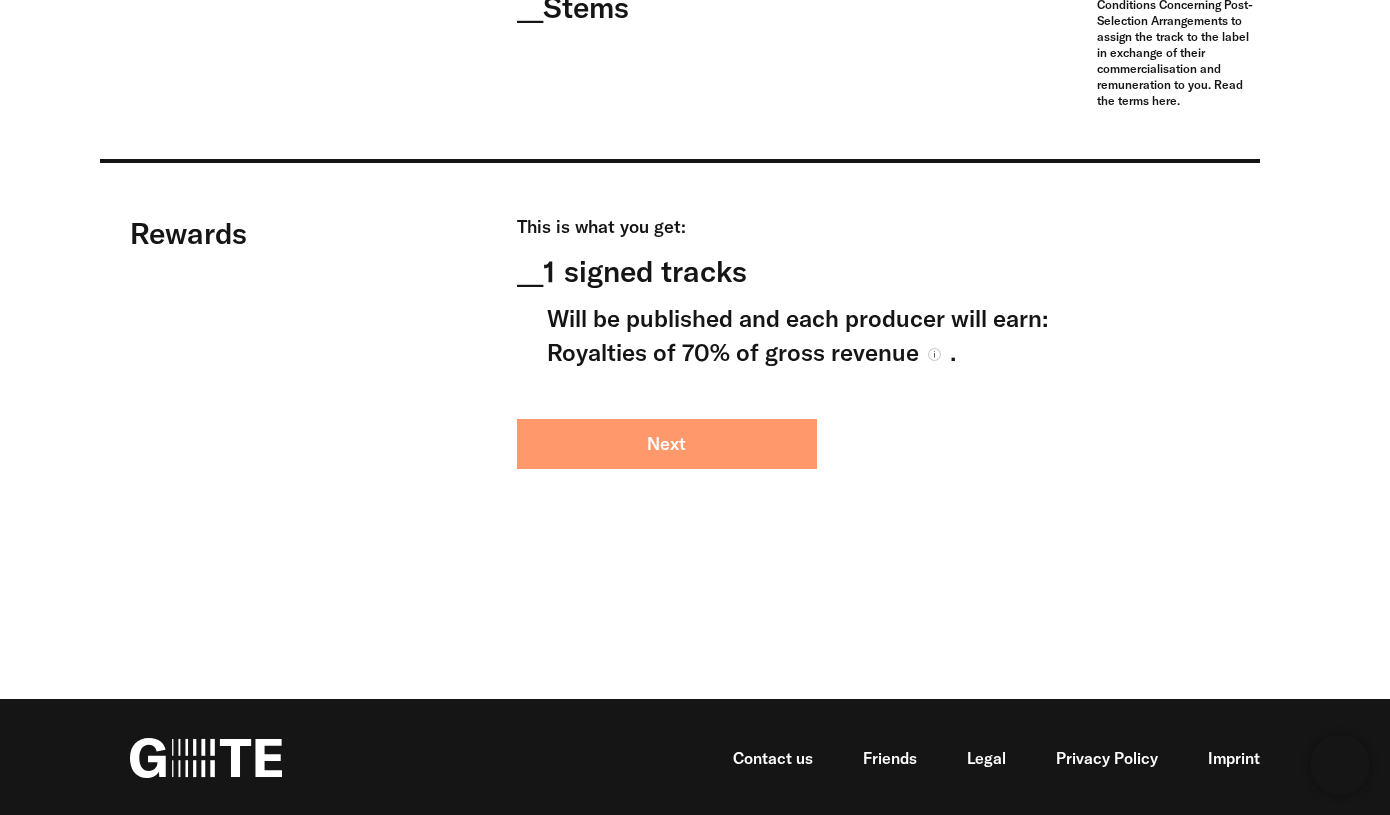 click on "Next" at bounding box center [667, 444] 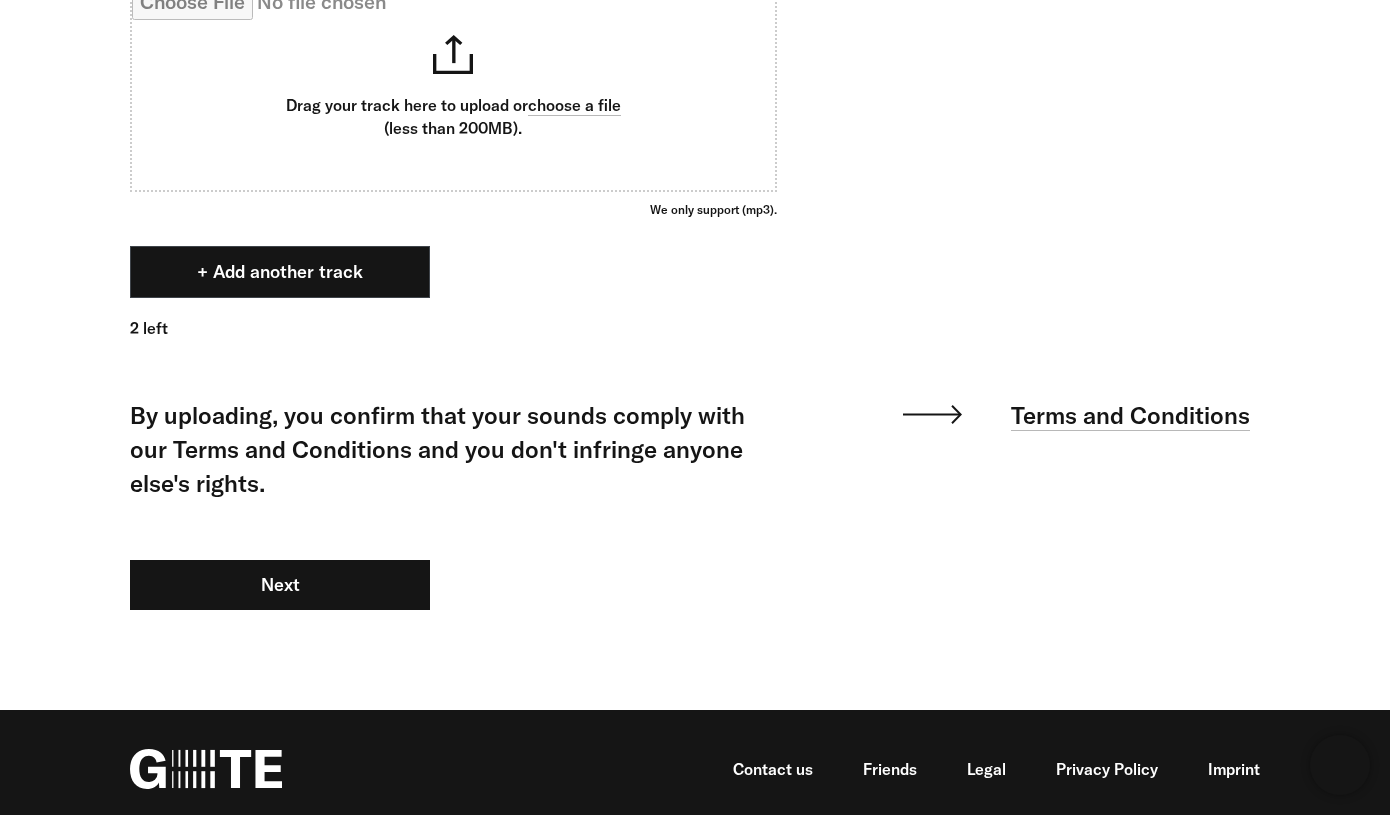 scroll, scrollTop: 1496, scrollLeft: 0, axis: vertical 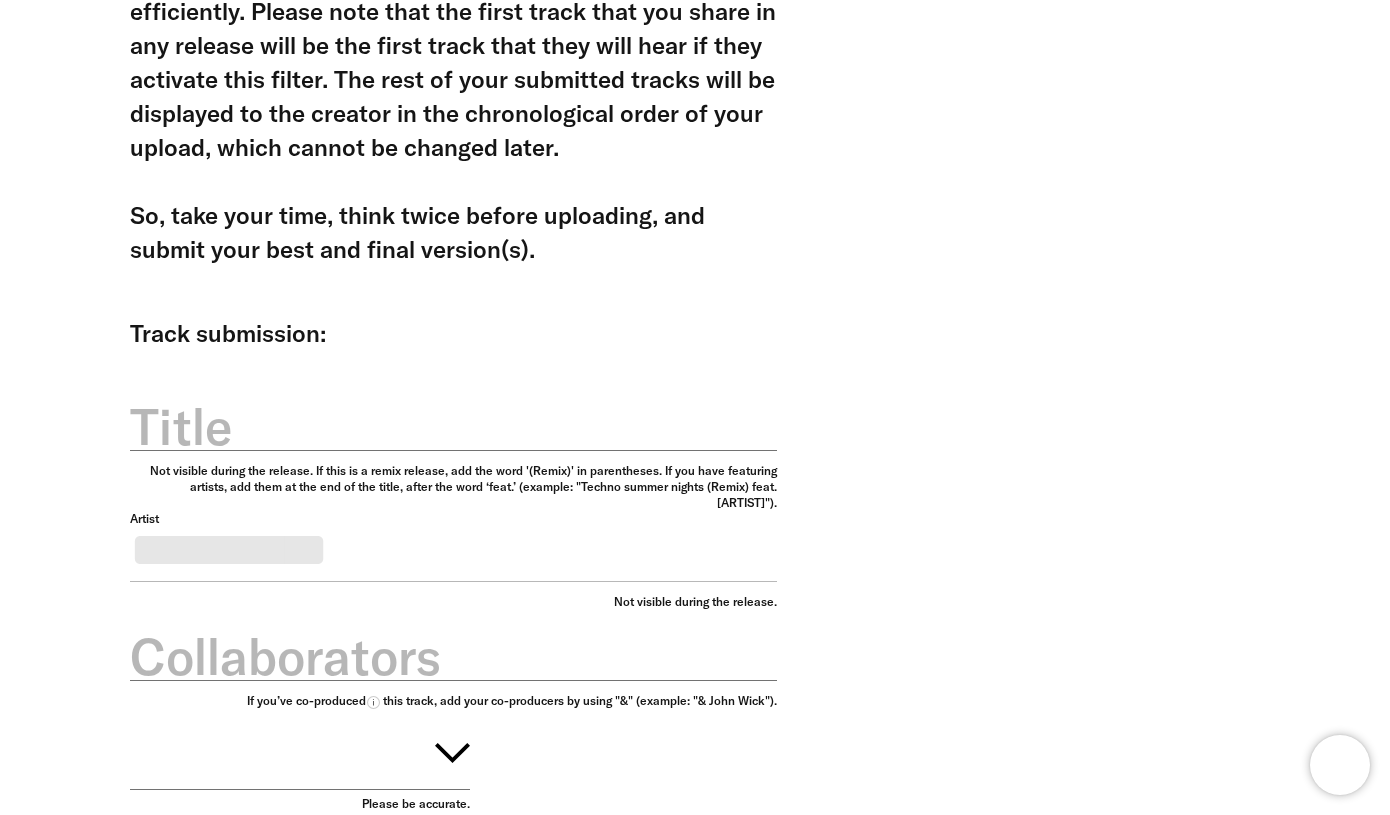 click on "Title" at bounding box center [453, 427] 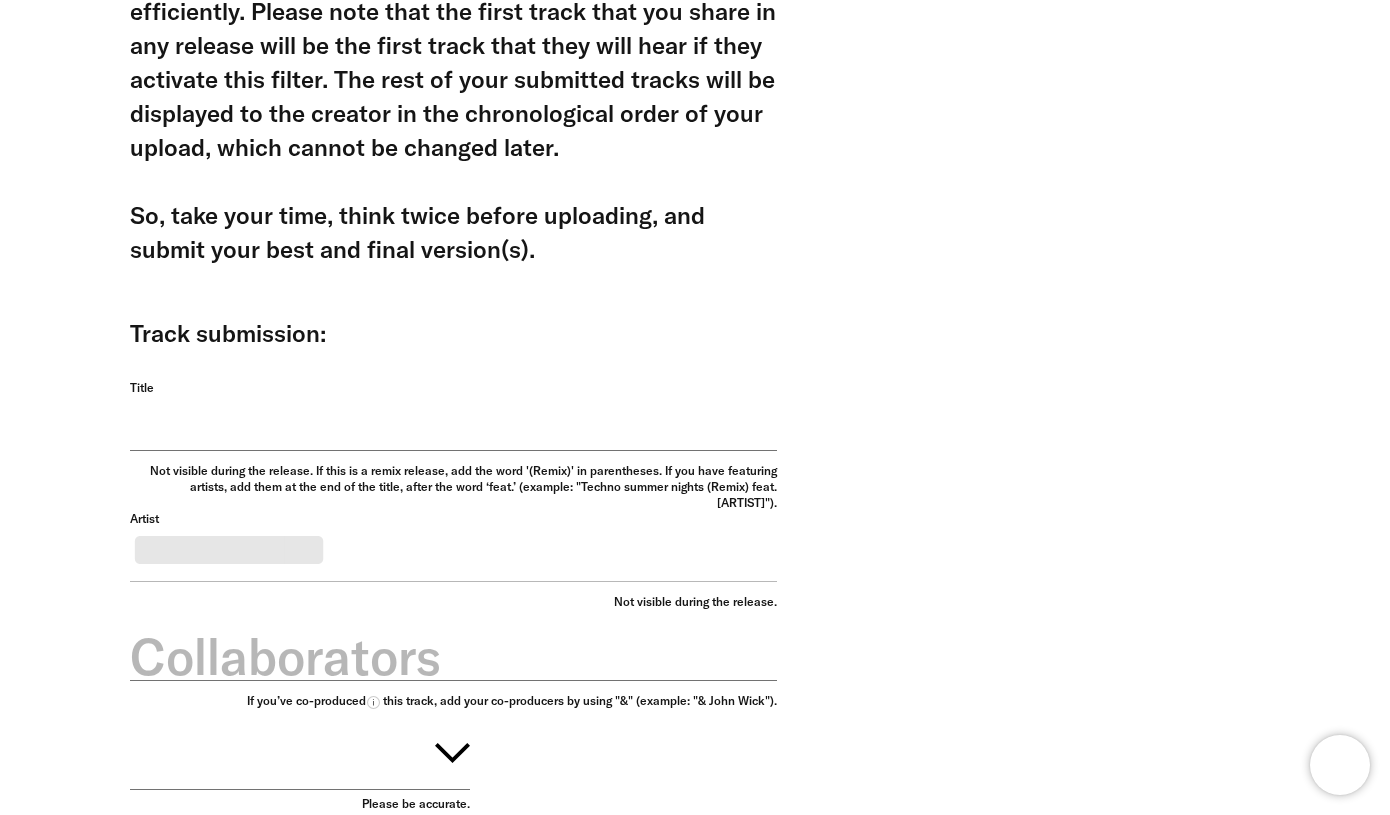 click on "Title" at bounding box center [453, 415] 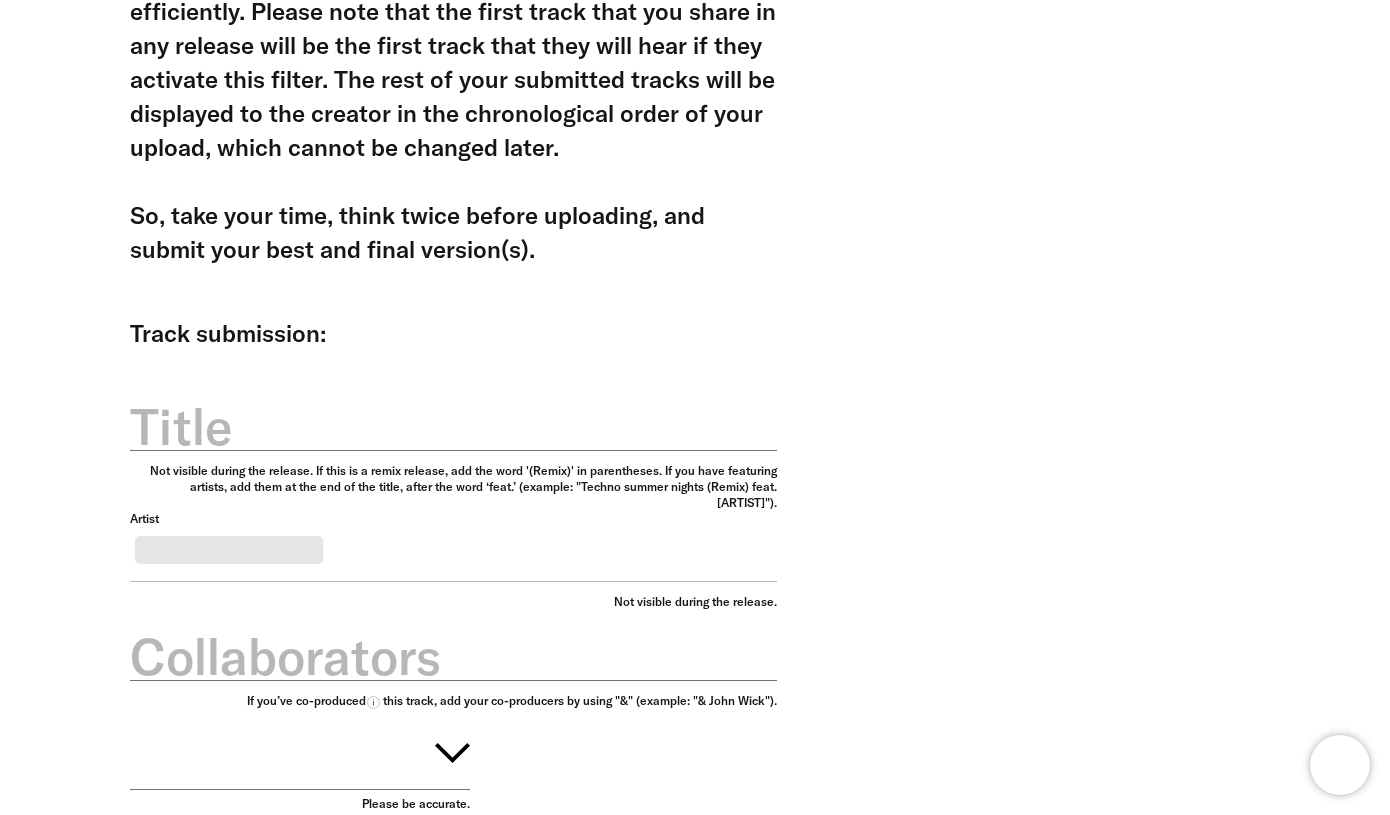 click on "Title" at bounding box center [453, 427] 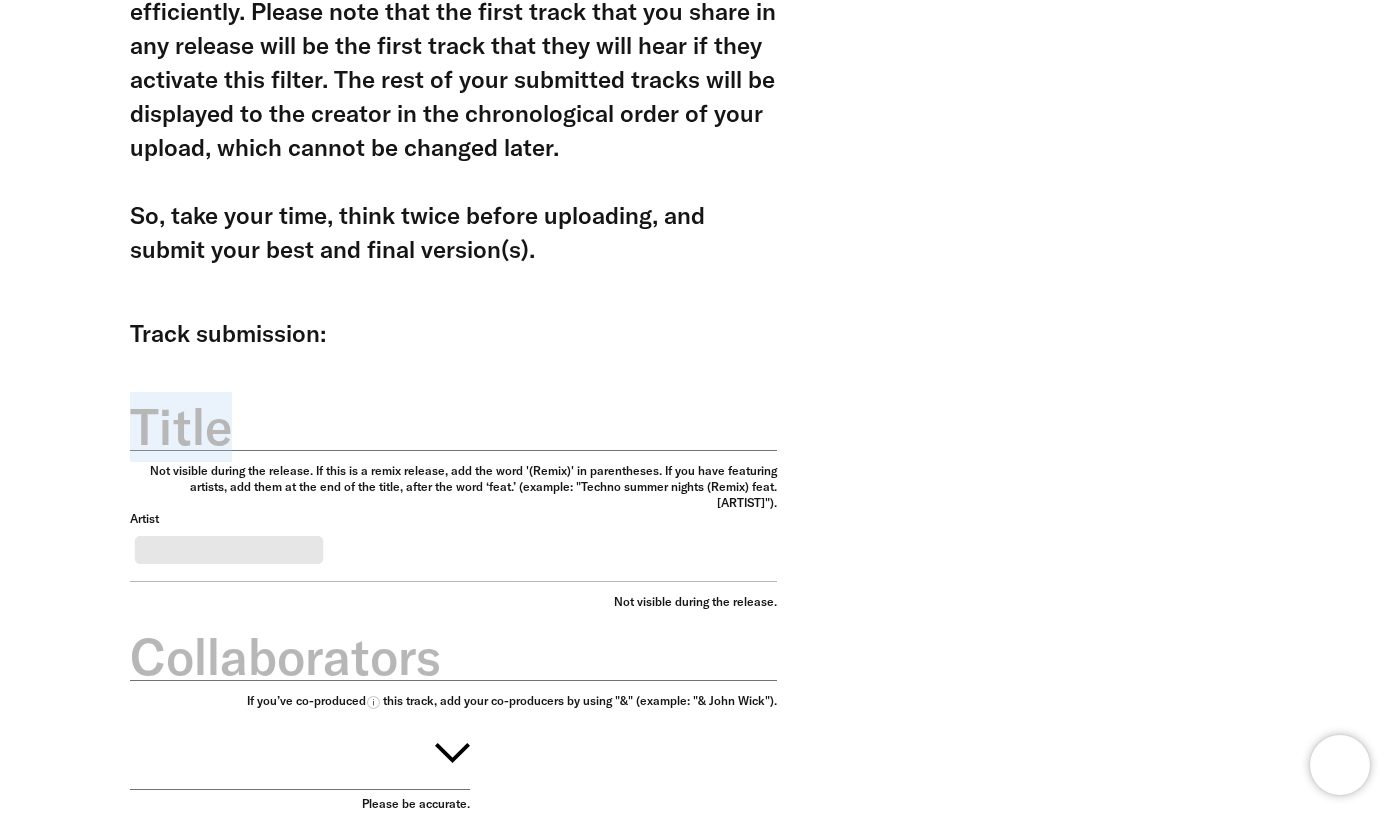 click on "Title" at bounding box center (453, 427) 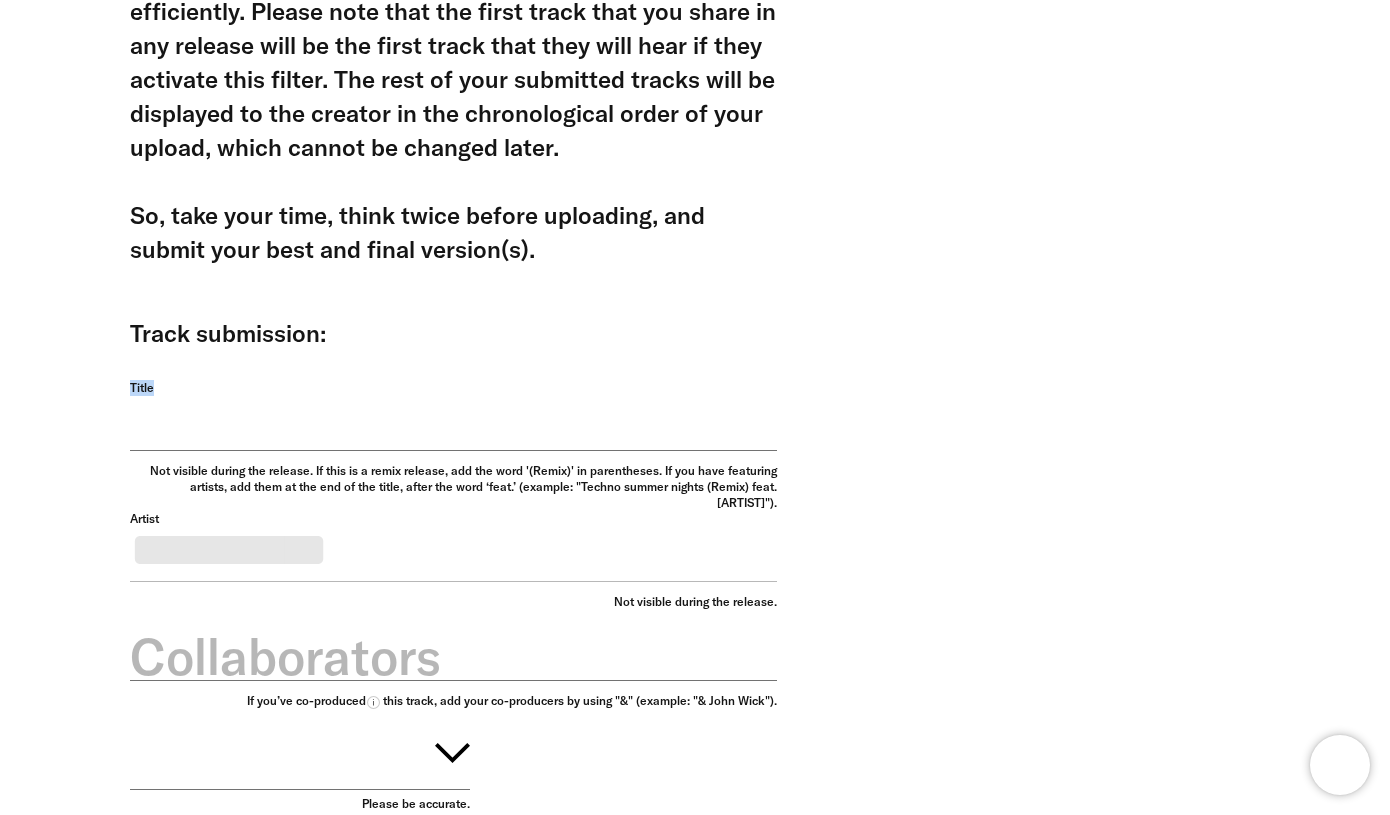 click on "Title" at bounding box center (453, 415) 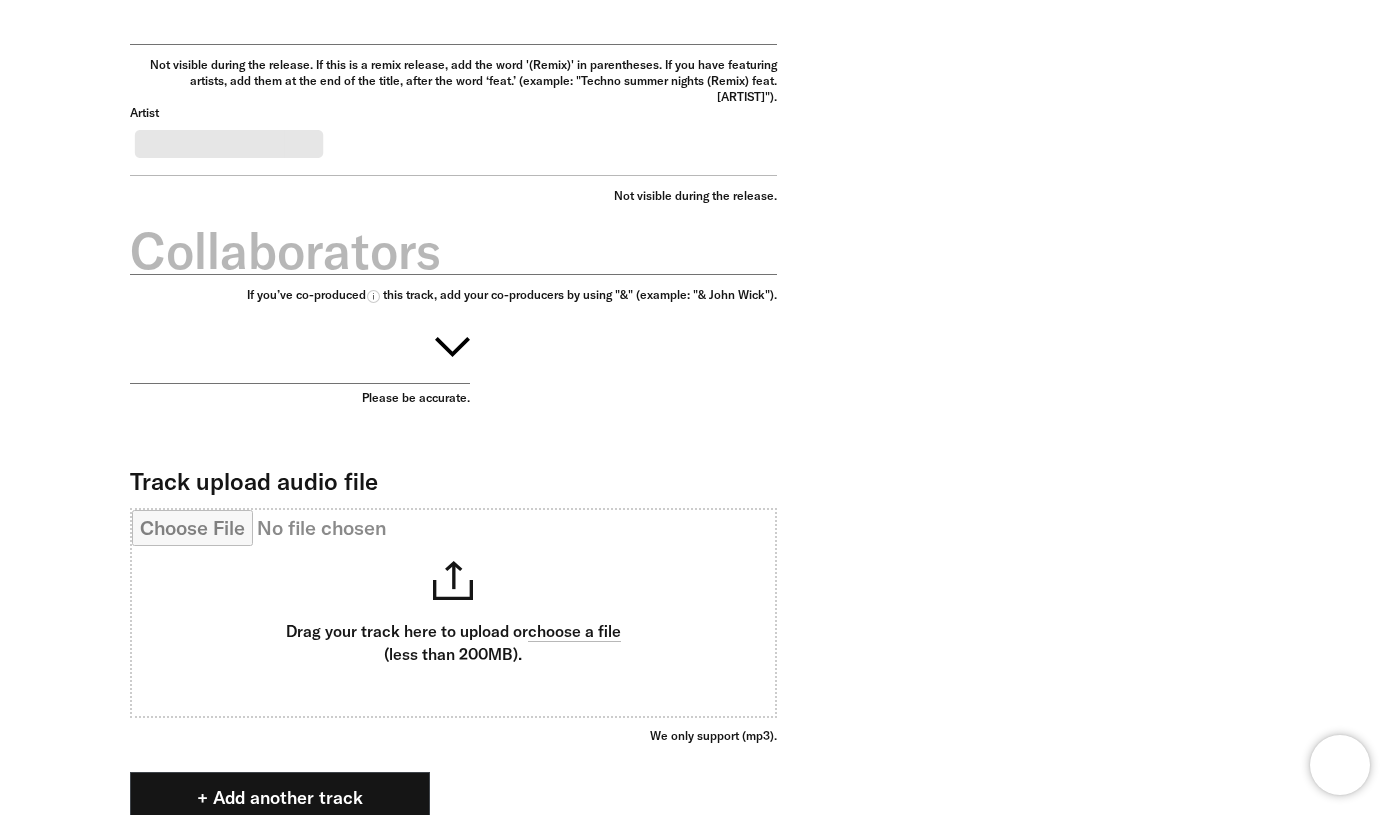 scroll, scrollTop: 926, scrollLeft: 0, axis: vertical 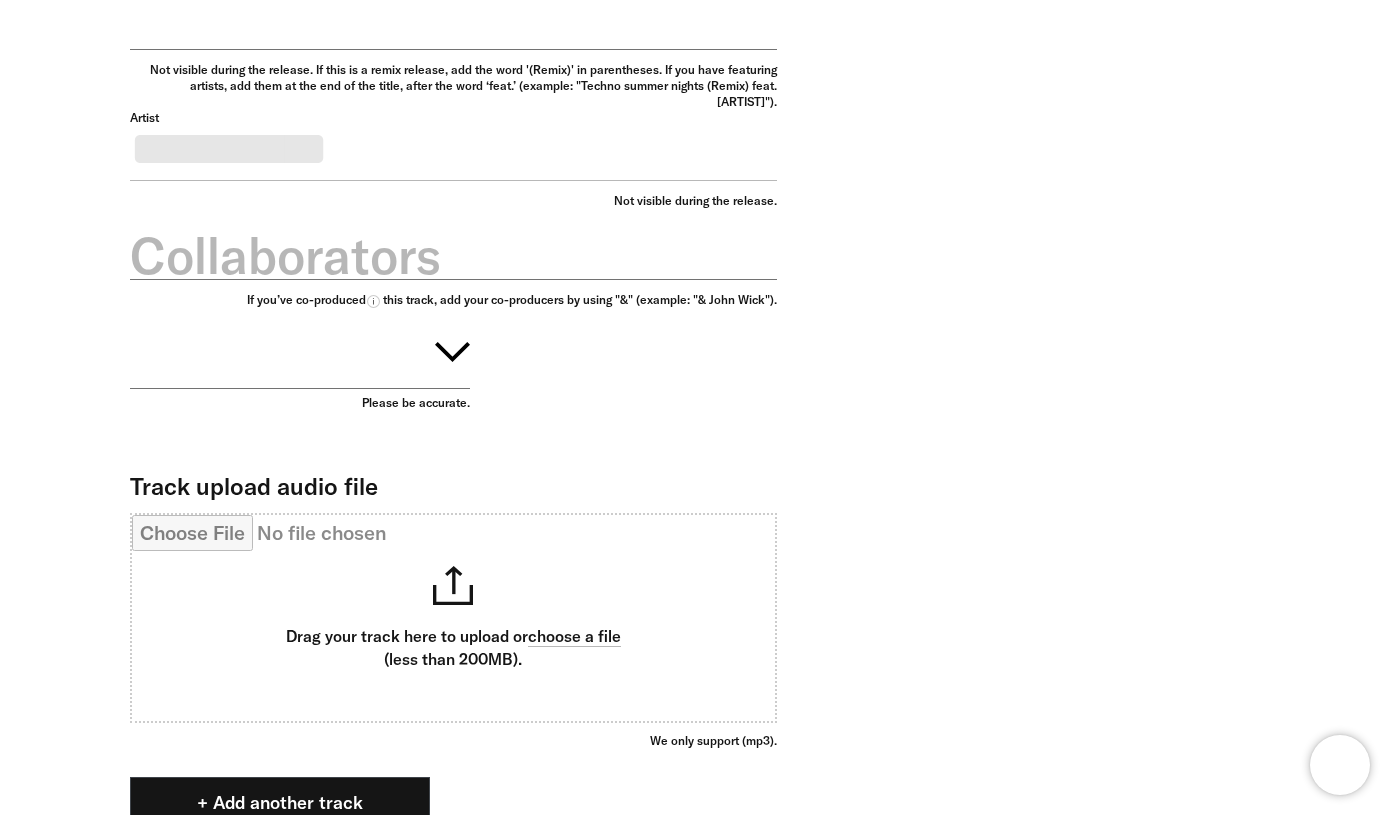 click on "Title" at bounding box center (453, 14) 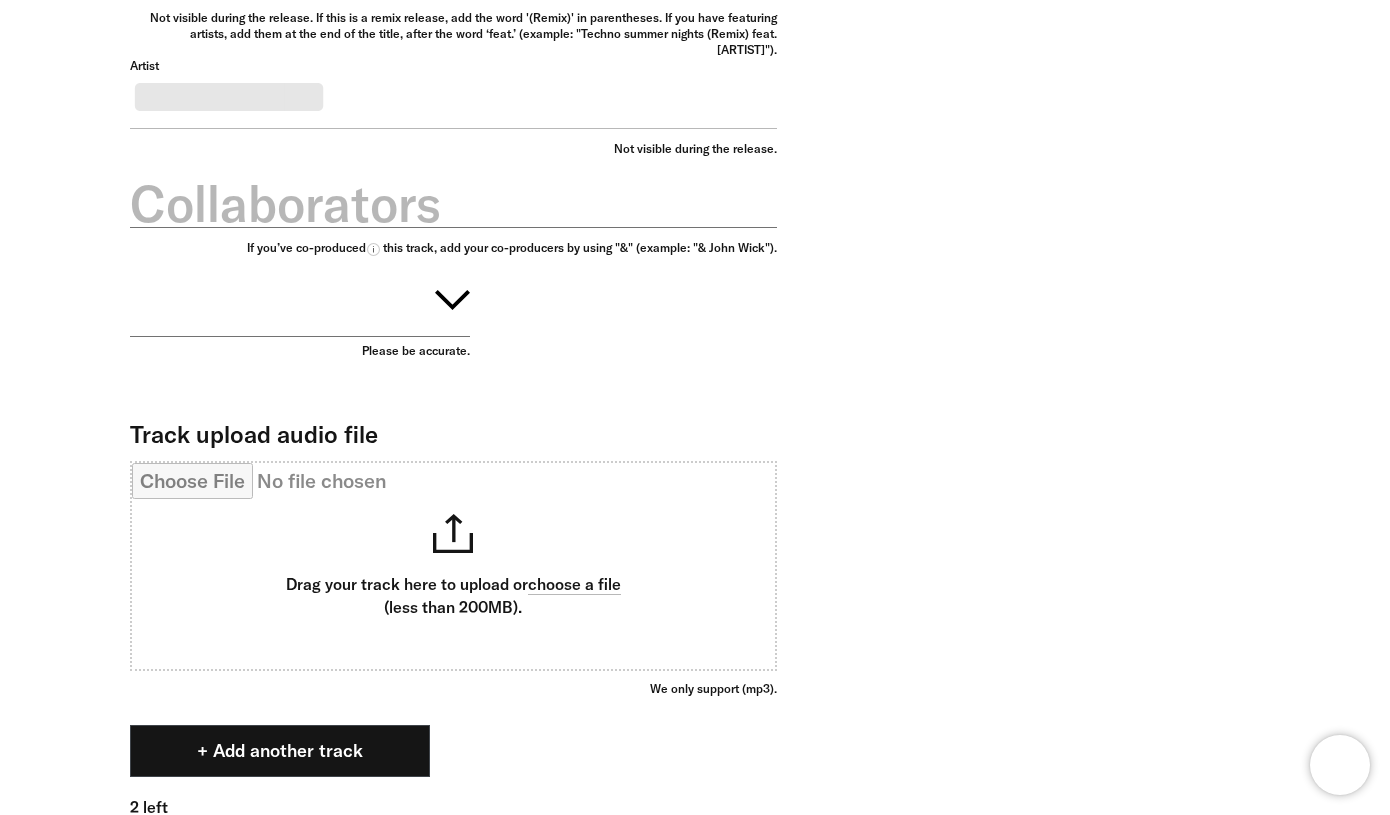 scroll, scrollTop: 982, scrollLeft: 0, axis: vertical 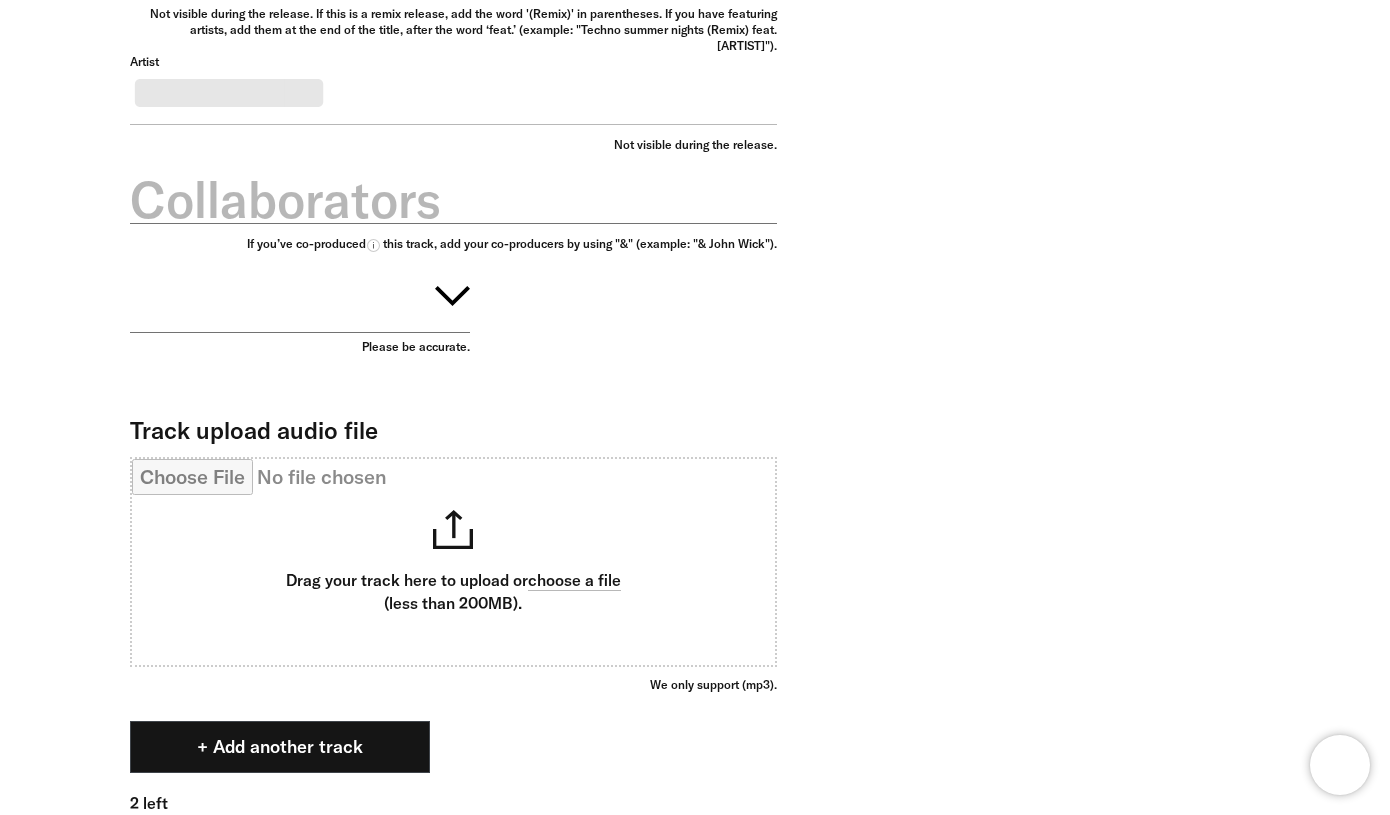 type on "*****" 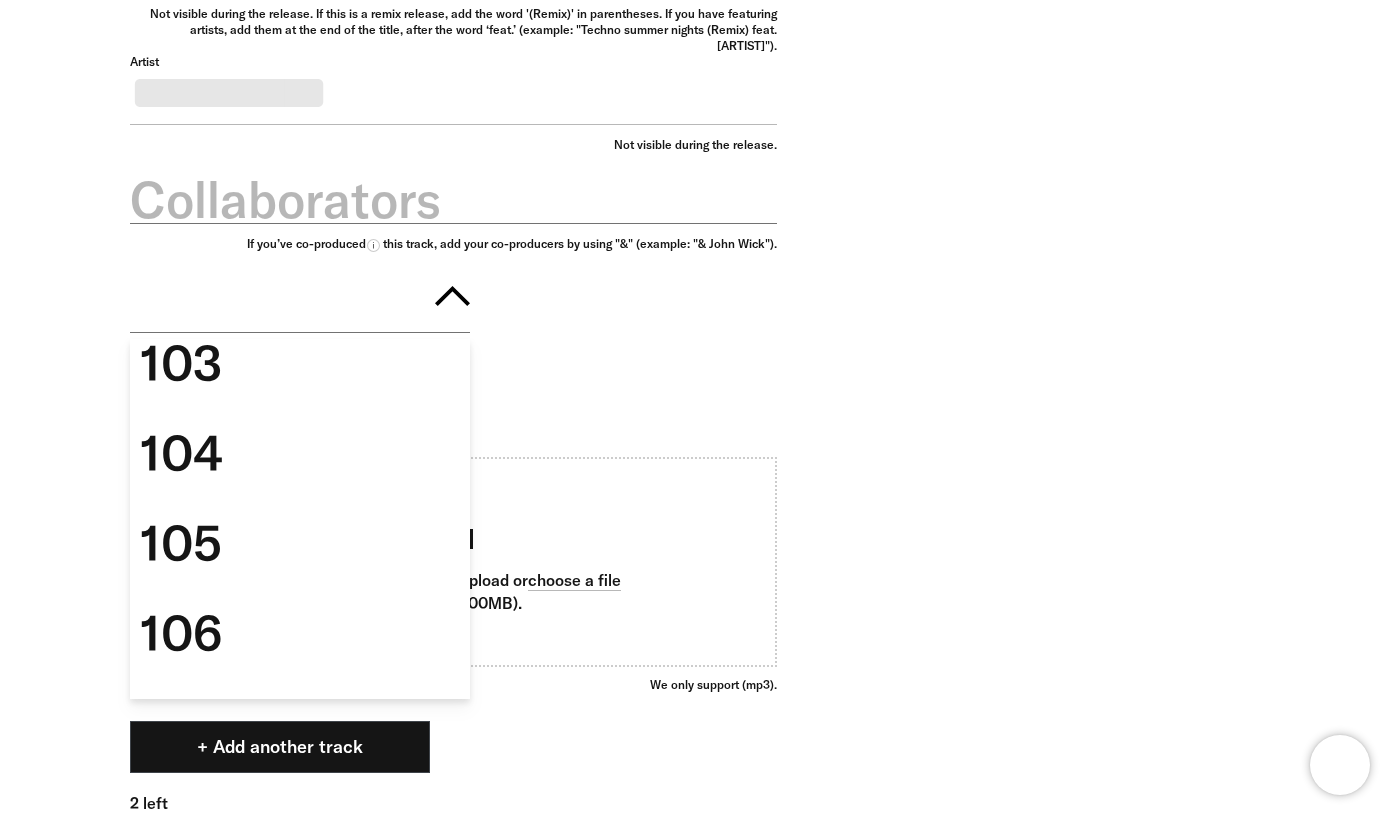 scroll, scrollTop: 6074, scrollLeft: 0, axis: vertical 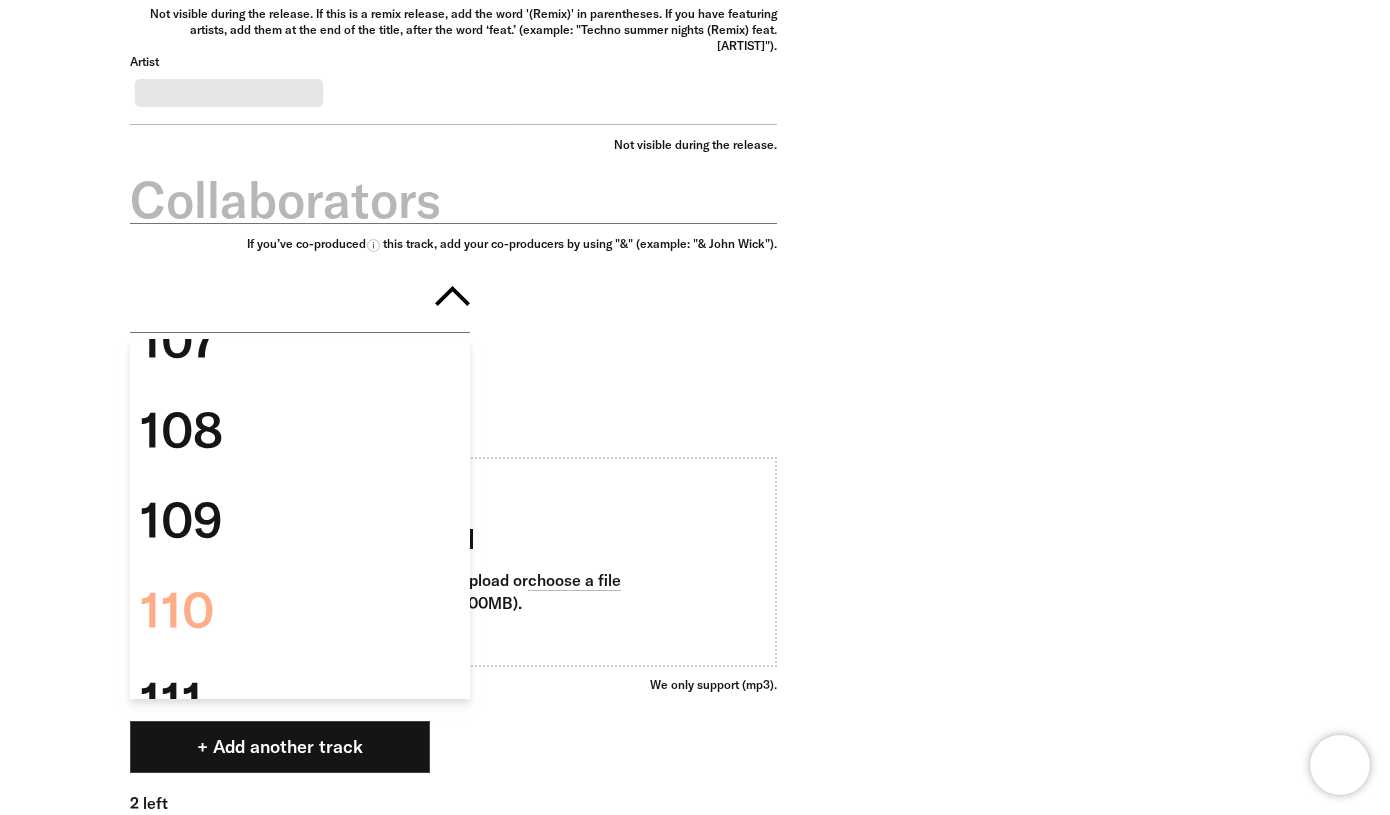 click on "110" at bounding box center [300, 610] 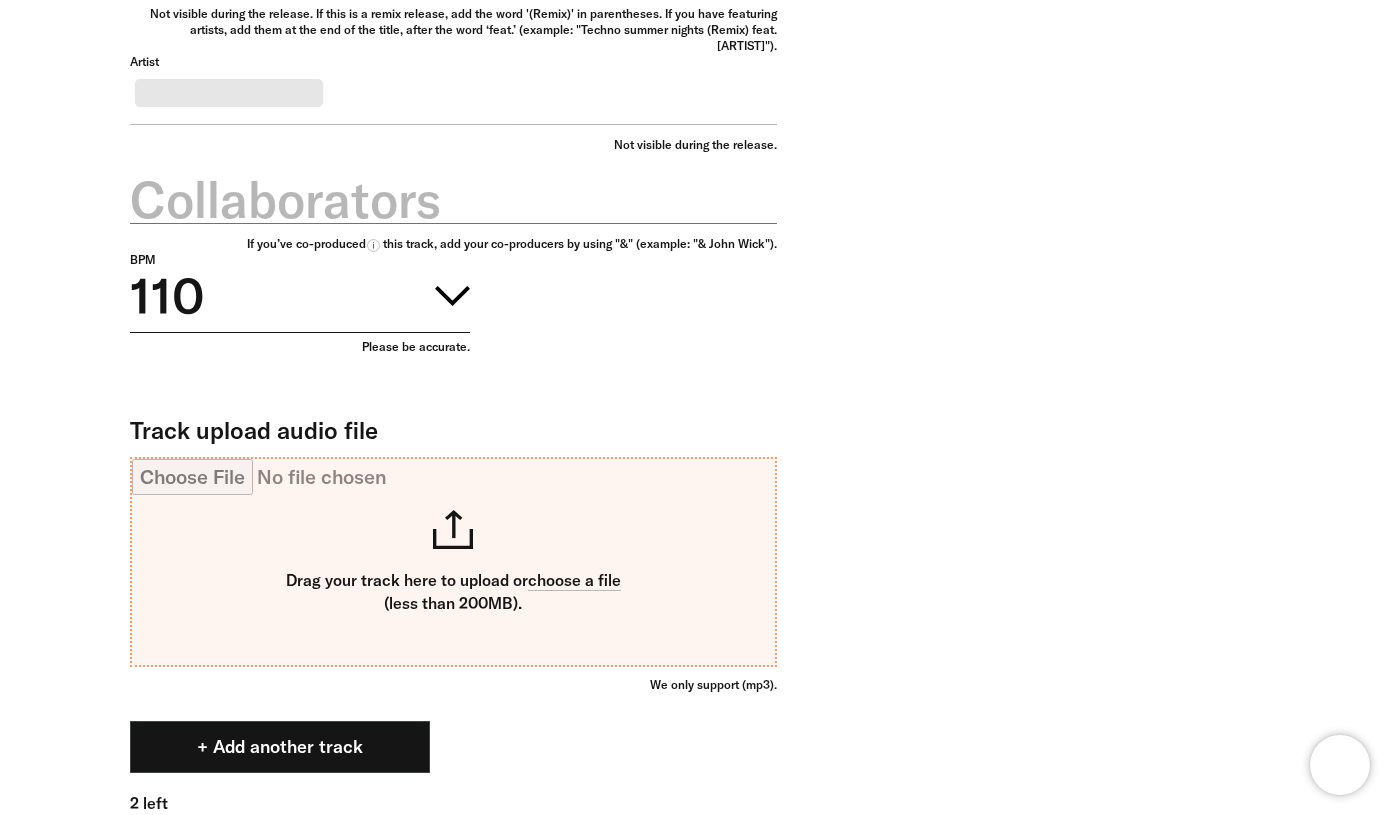 scroll, scrollTop: 1345, scrollLeft: 0, axis: vertical 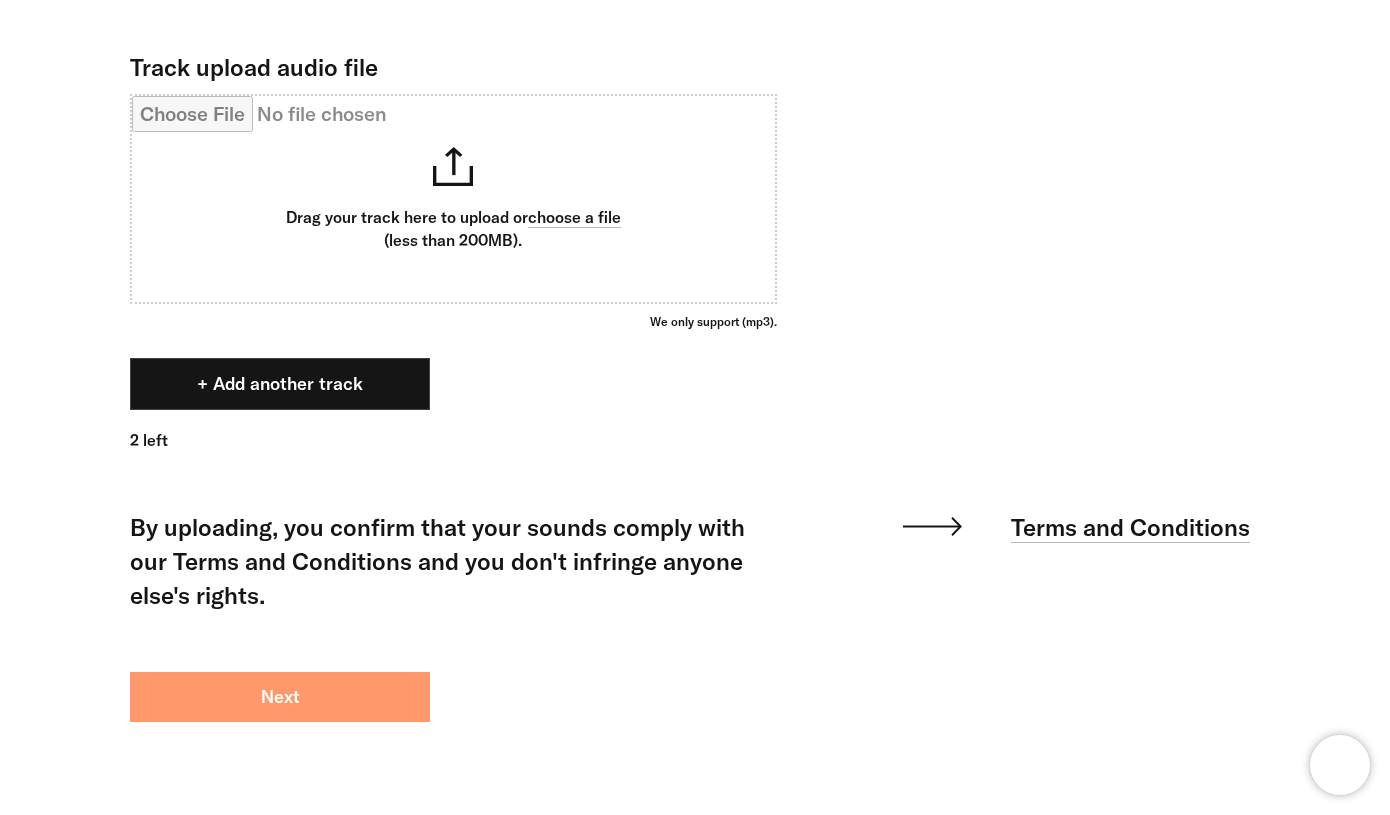 click on "Next" at bounding box center (280, 697) 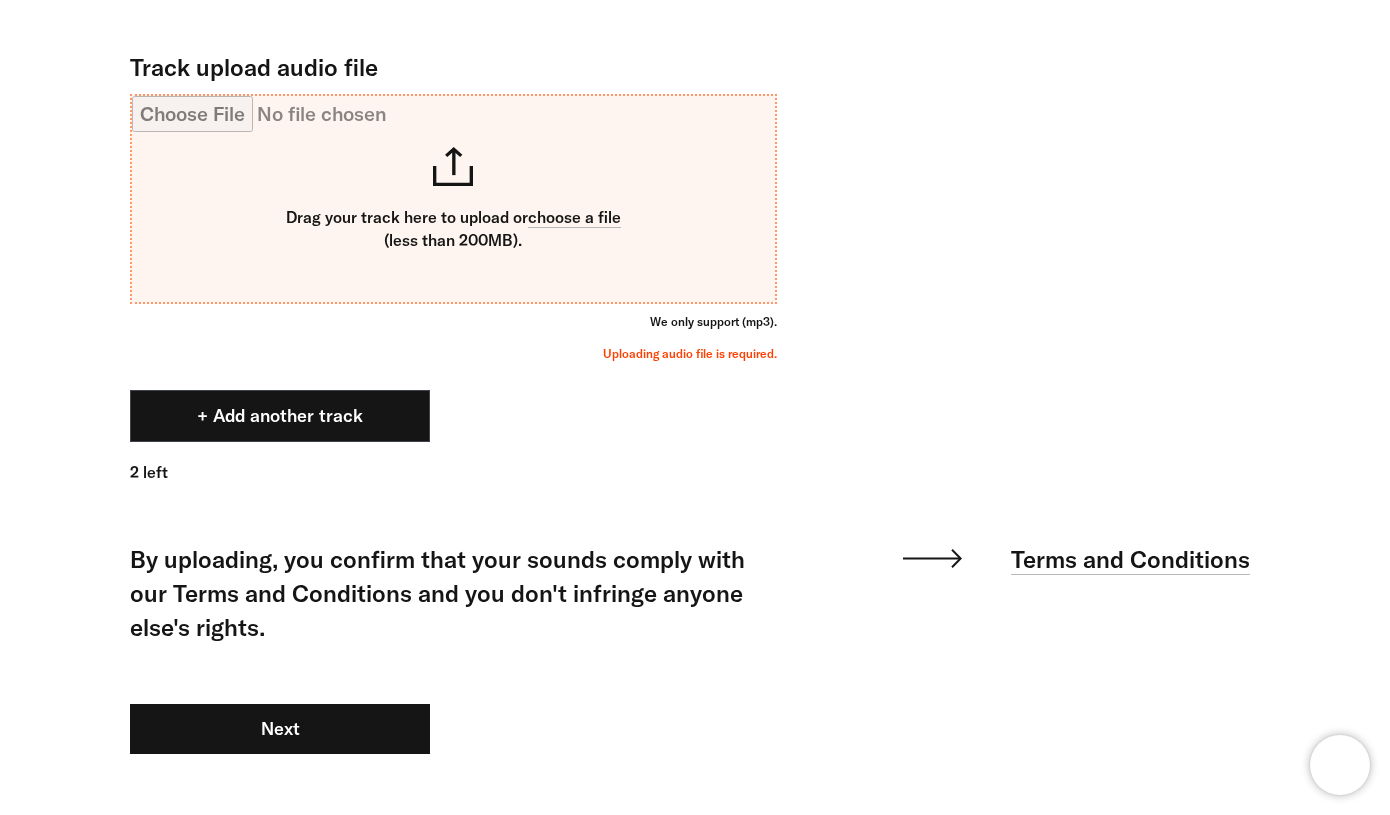 click on "Track upload audio file" at bounding box center [453, 199] 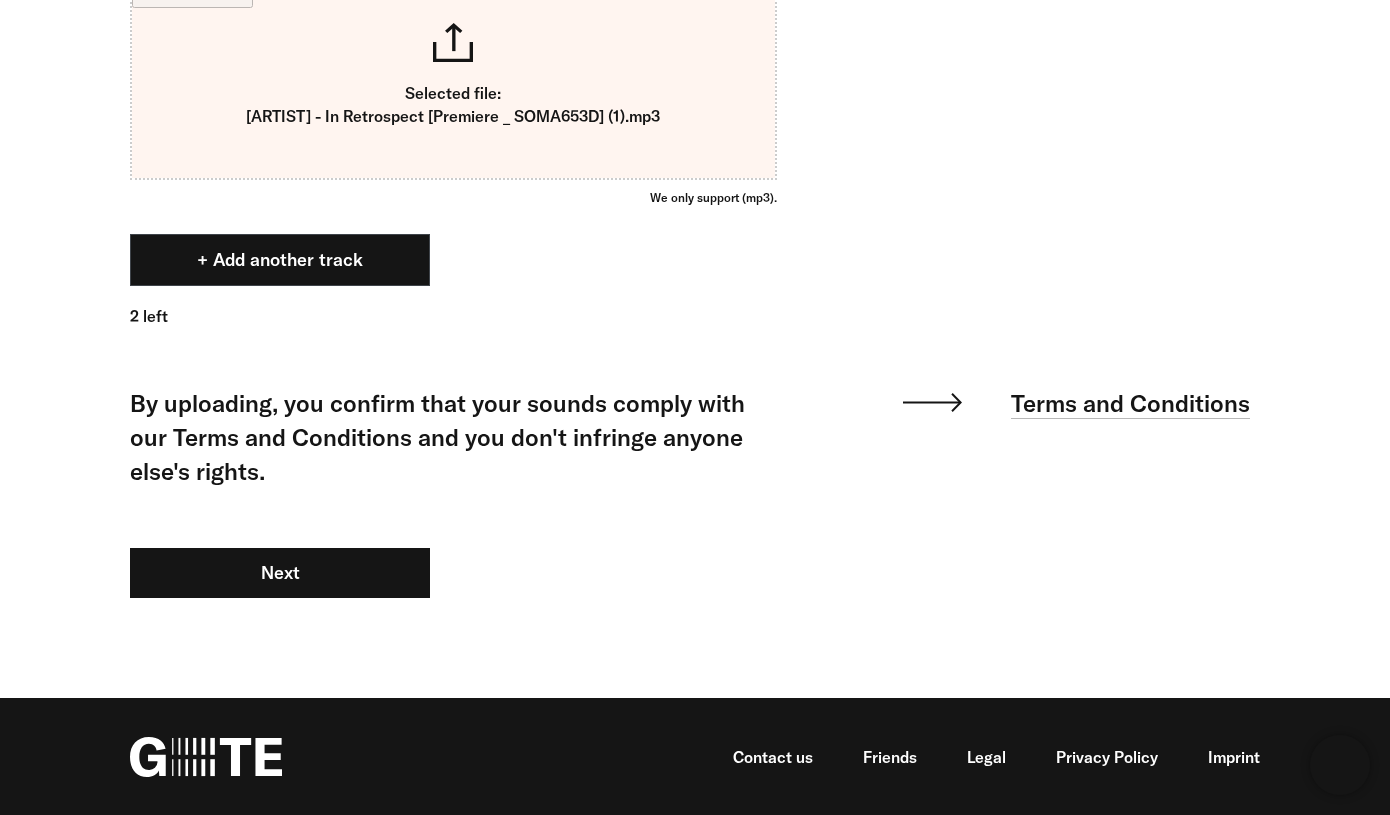 scroll, scrollTop: 1483, scrollLeft: 0, axis: vertical 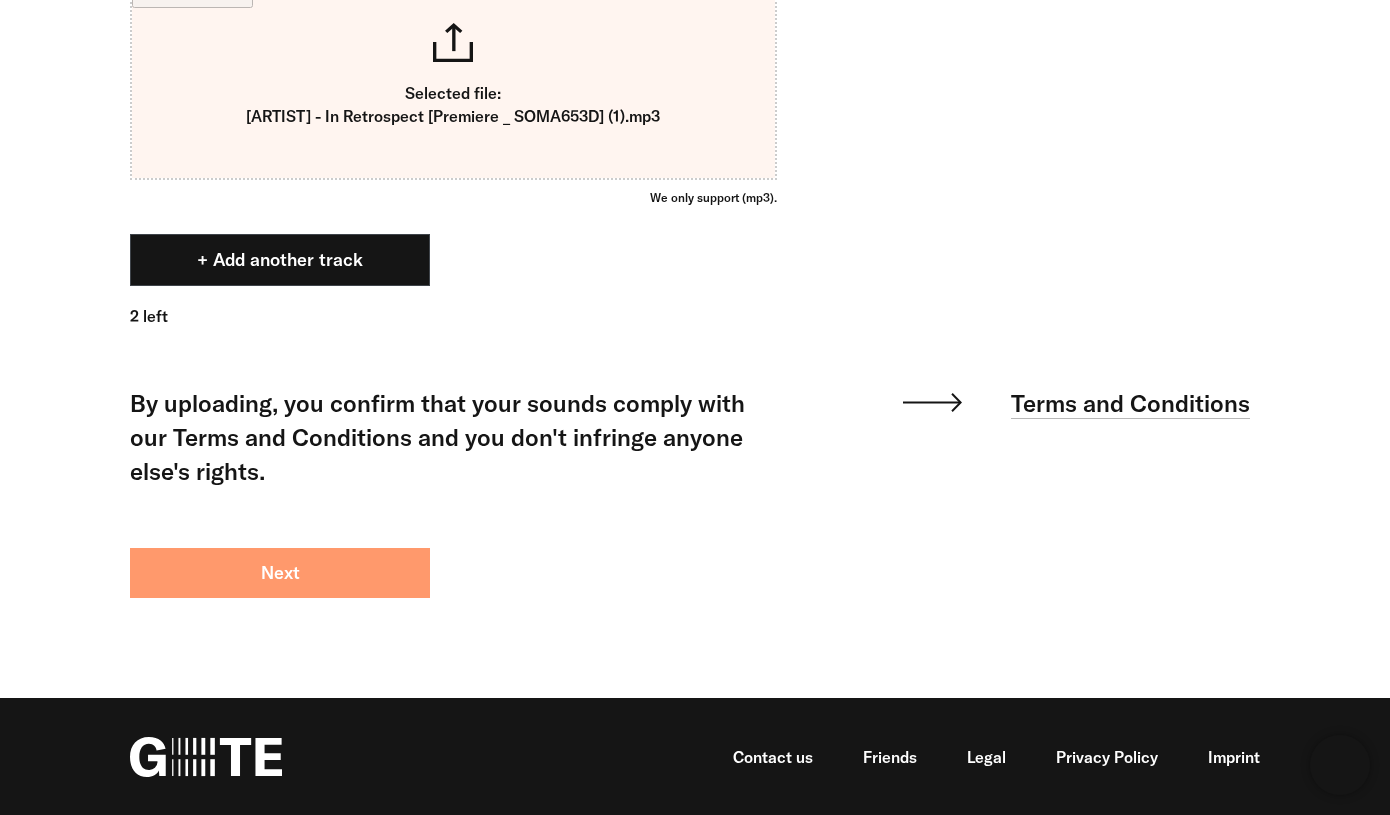 click on "Next" at bounding box center [280, 573] 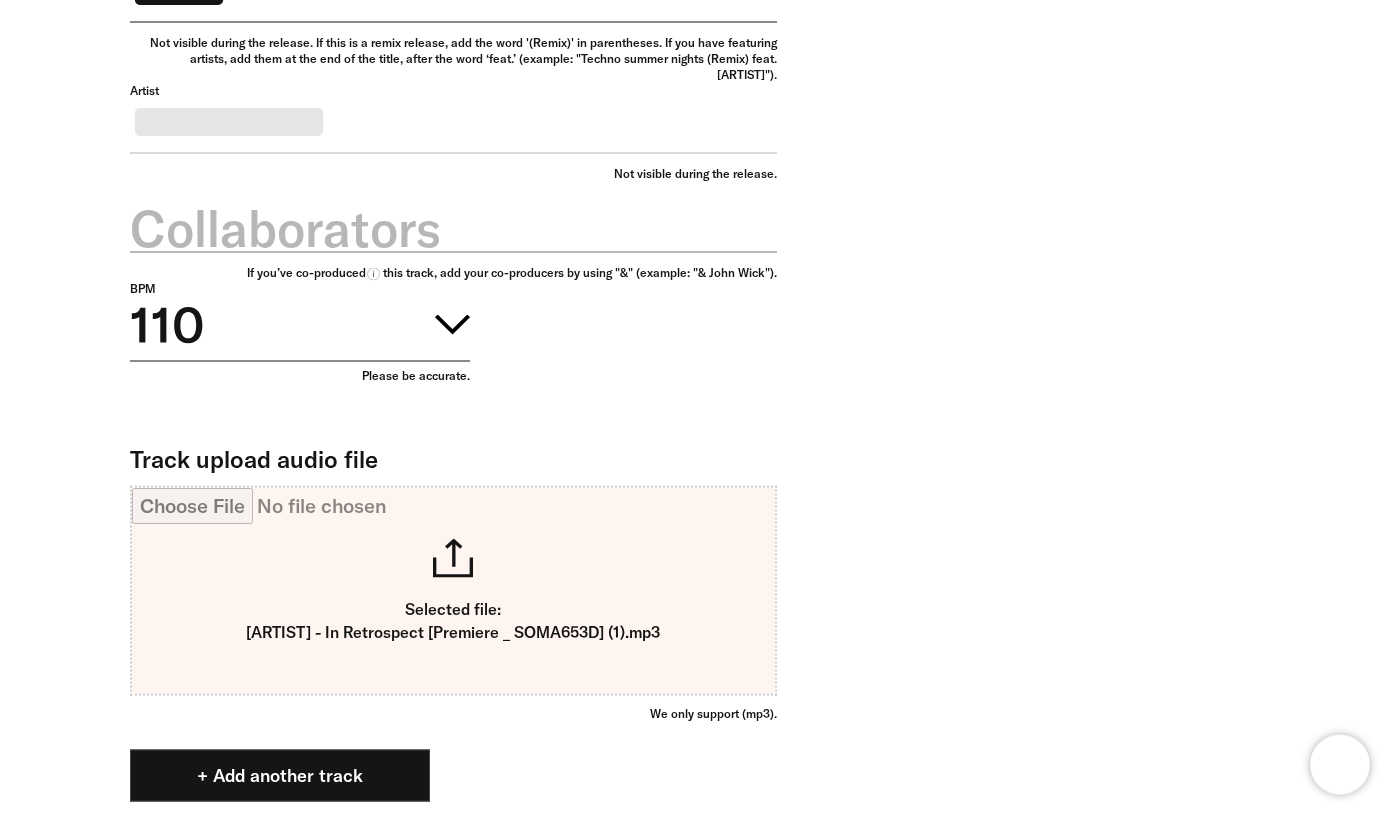 scroll, scrollTop: 110, scrollLeft: 0, axis: vertical 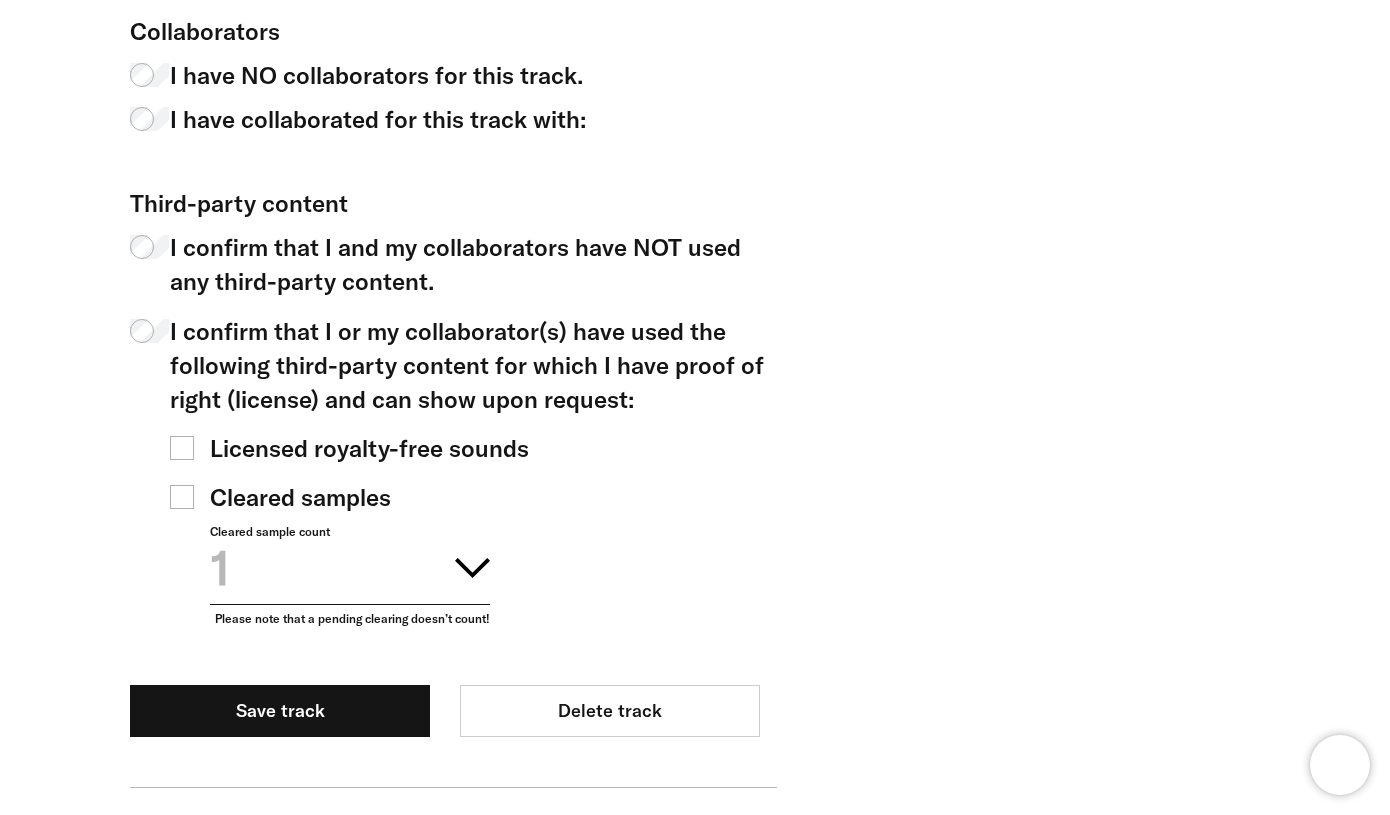 click on "Licensed royalty-free sounds" at bounding box center (369, 448) 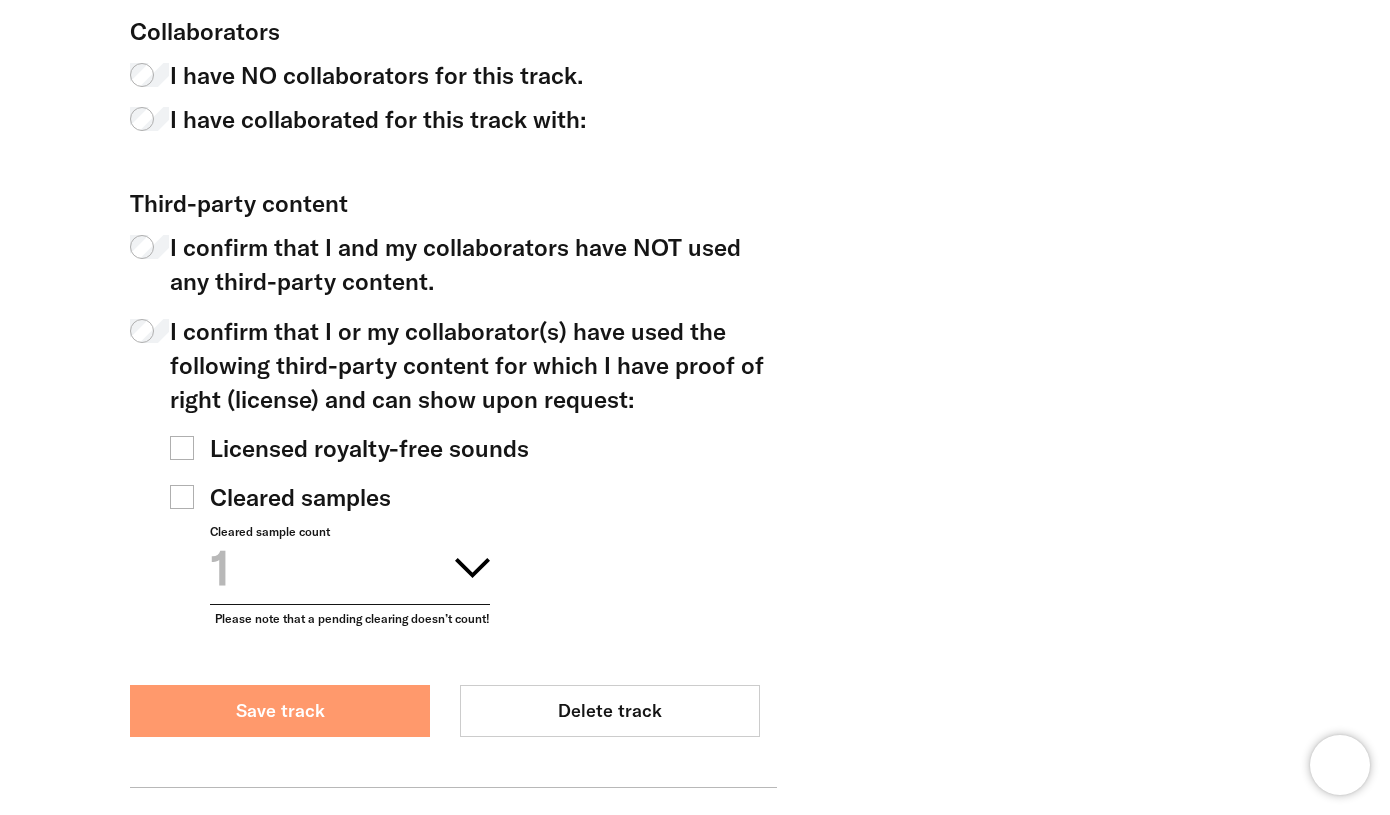 click on "Save track" at bounding box center [280, 711] 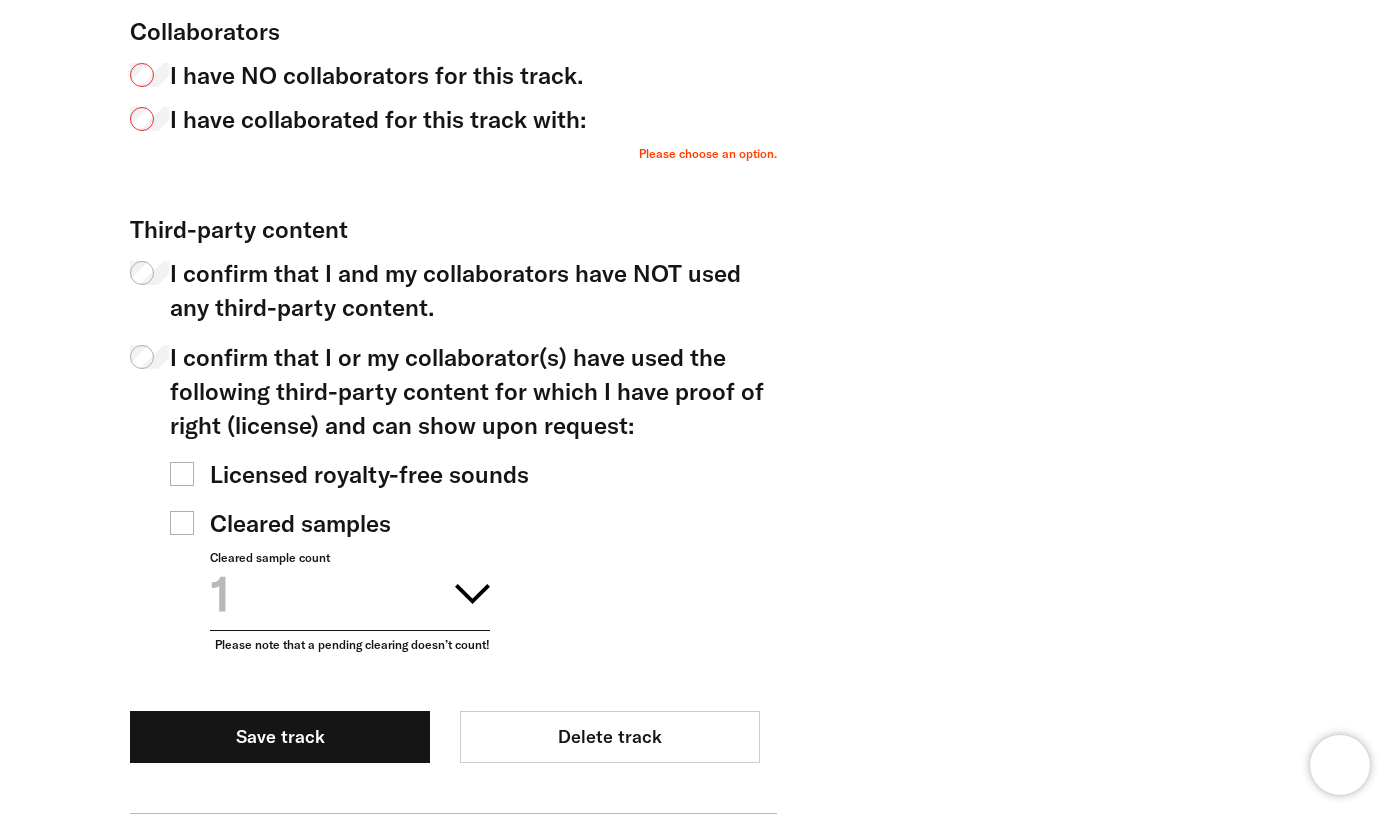 click on "I have collaborated for this track with:" at bounding box center [378, 119] 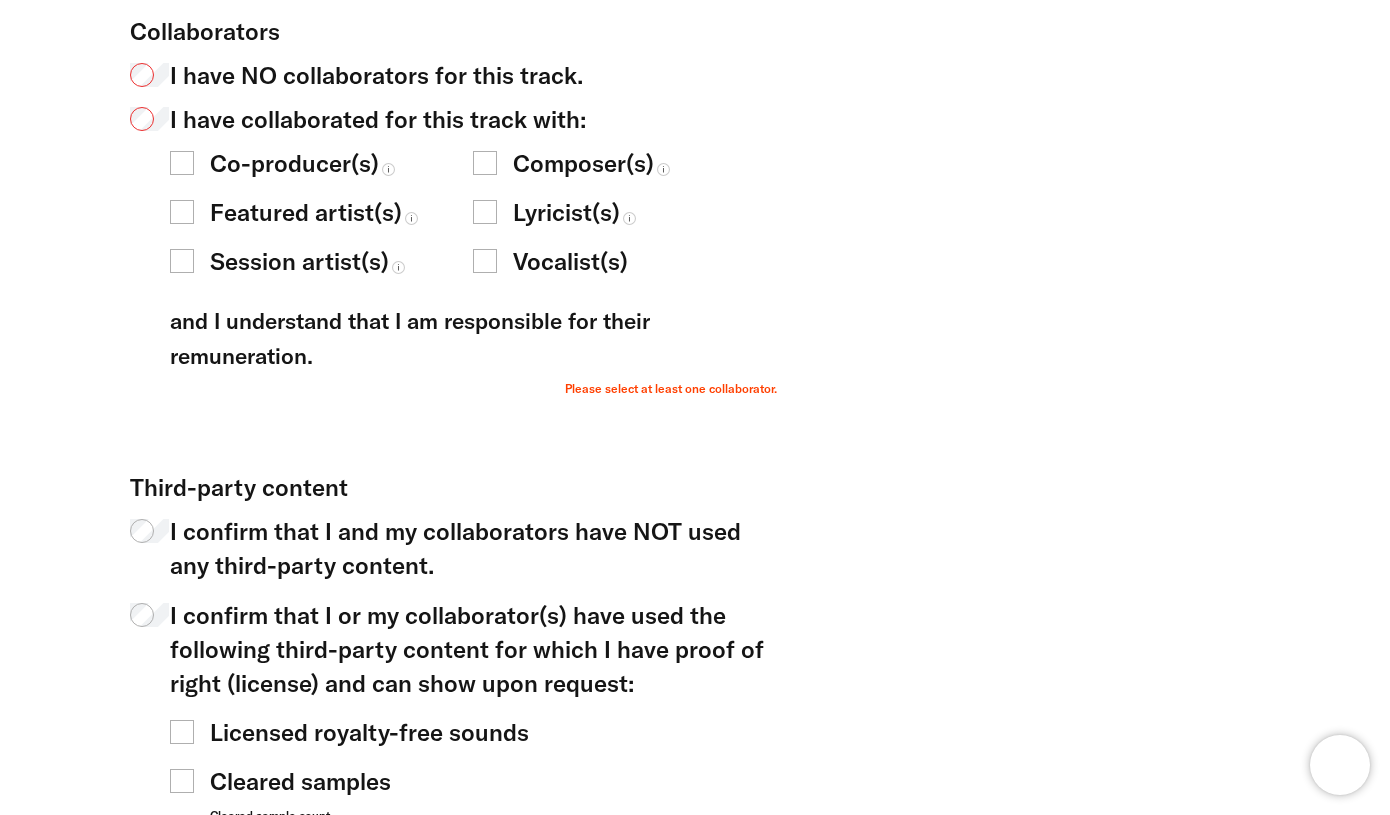 click on "I have NO collaborators for this track." at bounding box center (376, 75) 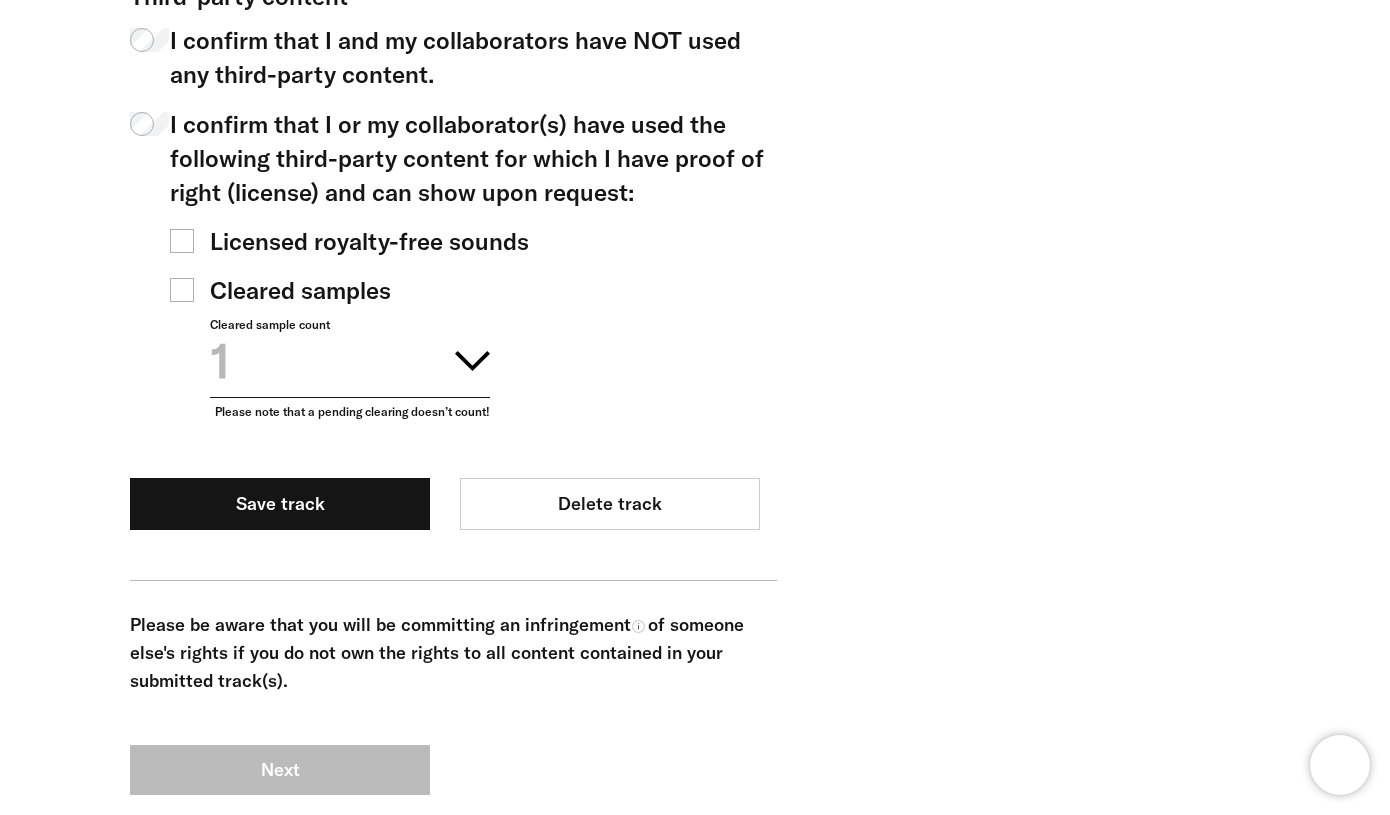 scroll, scrollTop: 1663, scrollLeft: 0, axis: vertical 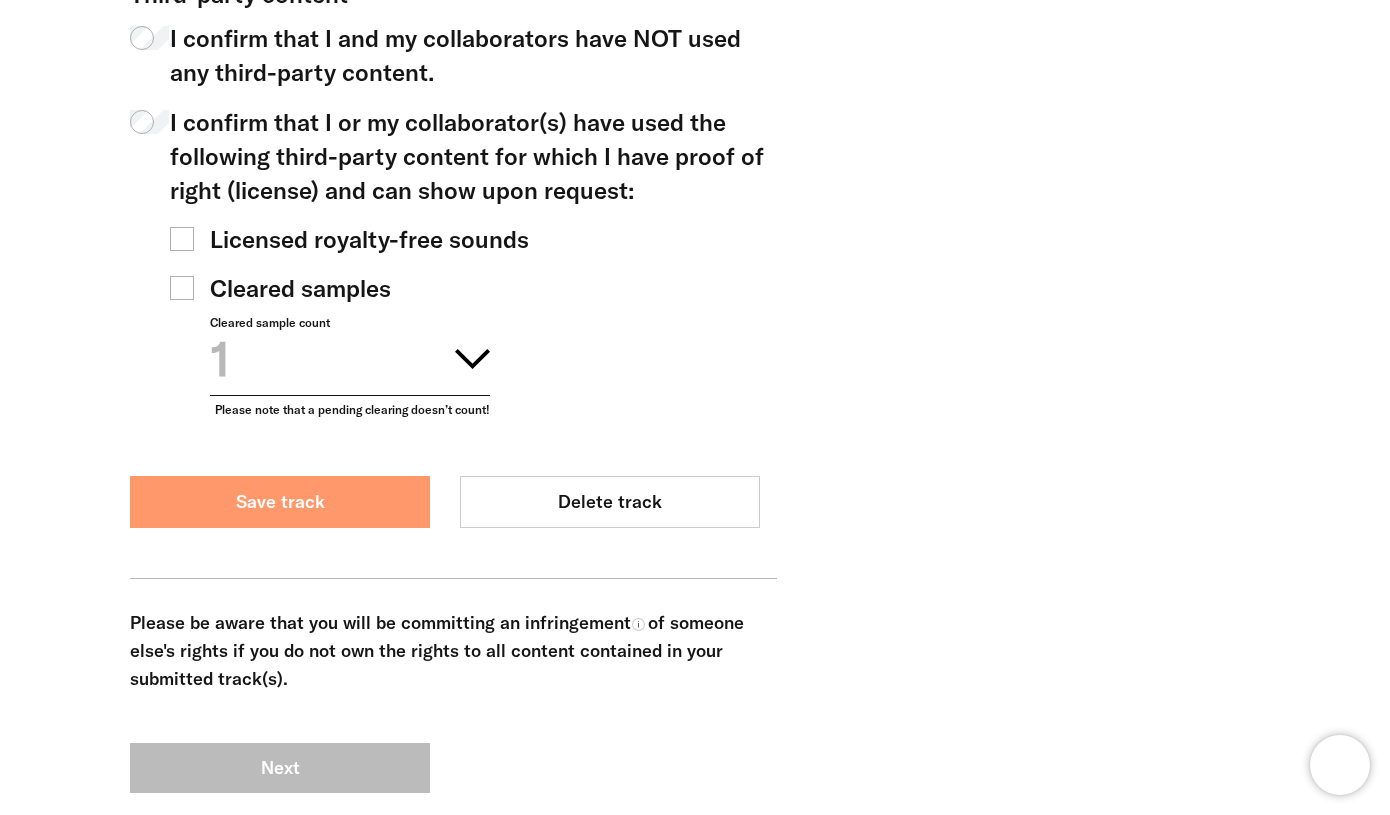 click on "Save track" at bounding box center (280, 502) 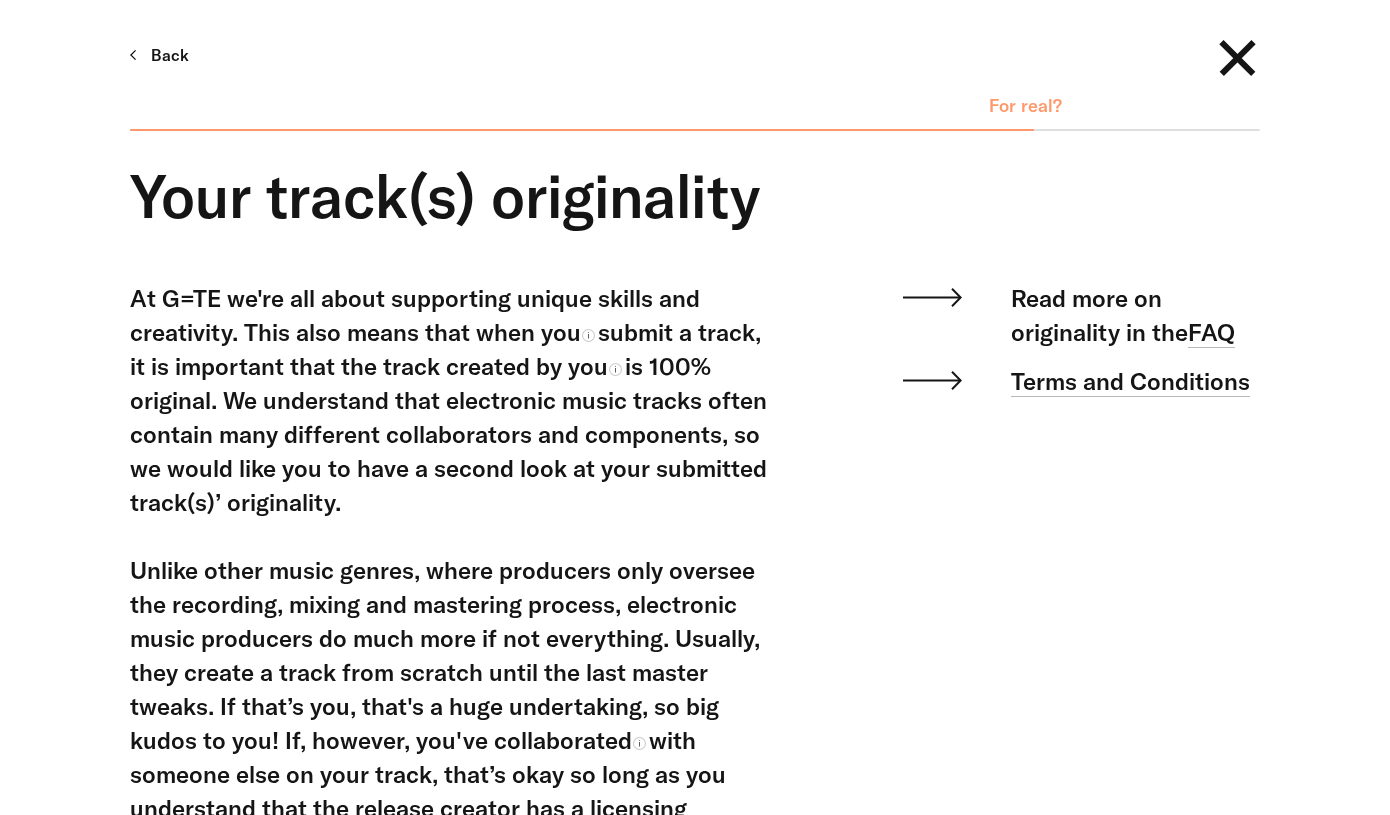 scroll, scrollTop: 1035, scrollLeft: 0, axis: vertical 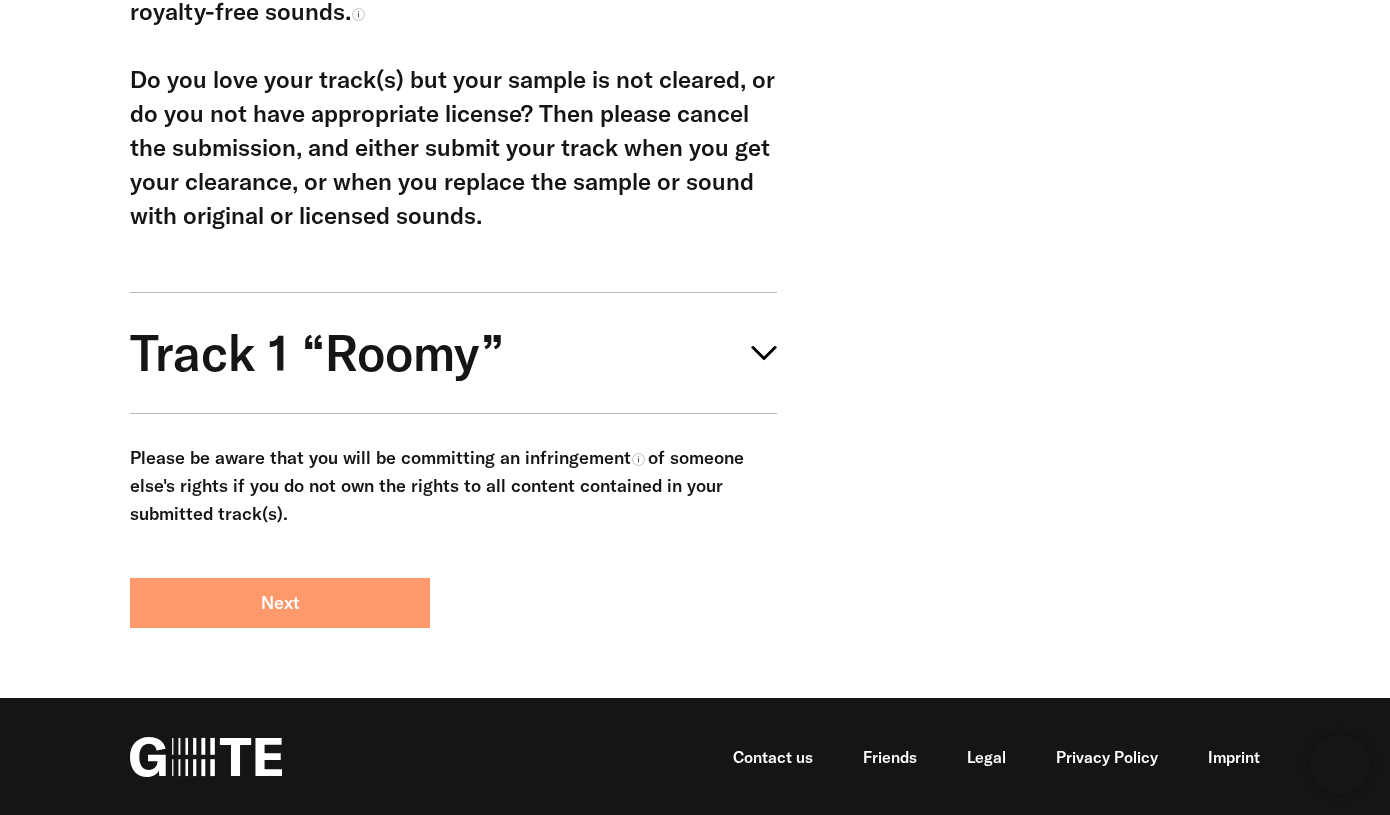 click on "Next" at bounding box center (280, 603) 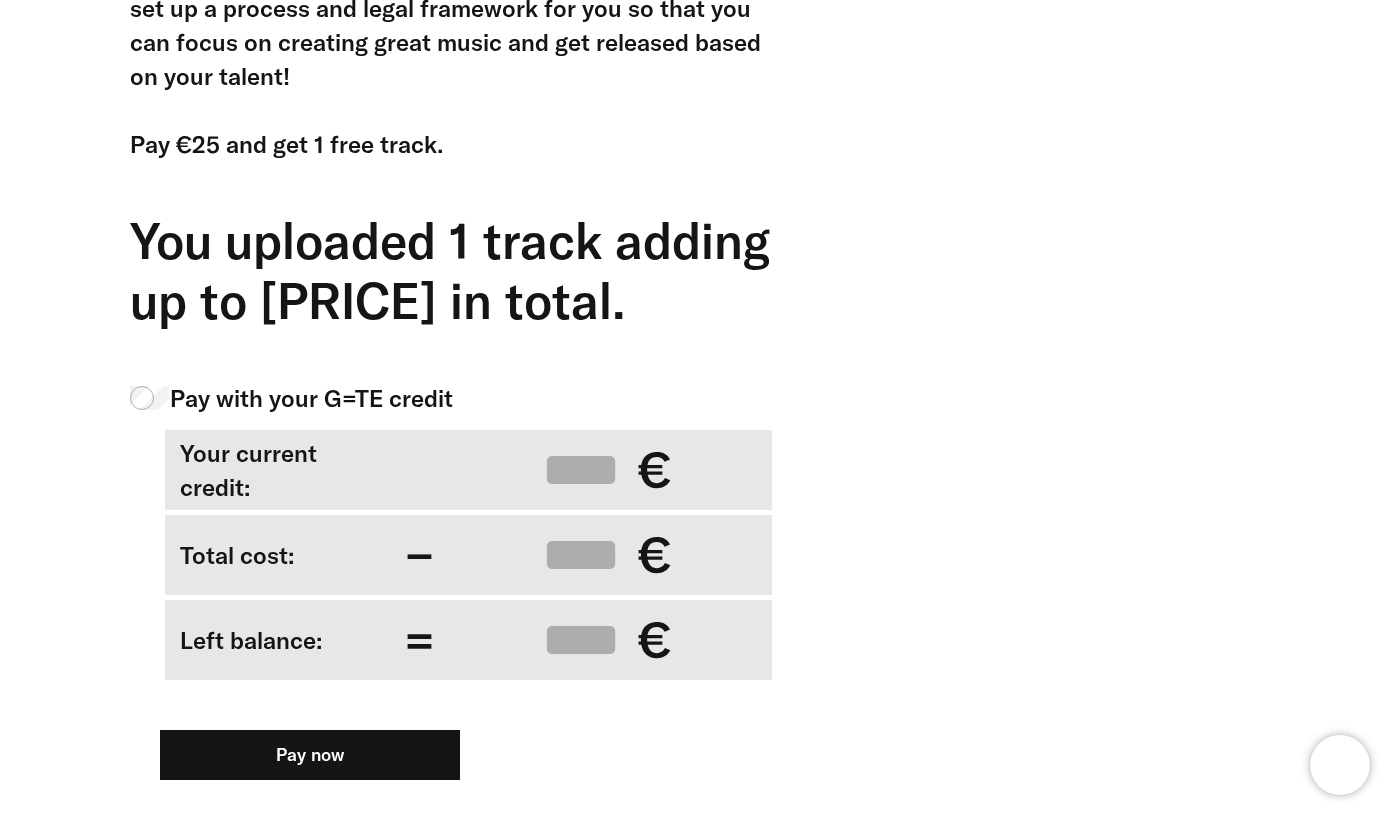 scroll, scrollTop: 720, scrollLeft: 0, axis: vertical 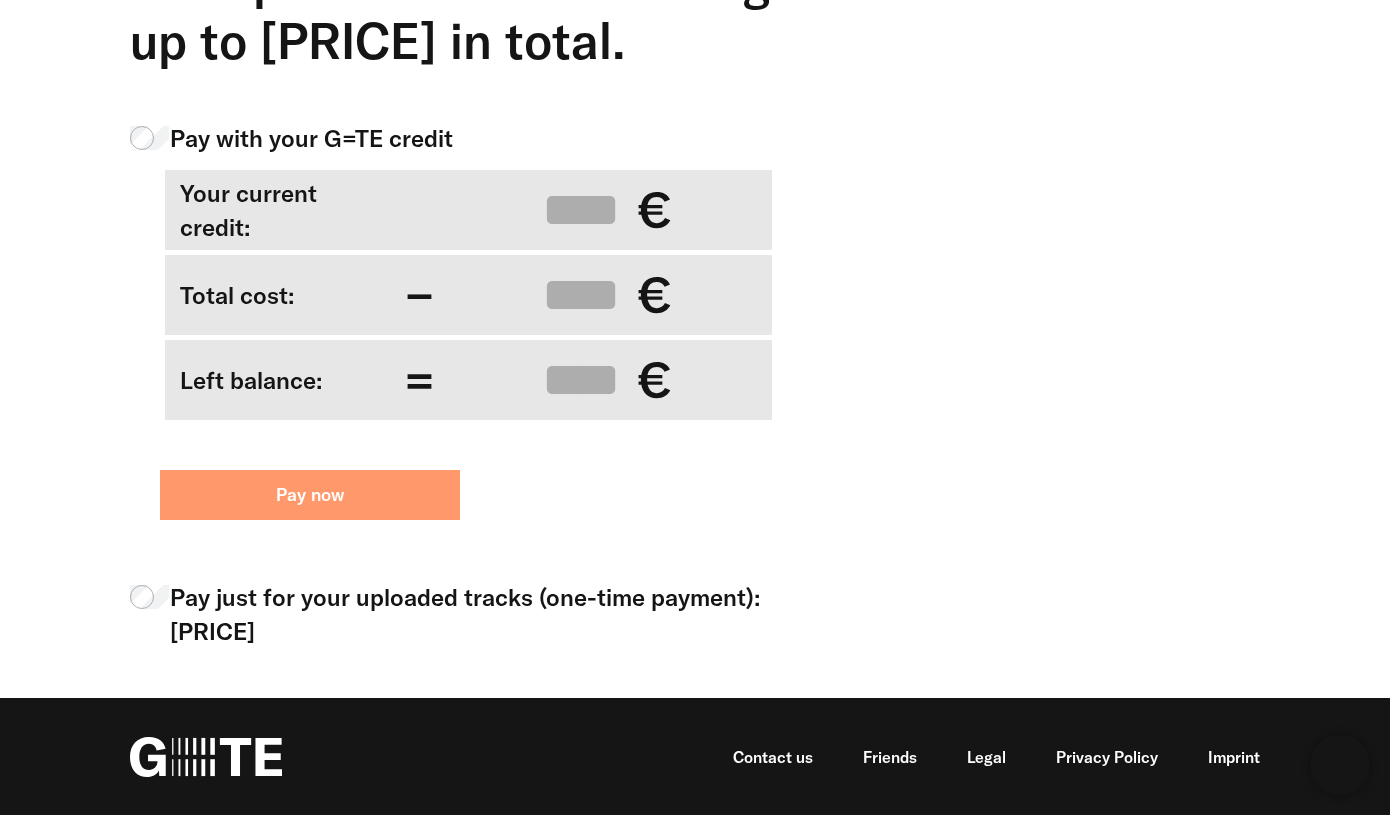 click on "Pay now" at bounding box center [310, 495] 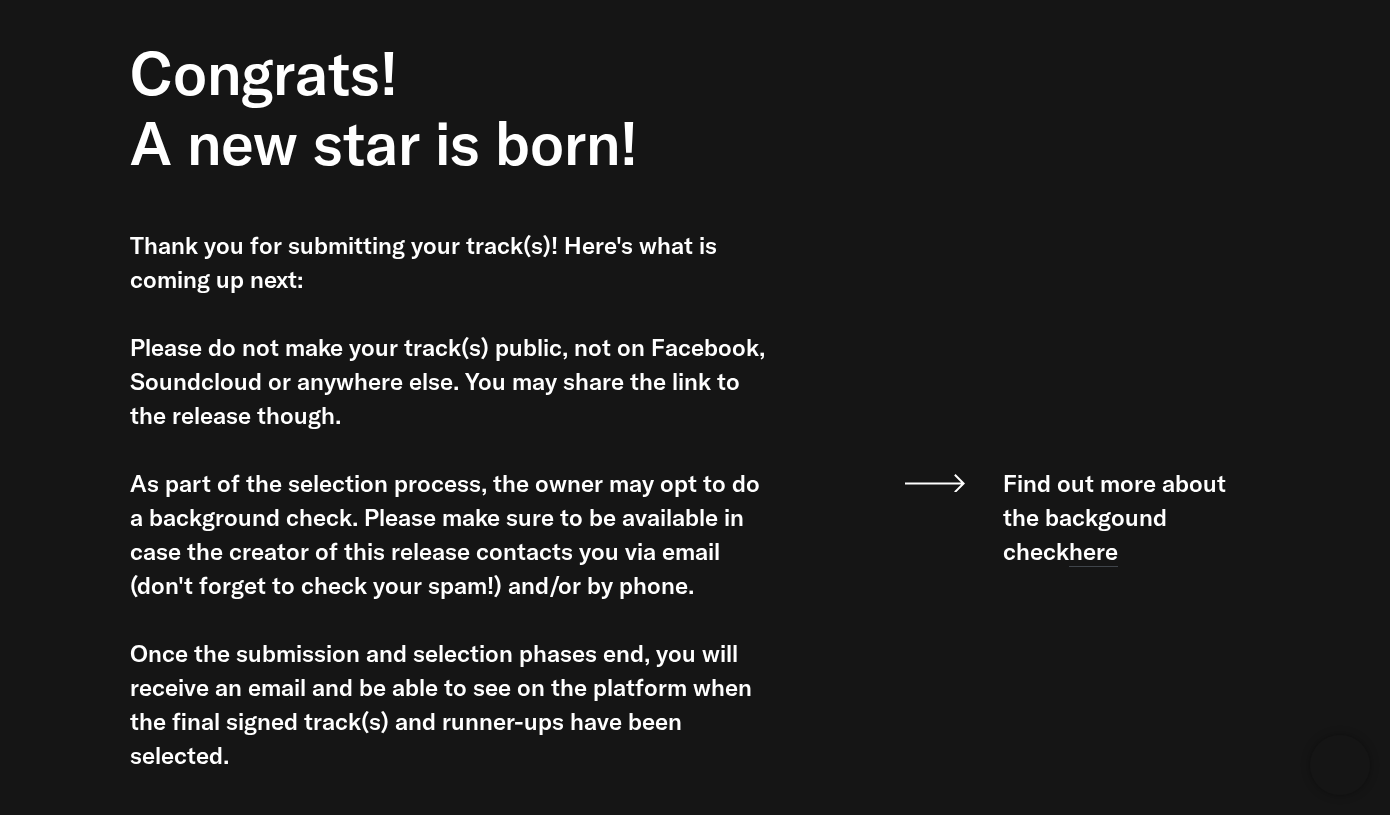 scroll, scrollTop: 0, scrollLeft: 0, axis: both 